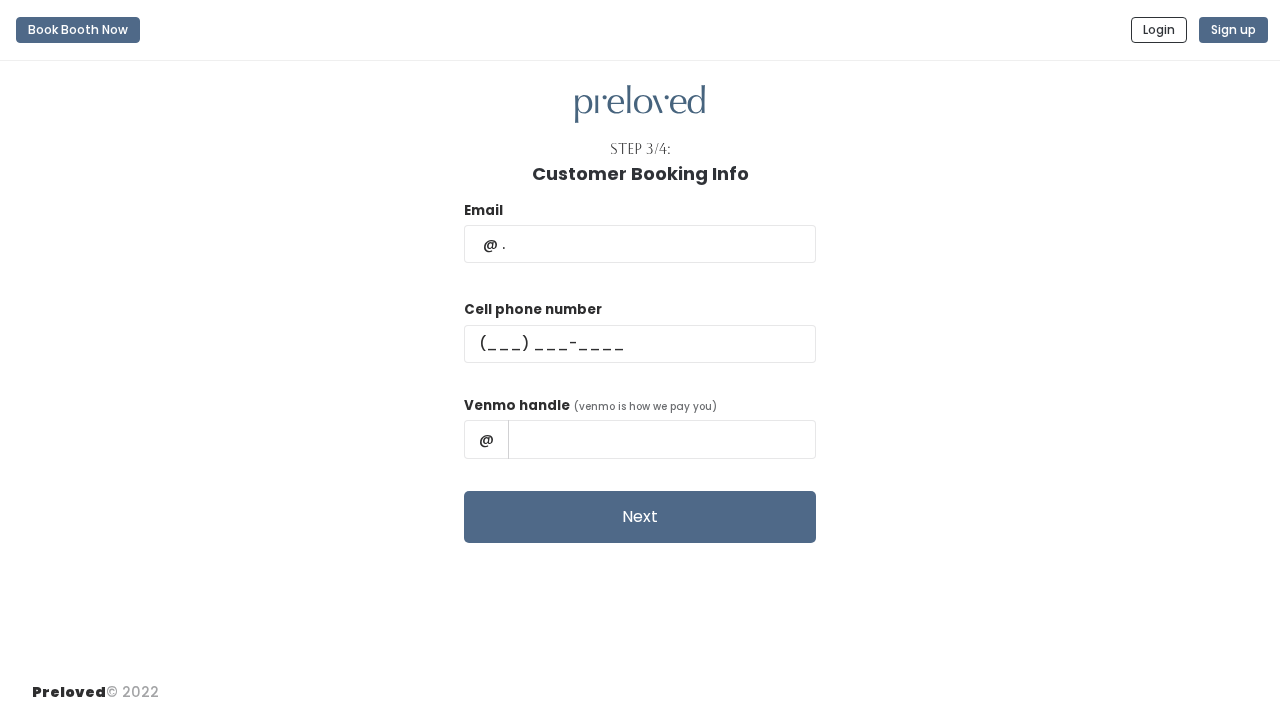 scroll, scrollTop: 0, scrollLeft: 0, axis: both 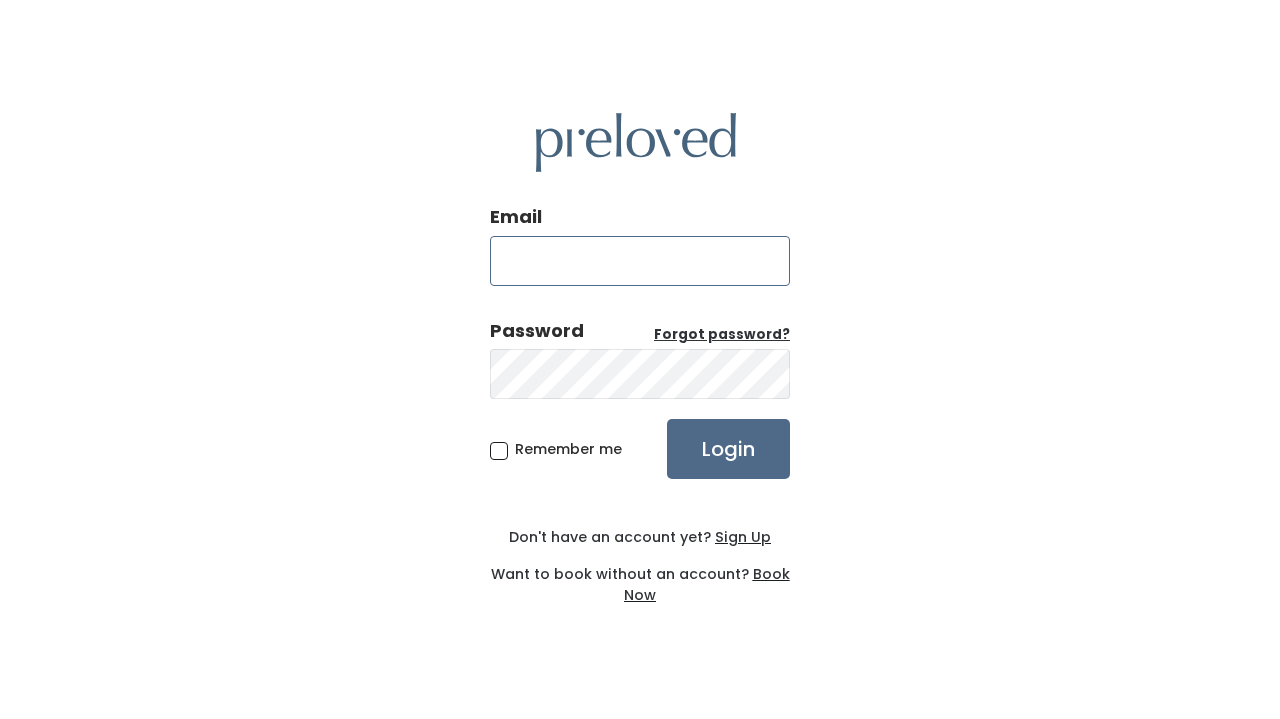 type on "[EMAIL]" 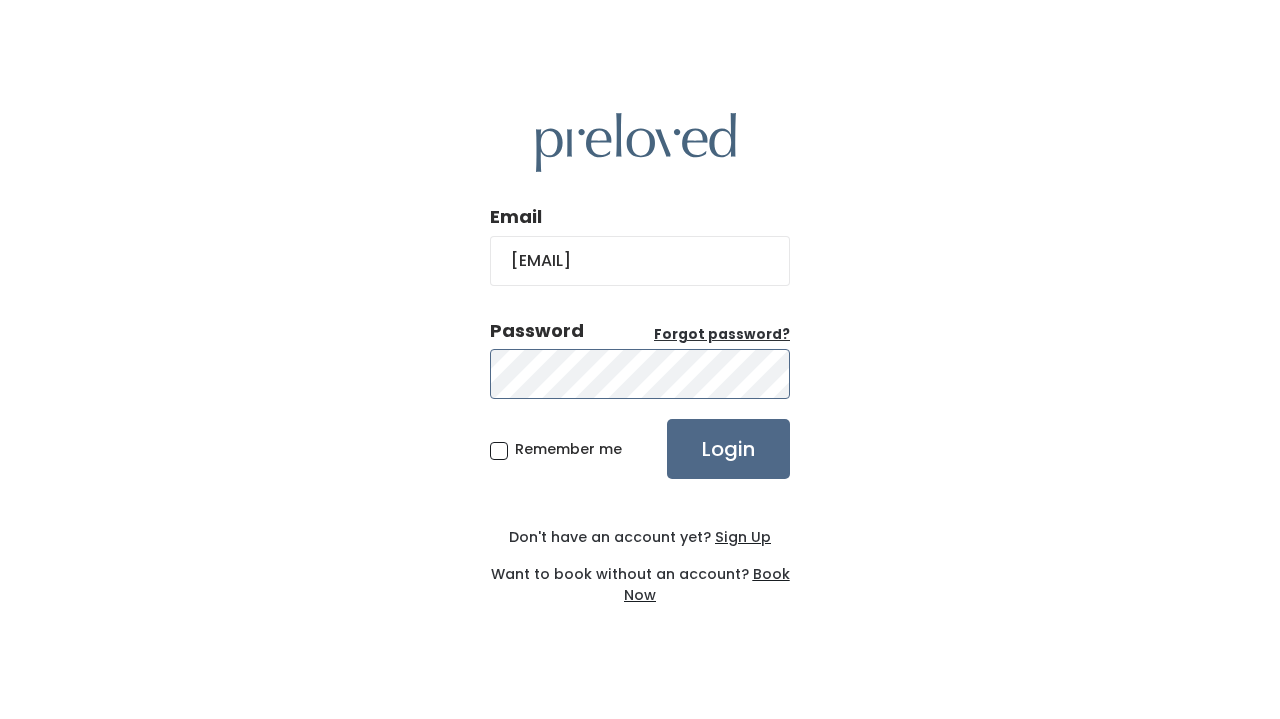 click on "Login" at bounding box center (728, 449) 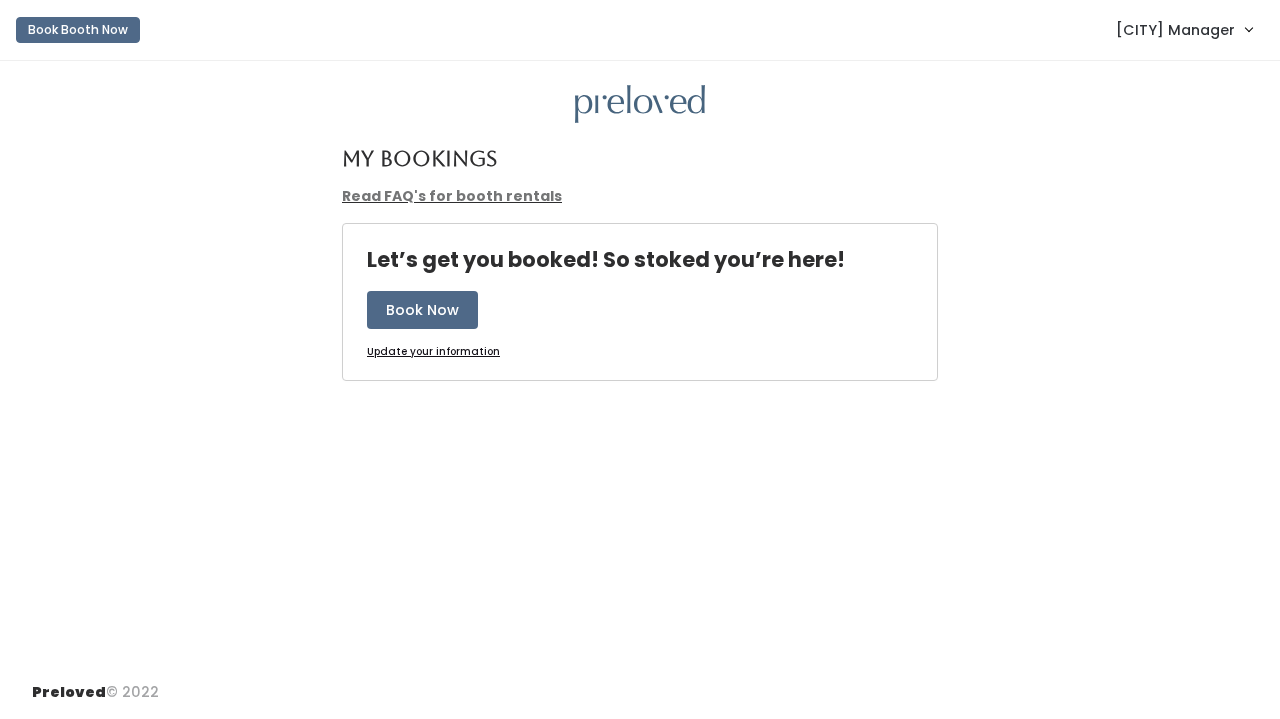 scroll, scrollTop: 0, scrollLeft: 0, axis: both 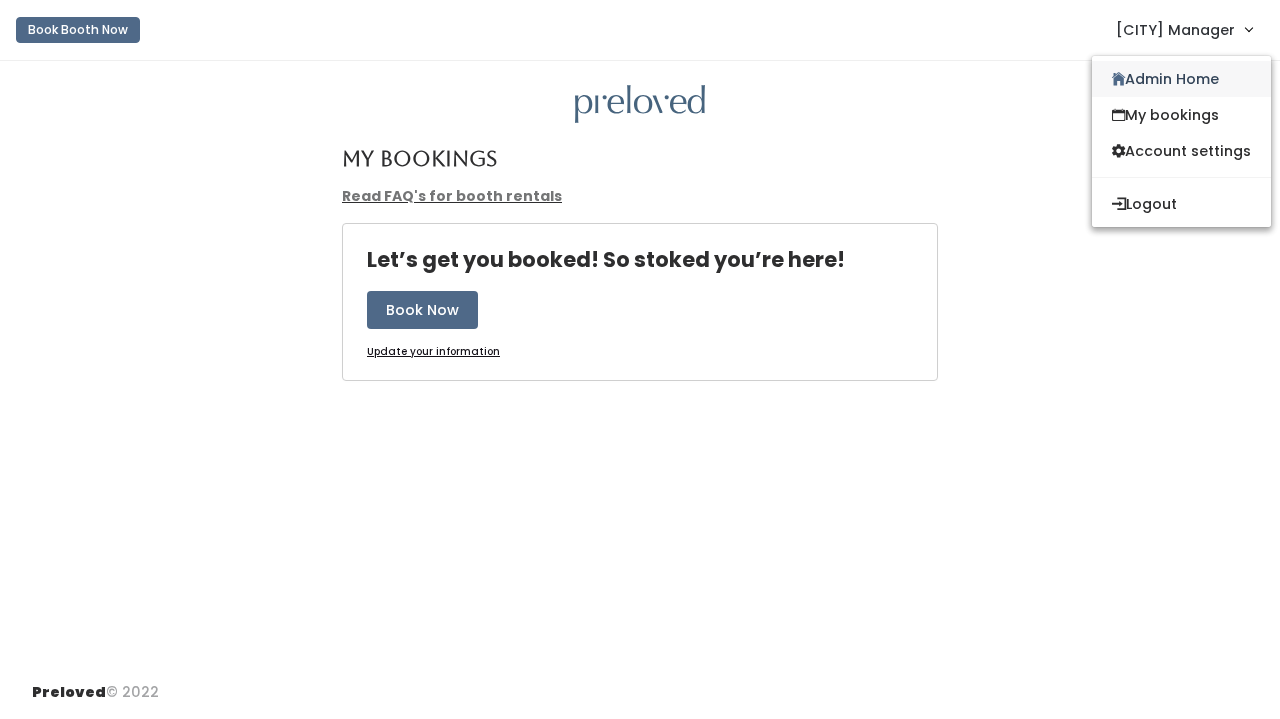 click on "Admin Home" at bounding box center (1181, 79) 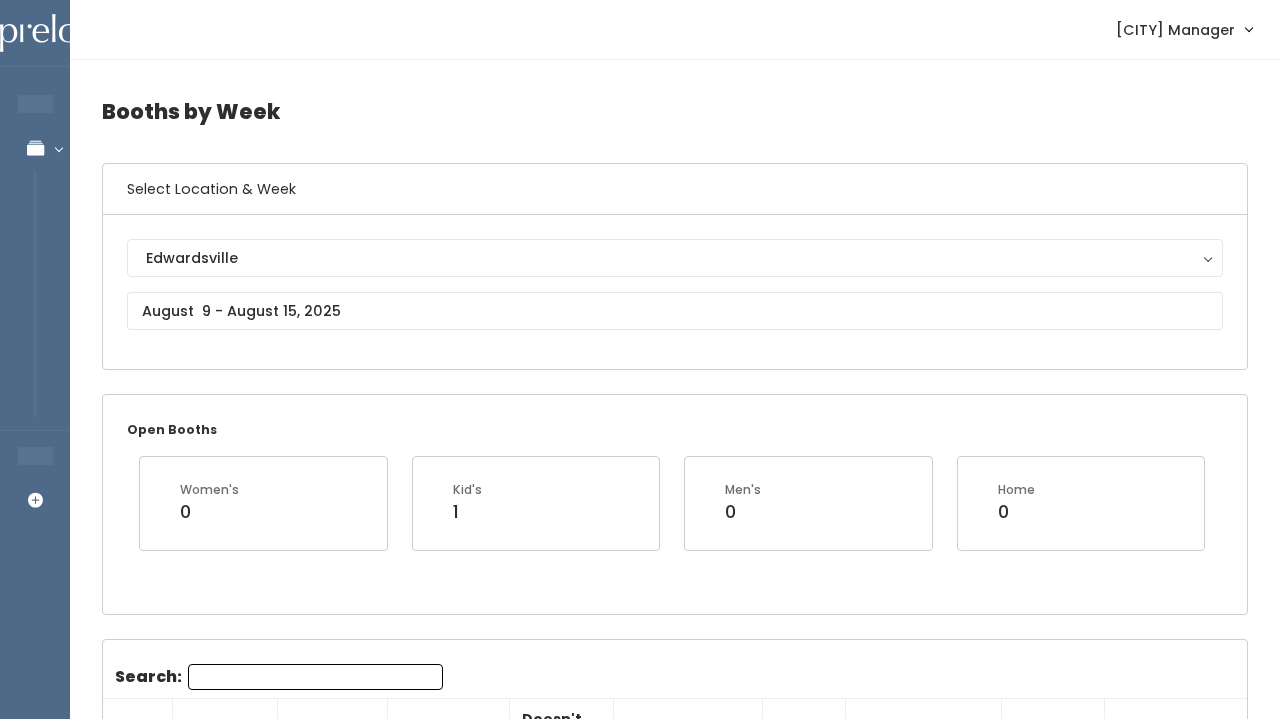 scroll, scrollTop: 0, scrollLeft: 0, axis: both 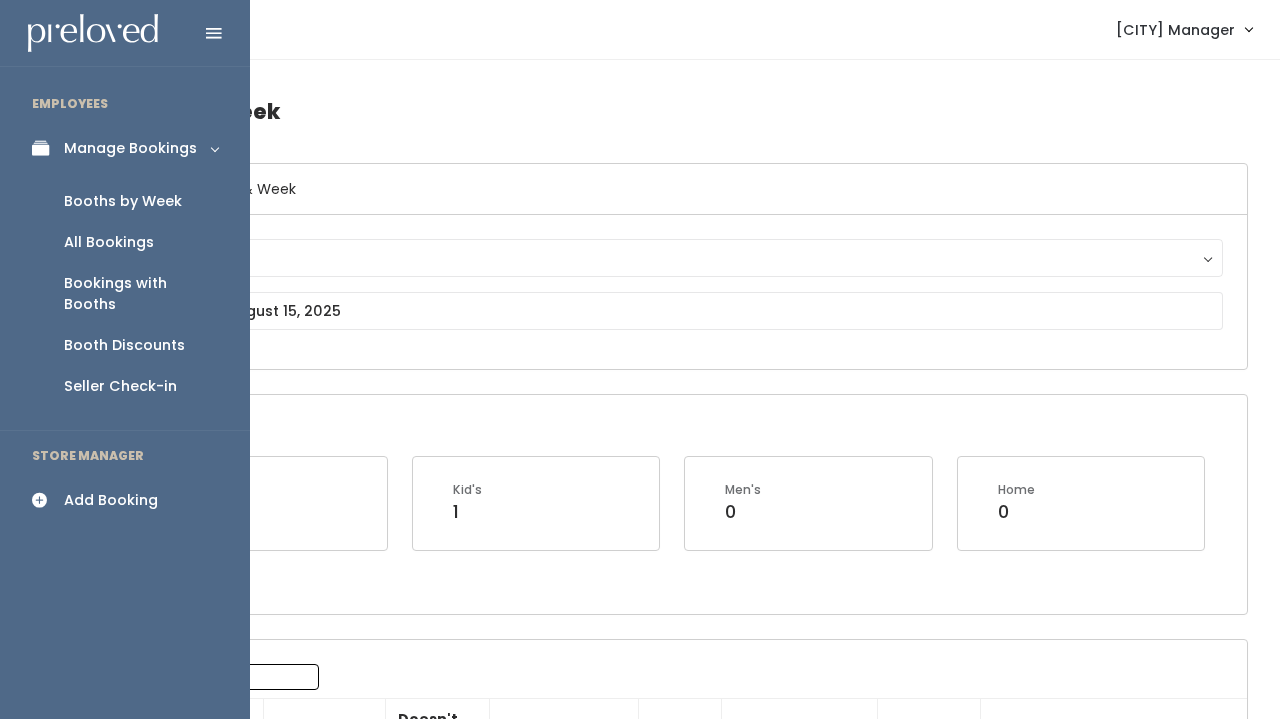 click on "All Bookings" at bounding box center [109, 242] 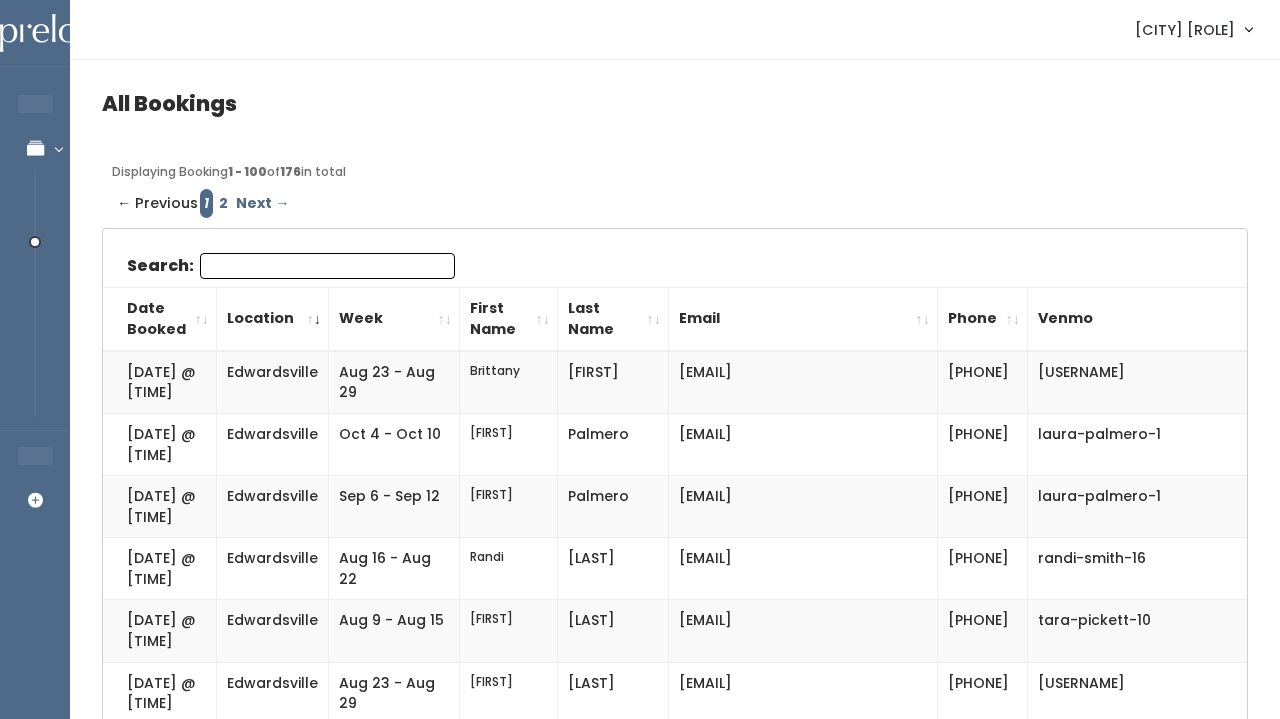scroll, scrollTop: 0, scrollLeft: 0, axis: both 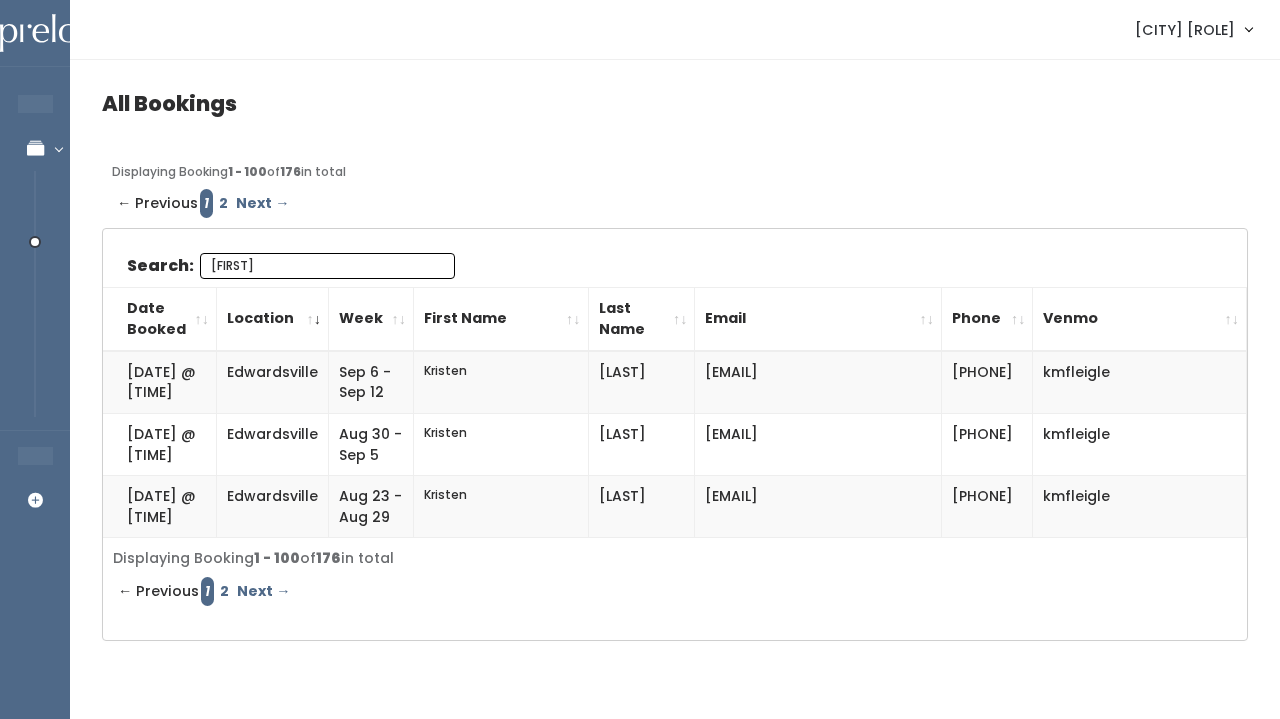 type on "kristen" 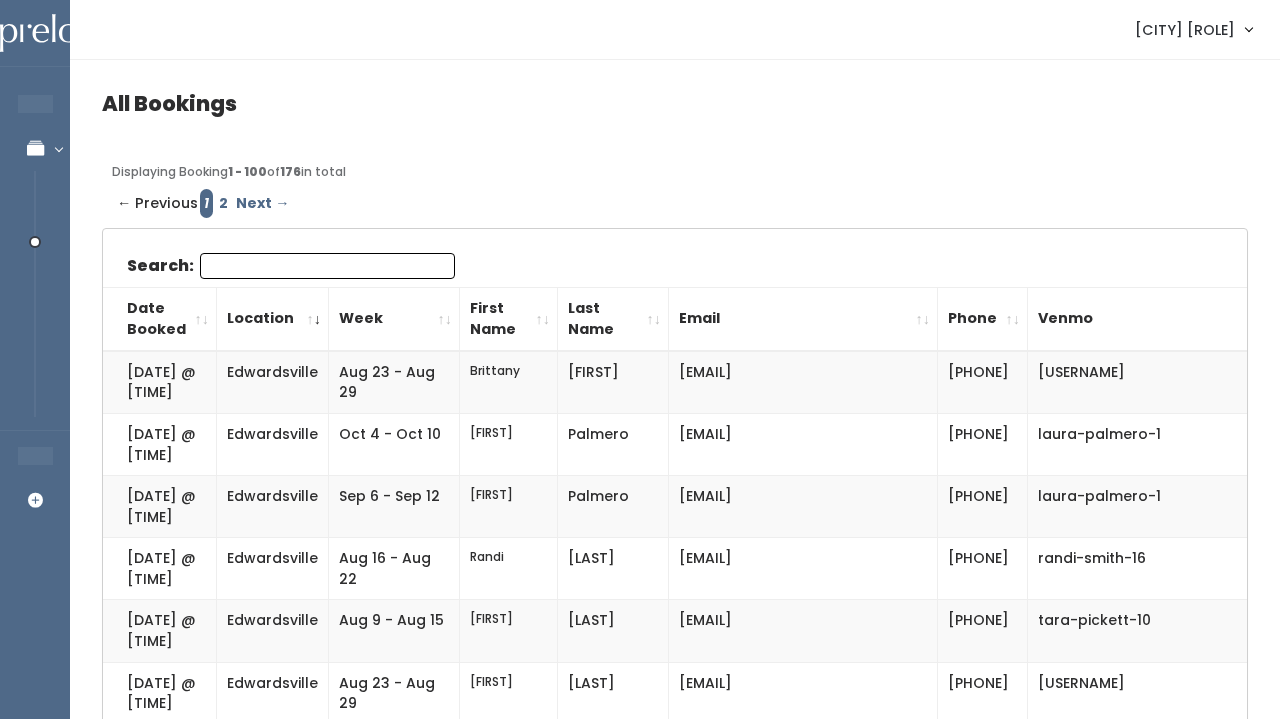 click on "Search:" at bounding box center [327, 266] 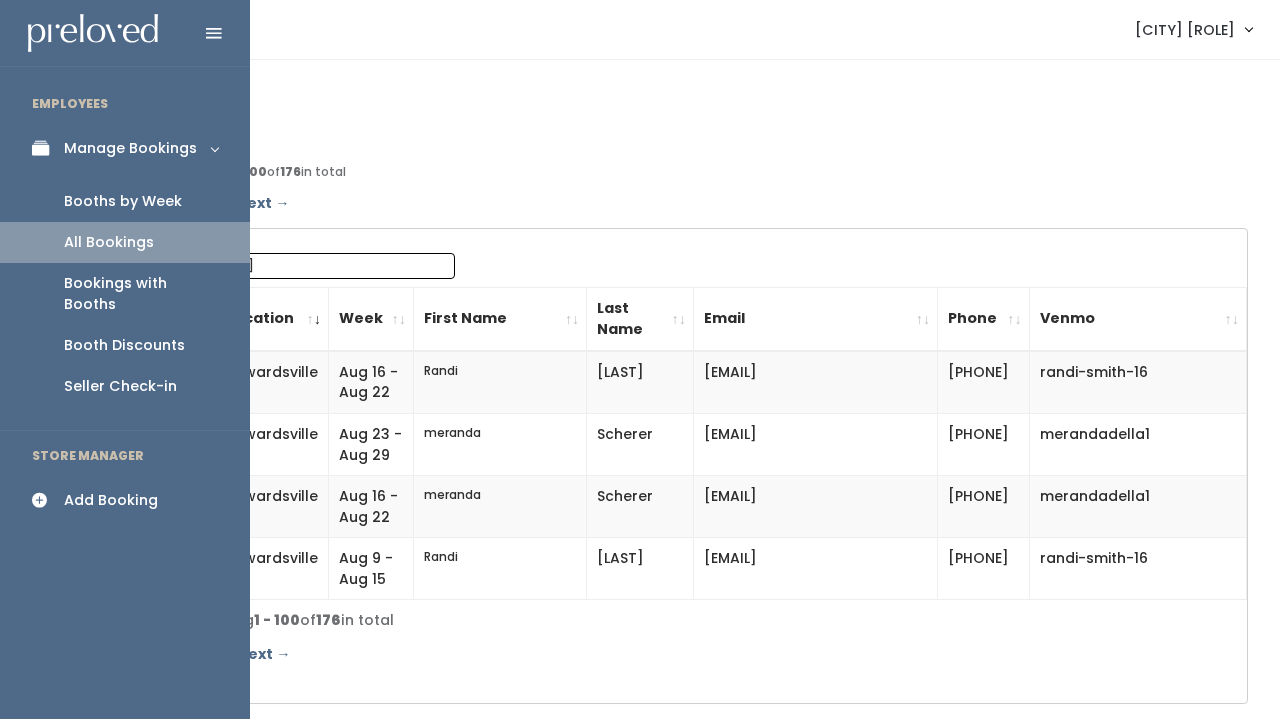 type on "rand" 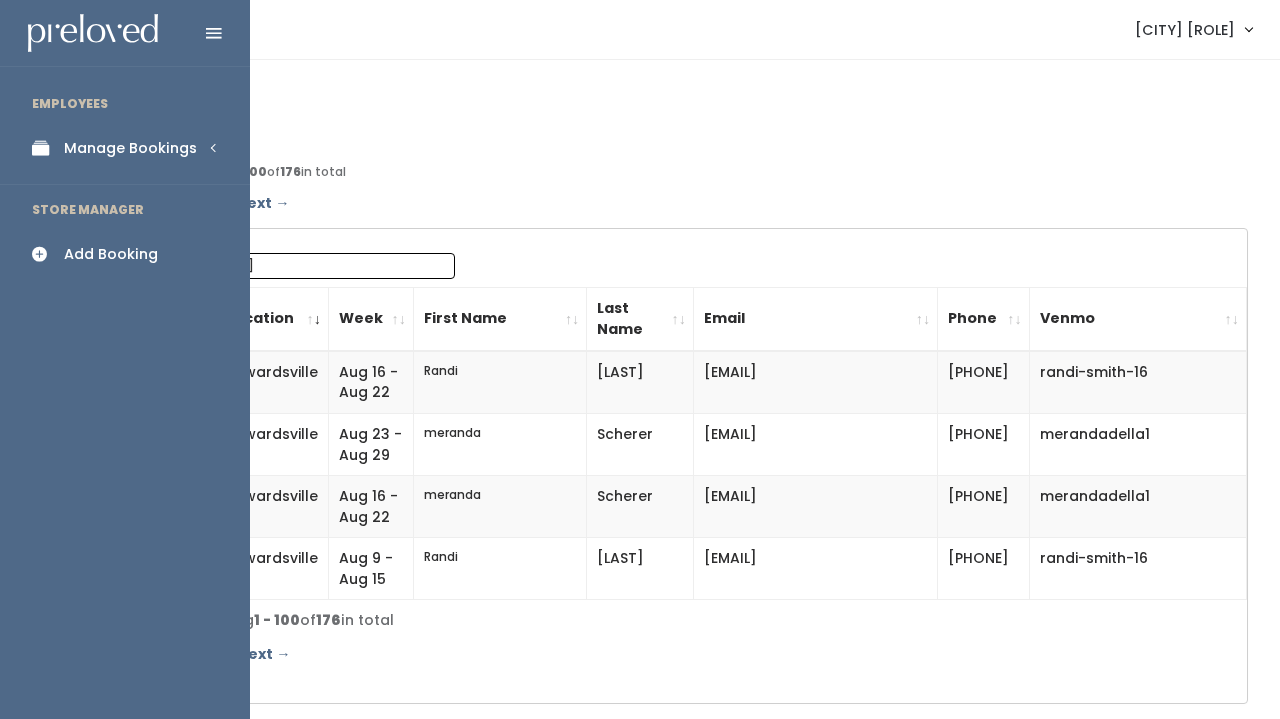 click on "Manage Bookings" at bounding box center [130, 148] 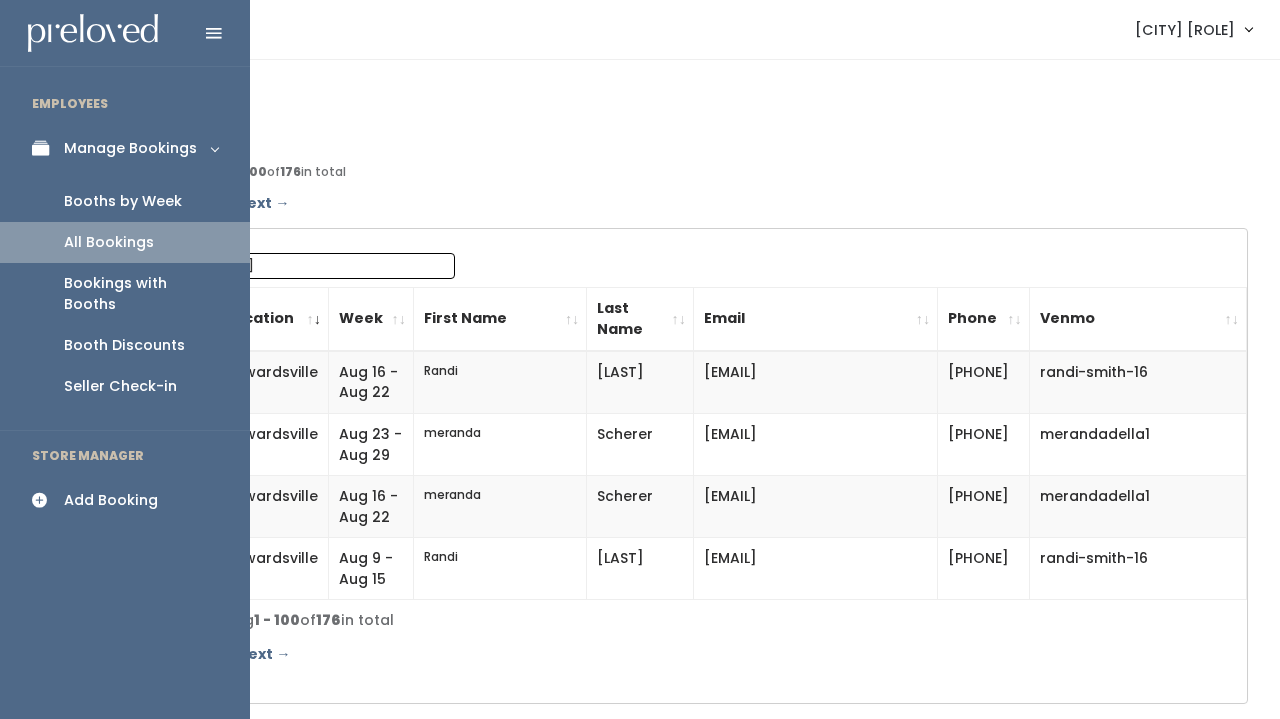 click on "Booths by Week" at bounding box center [123, 201] 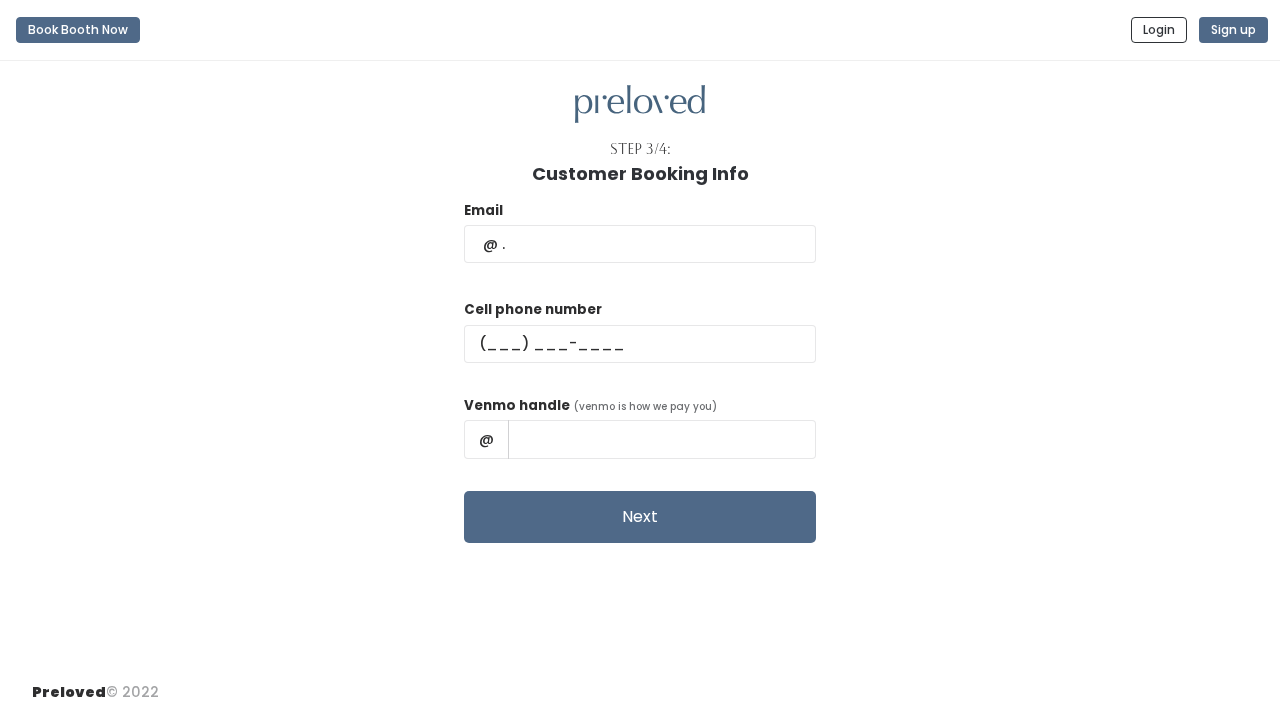 scroll, scrollTop: 0, scrollLeft: 0, axis: both 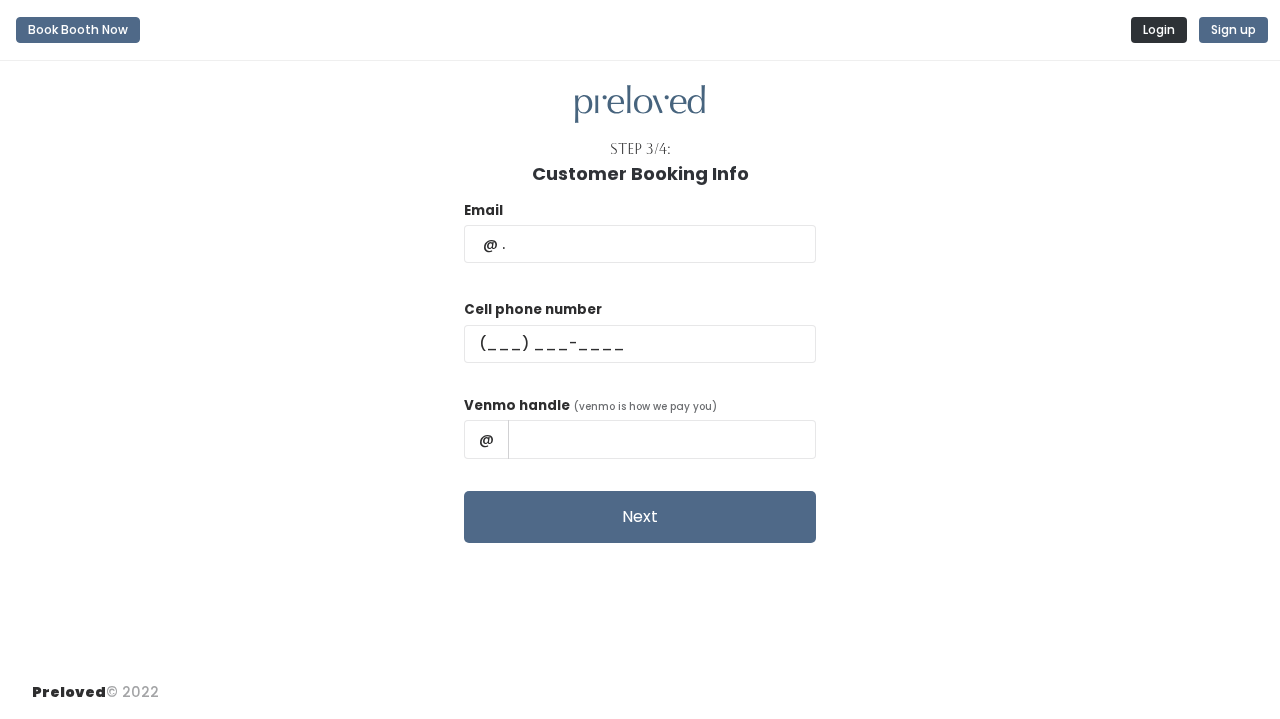 click on "Login" at bounding box center (1159, 30) 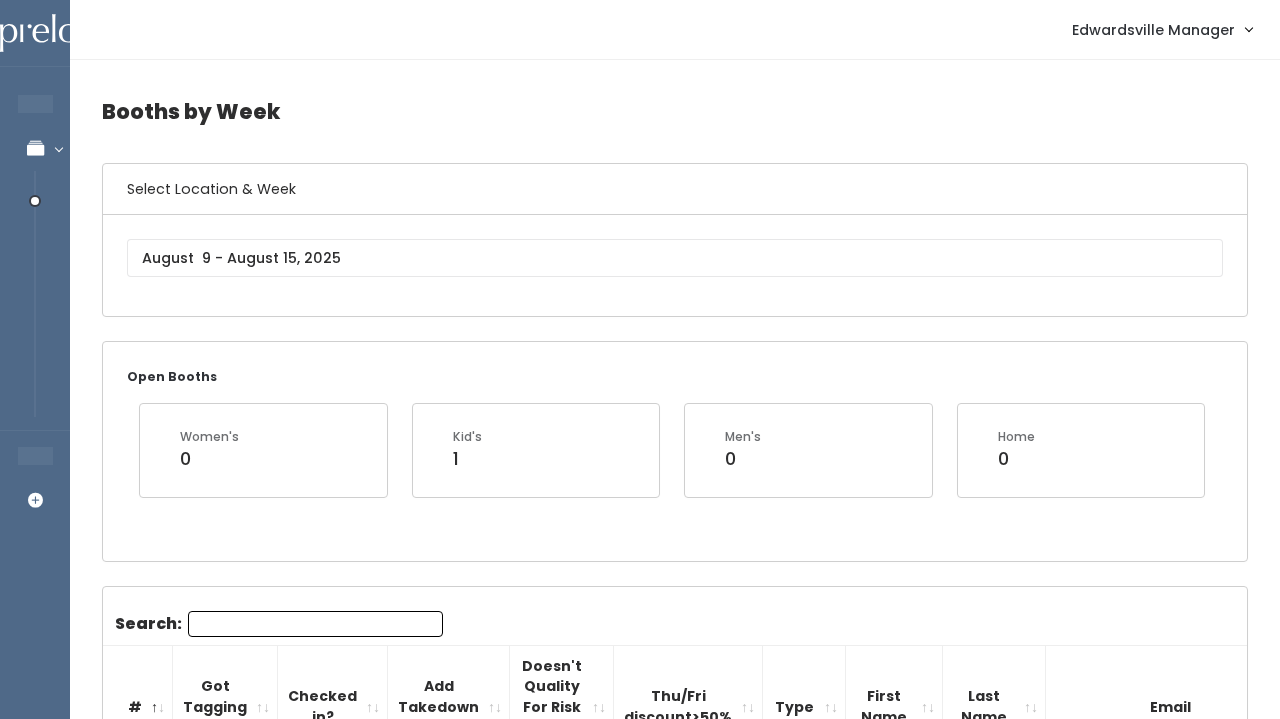 scroll, scrollTop: 0, scrollLeft: 0, axis: both 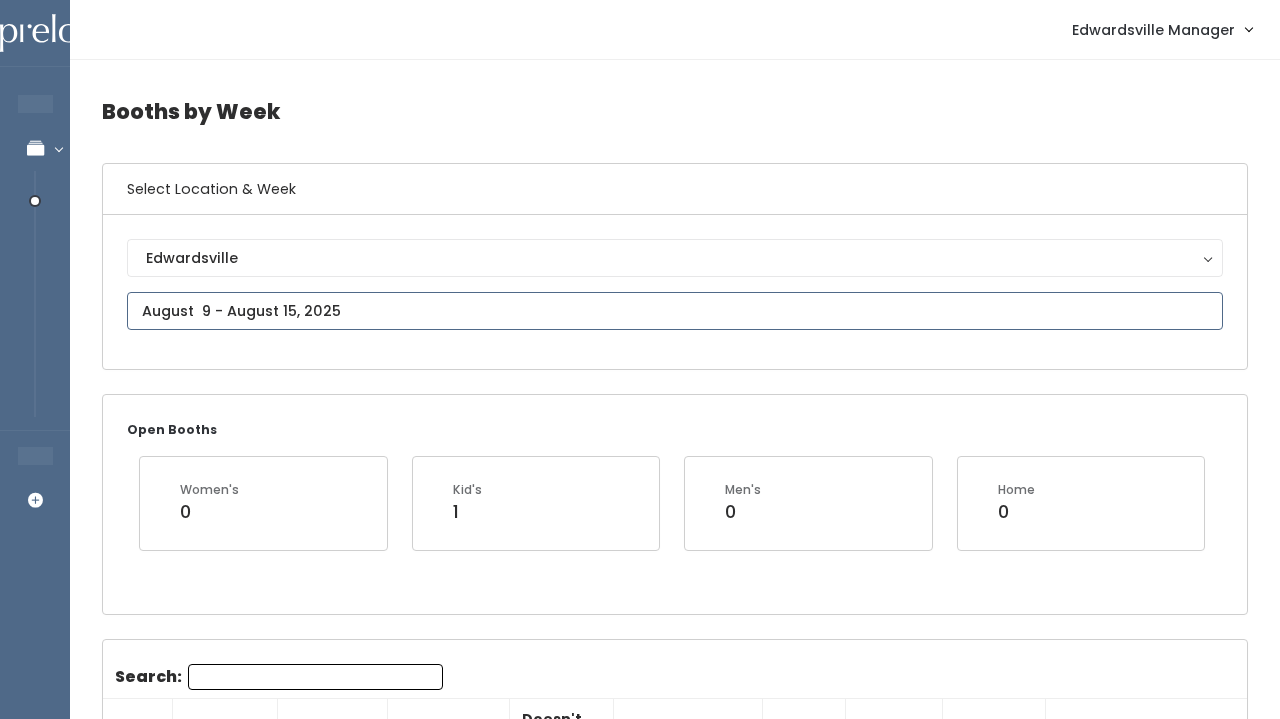 click at bounding box center [675, 311] 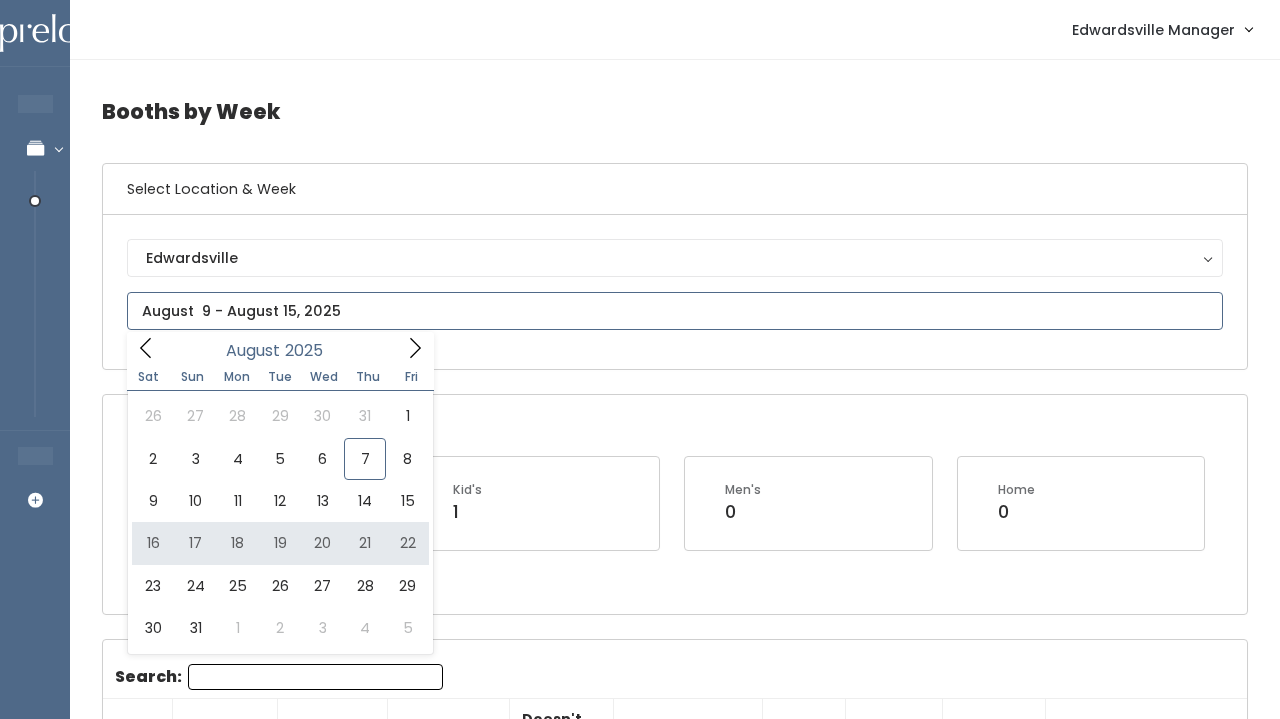 type on "August 16 to August 22" 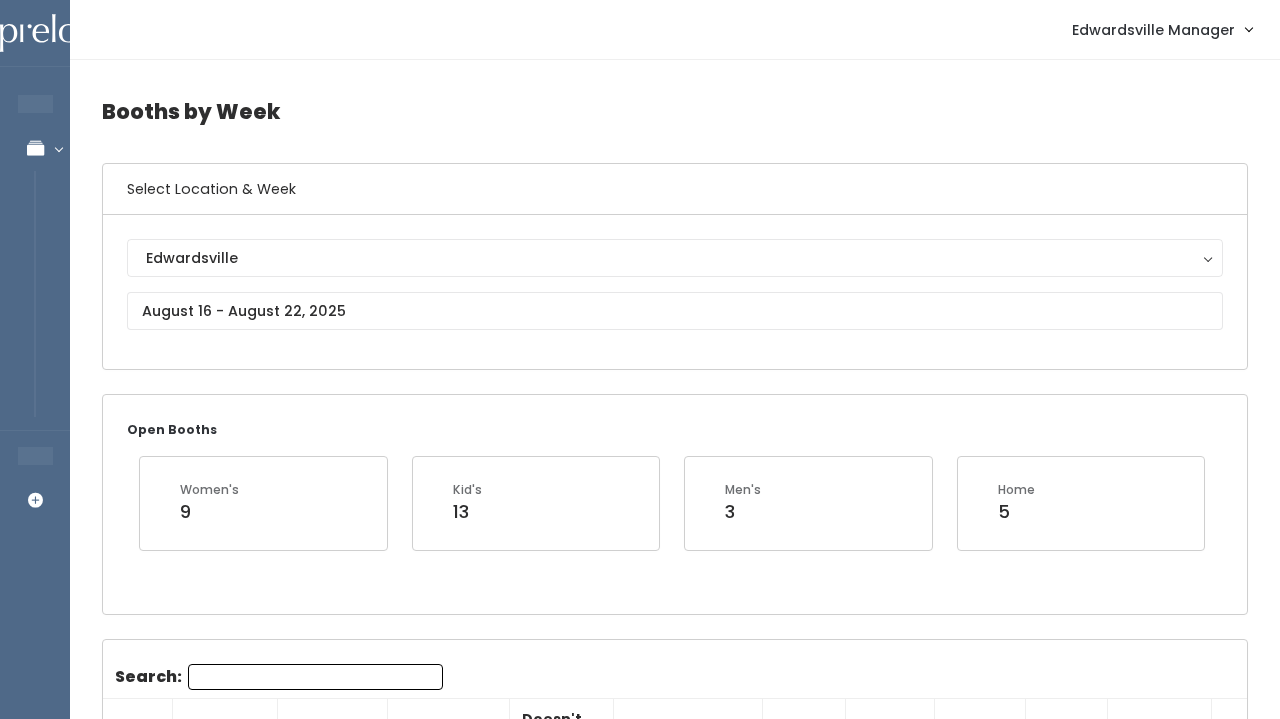scroll, scrollTop: 0, scrollLeft: 0, axis: both 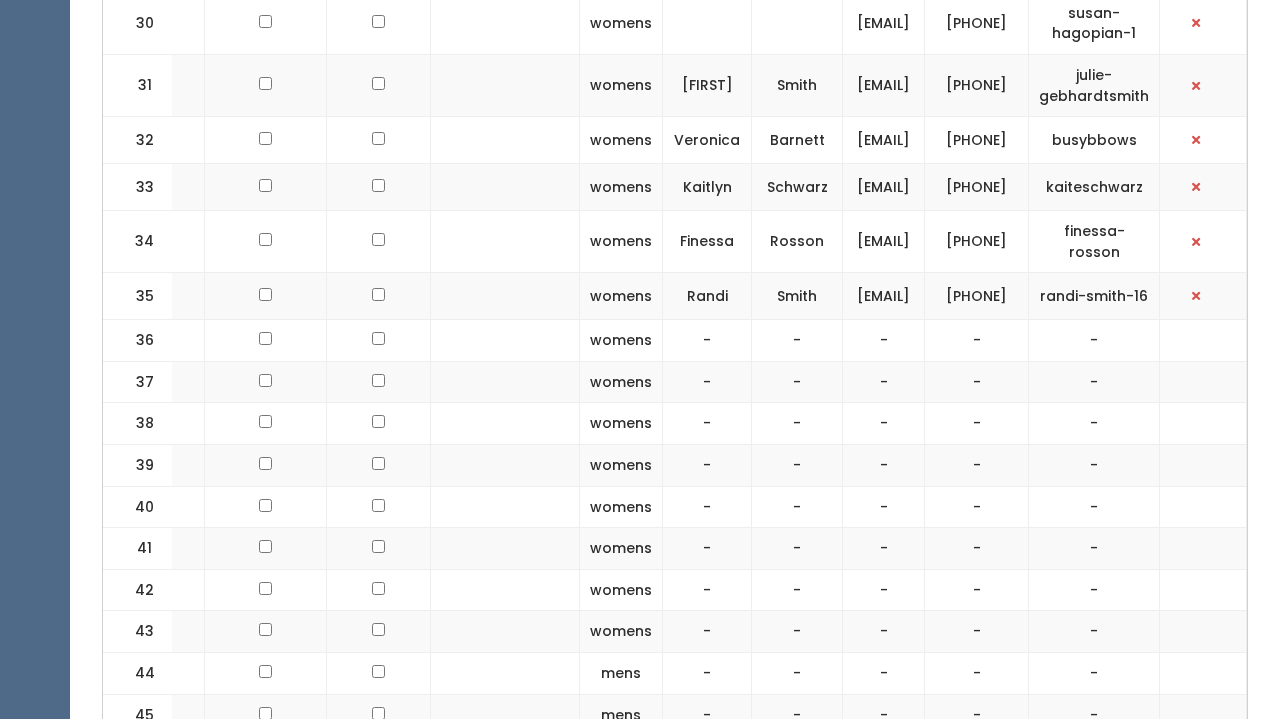 click on "Randi" at bounding box center [707, 296] 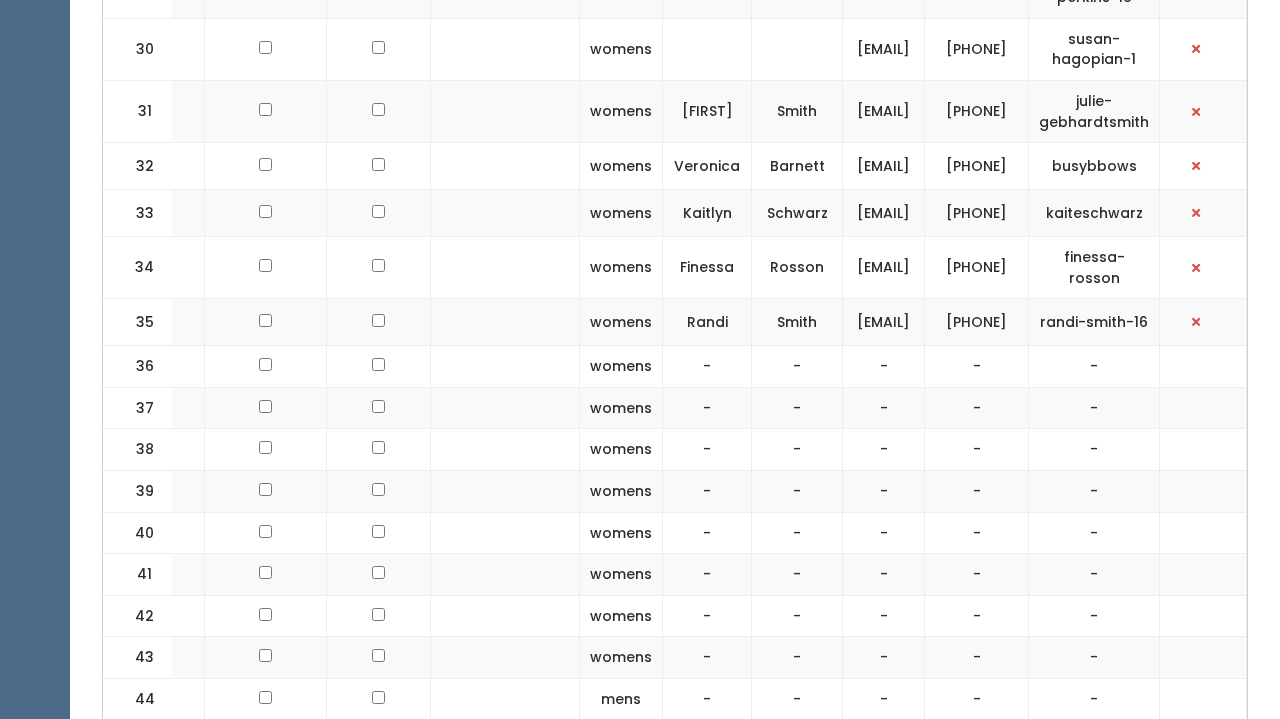 scroll, scrollTop: 2198, scrollLeft: 0, axis: vertical 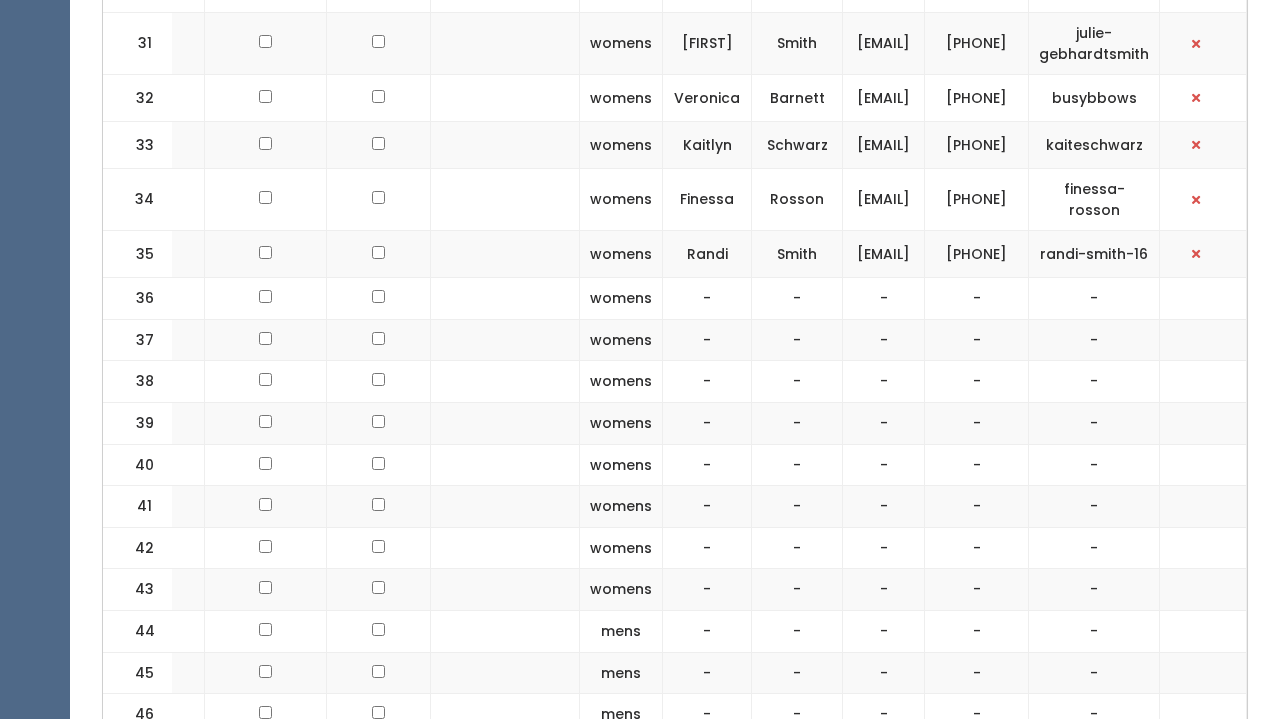 drag, startPoint x: 712, startPoint y: 375, endPoint x: 914, endPoint y: 386, distance: 202.29929 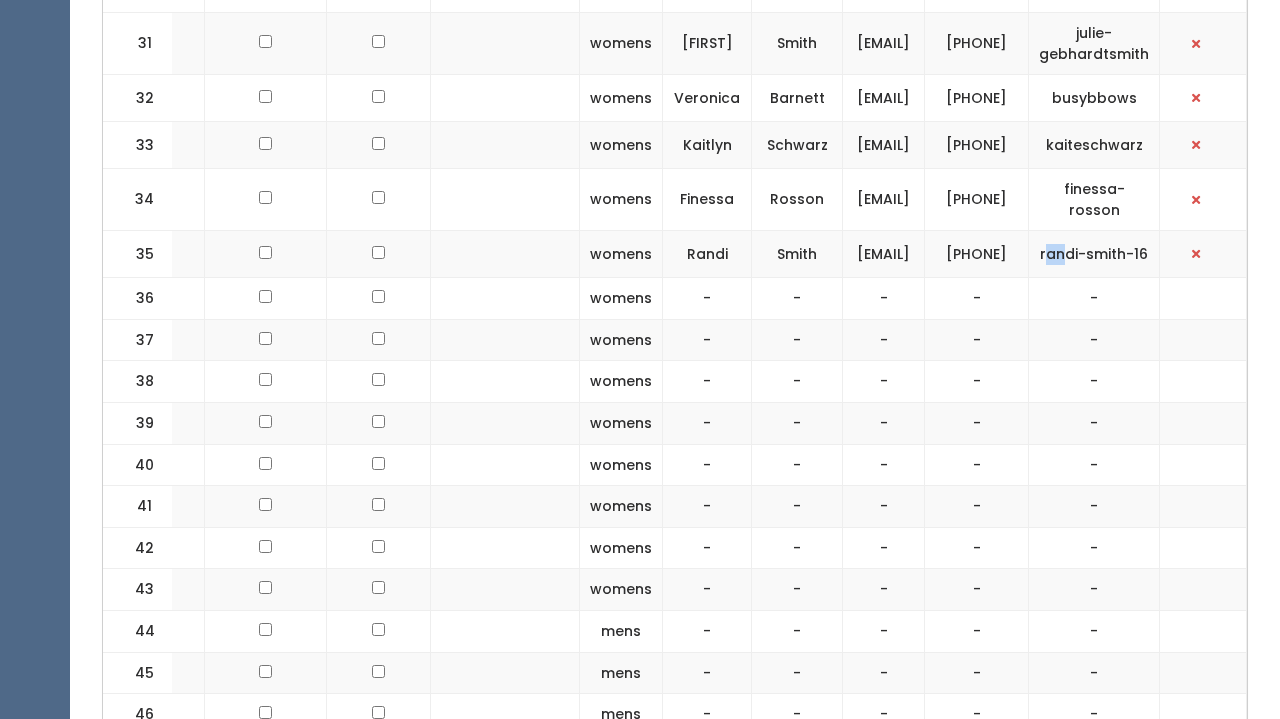 drag, startPoint x: 1060, startPoint y: 368, endPoint x: 1088, endPoint y: 376, distance: 29.12044 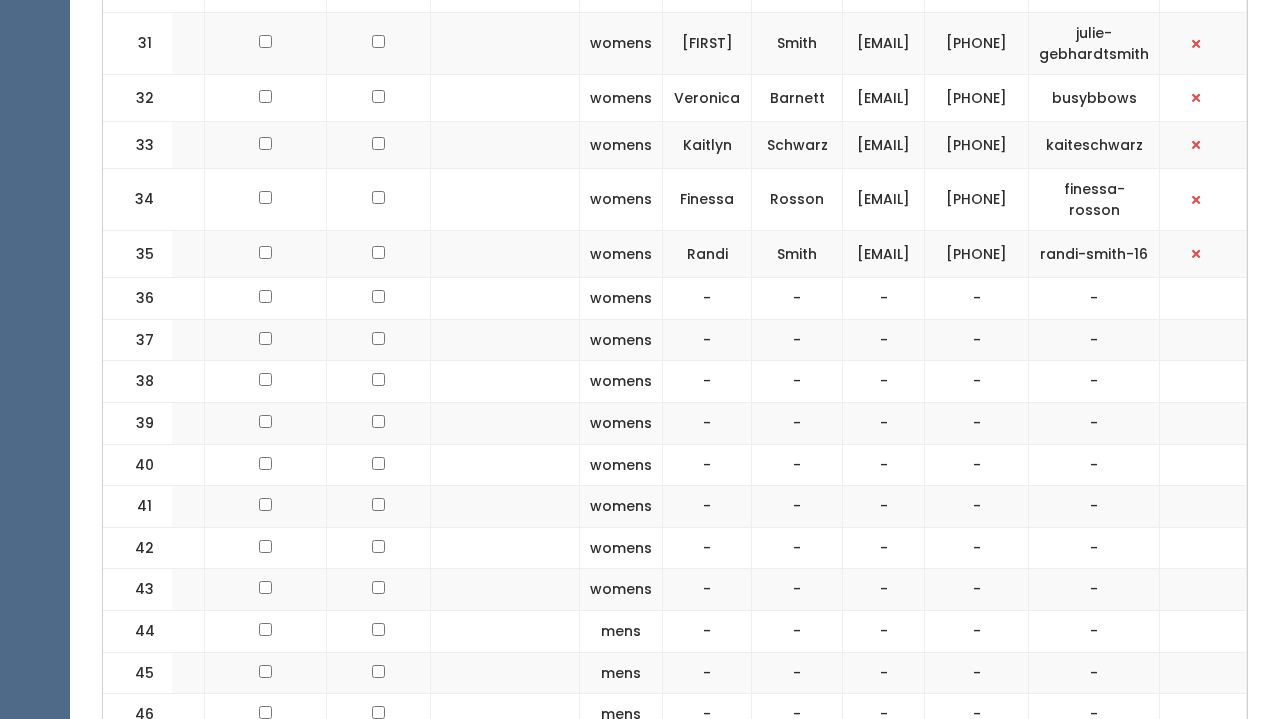 click on "randi-smith-16" at bounding box center (1094, 254) 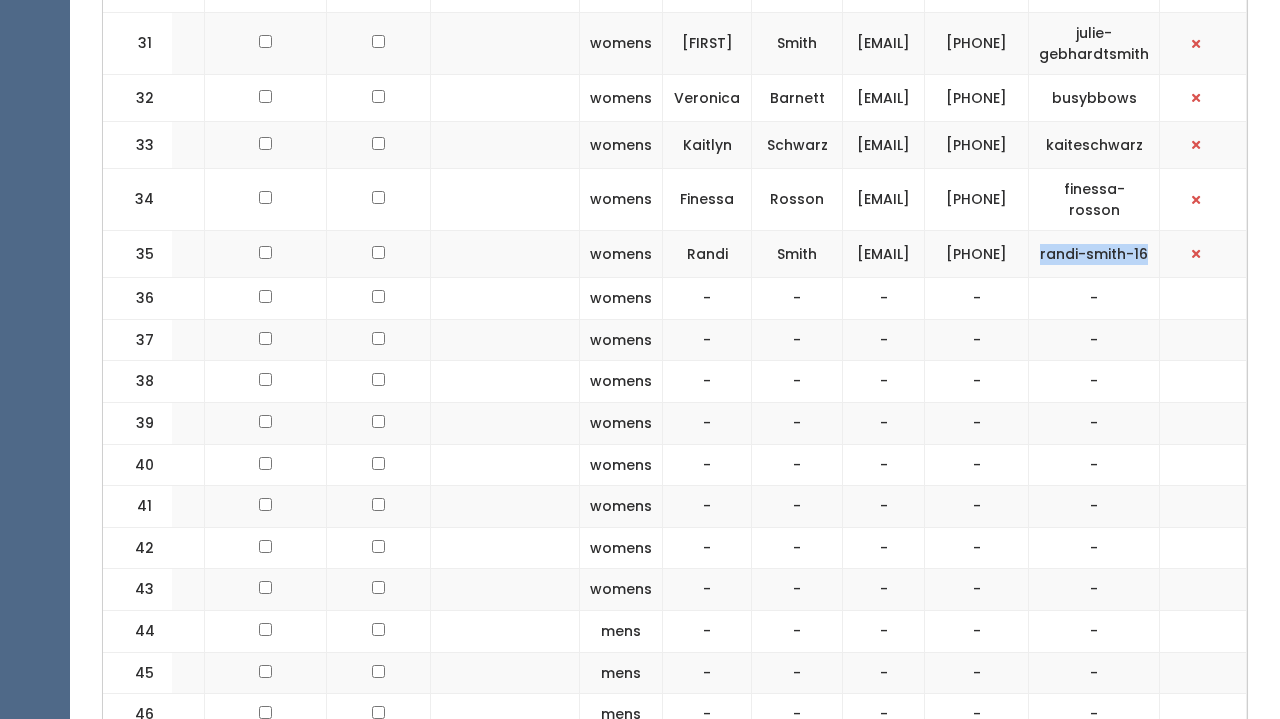 drag, startPoint x: 1054, startPoint y: 368, endPoint x: 1119, endPoint y: 393, distance: 69.641945 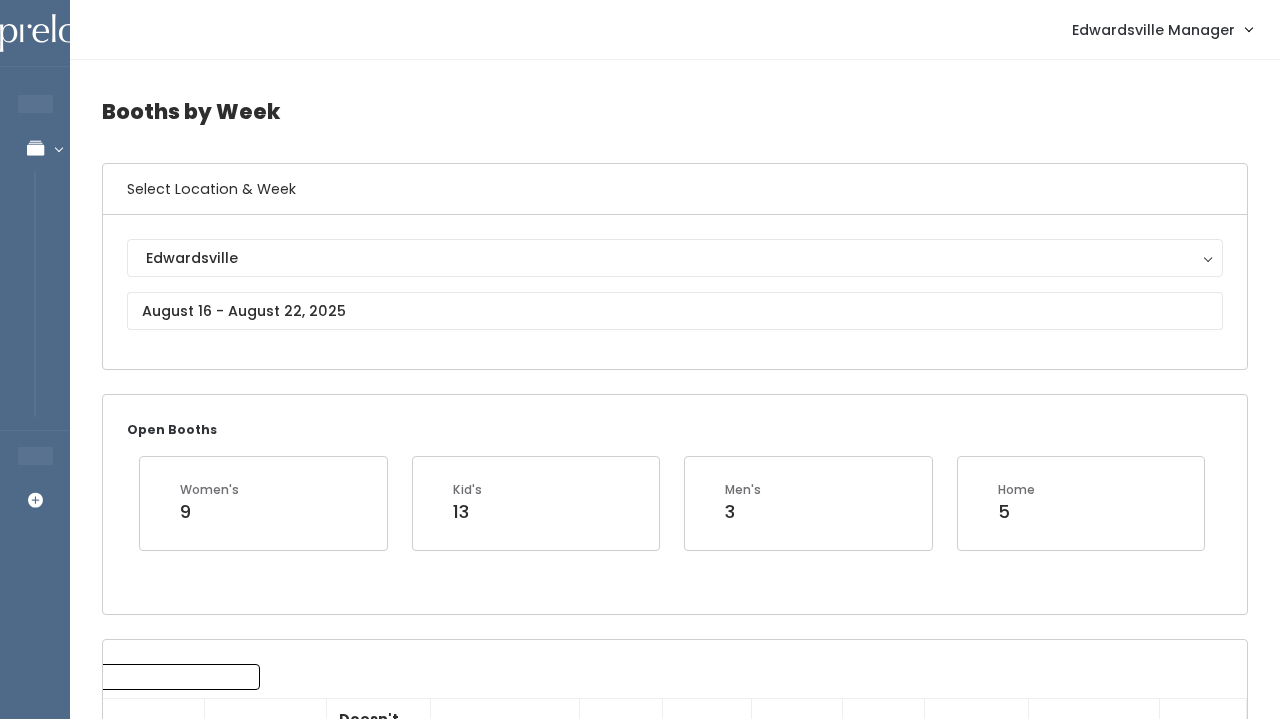 scroll, scrollTop: 0, scrollLeft: 0, axis: both 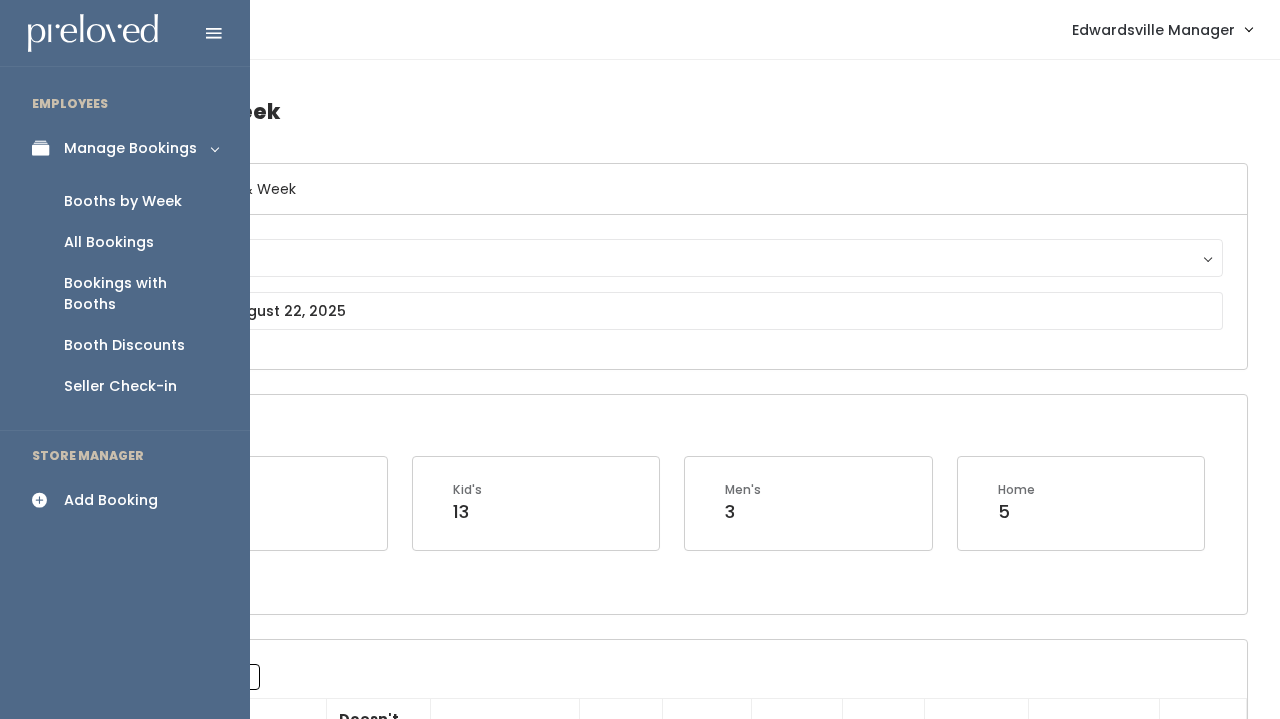 click on "All Bookings" at bounding box center [109, 242] 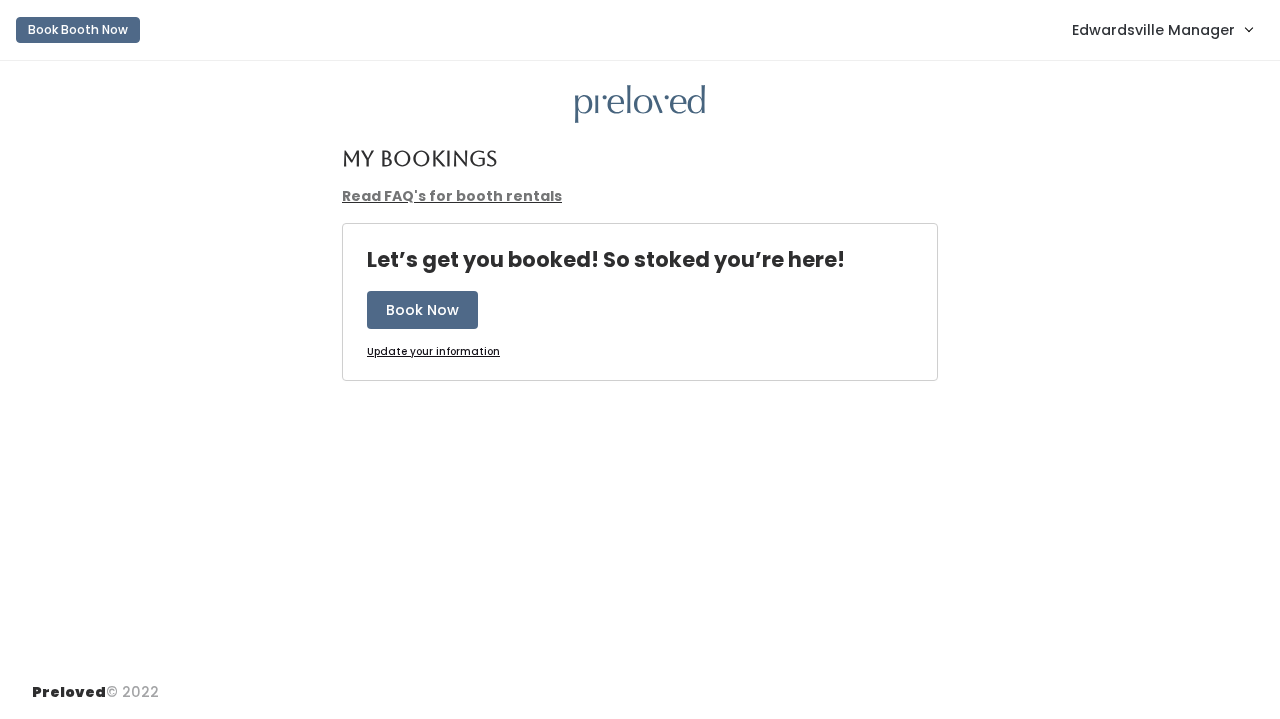scroll, scrollTop: 0, scrollLeft: 0, axis: both 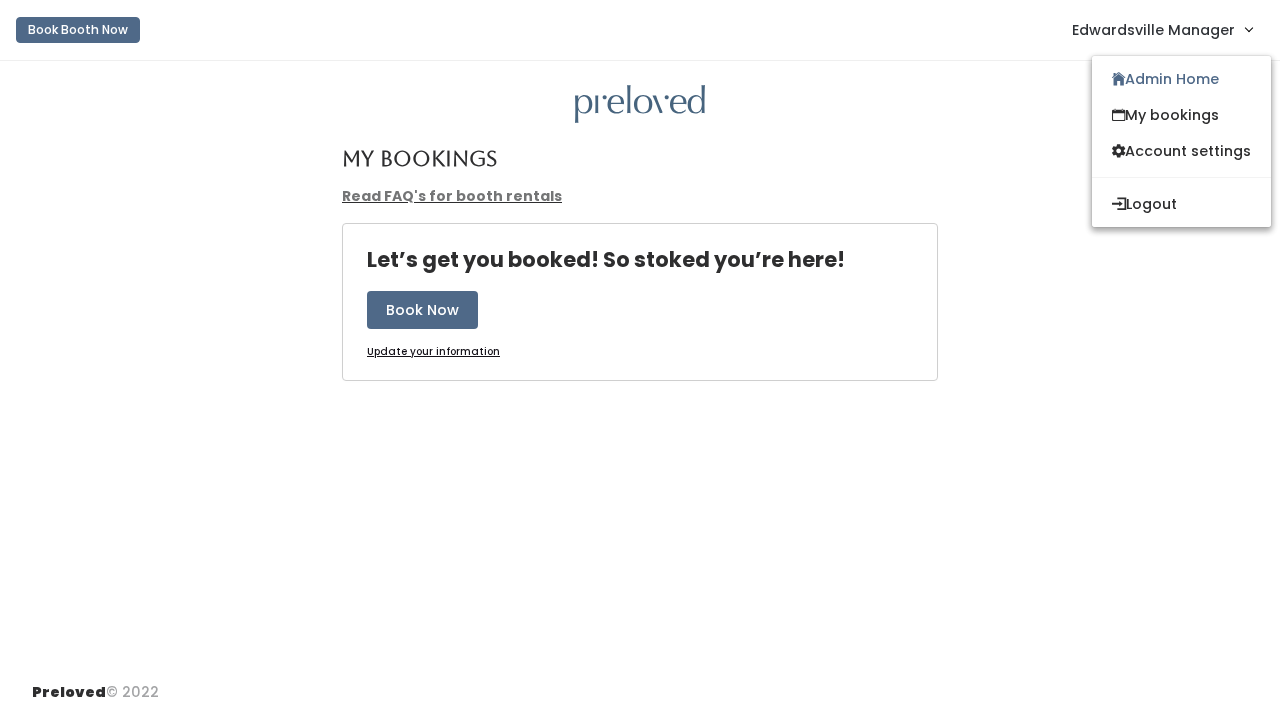 drag, startPoint x: 1102, startPoint y: 115, endPoint x: 1097, endPoint y: 105, distance: 11.18034 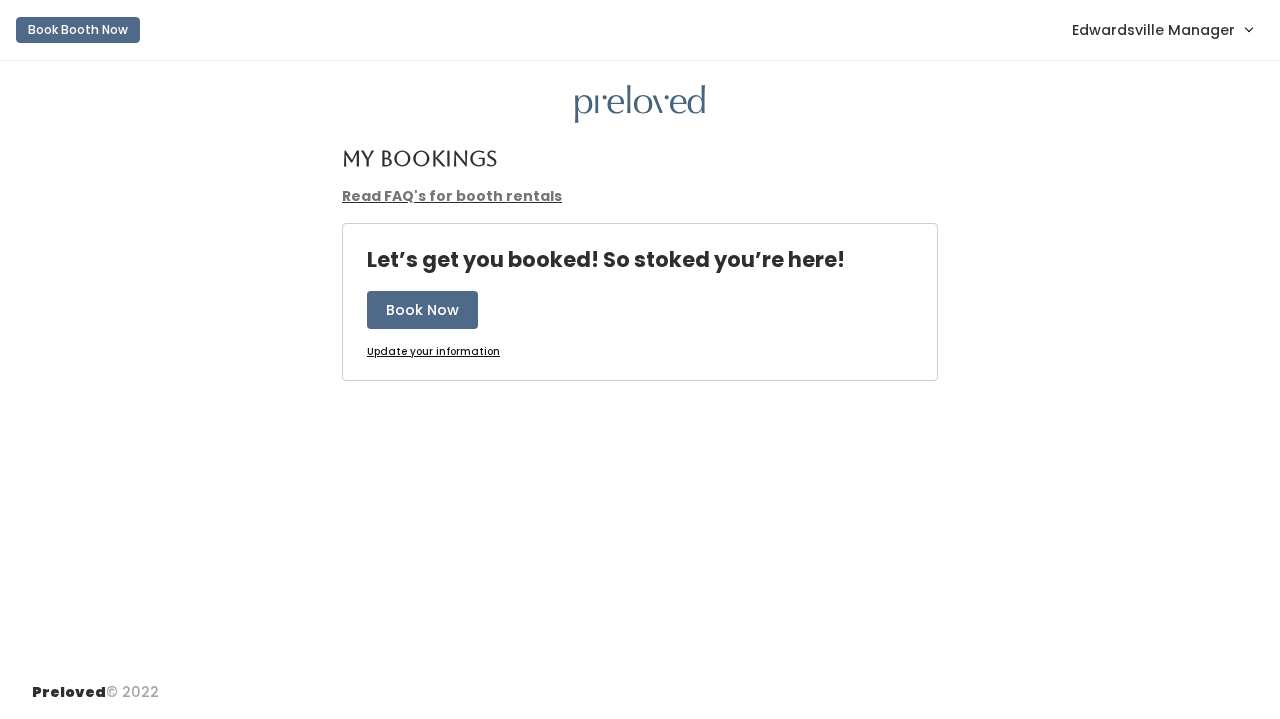 scroll, scrollTop: 0, scrollLeft: 0, axis: both 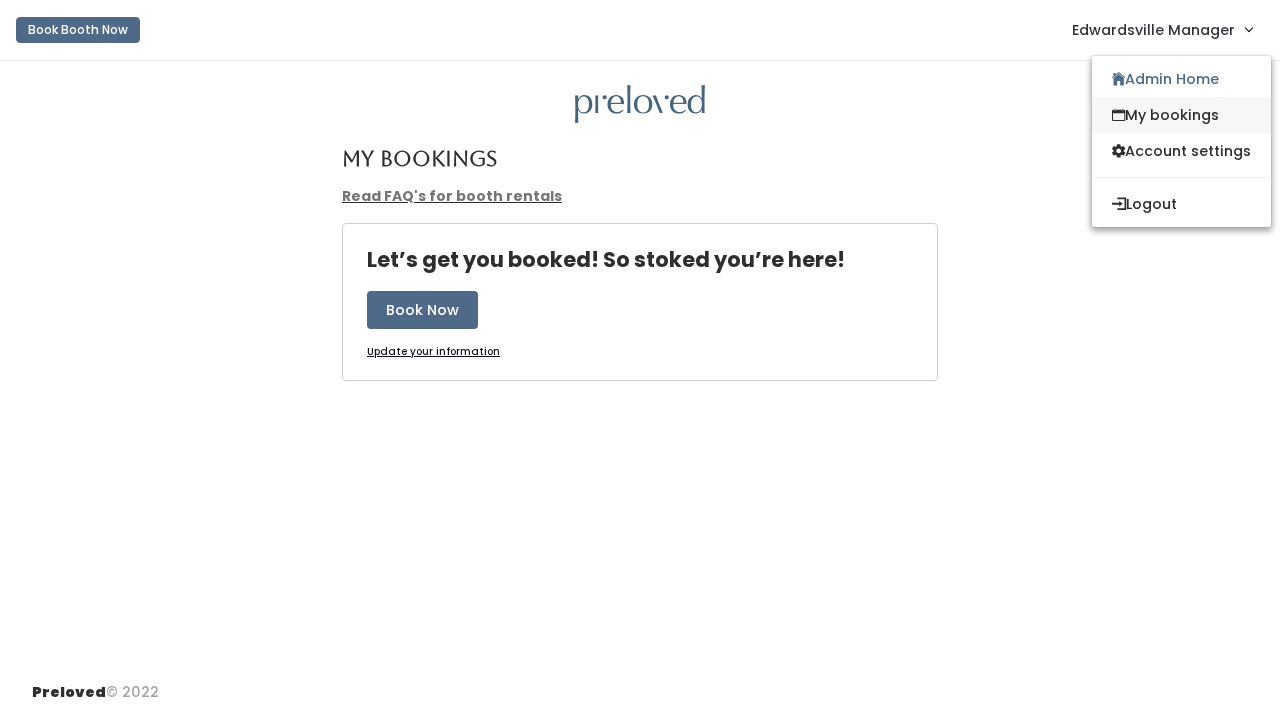 click on "My bookings" at bounding box center (1181, 115) 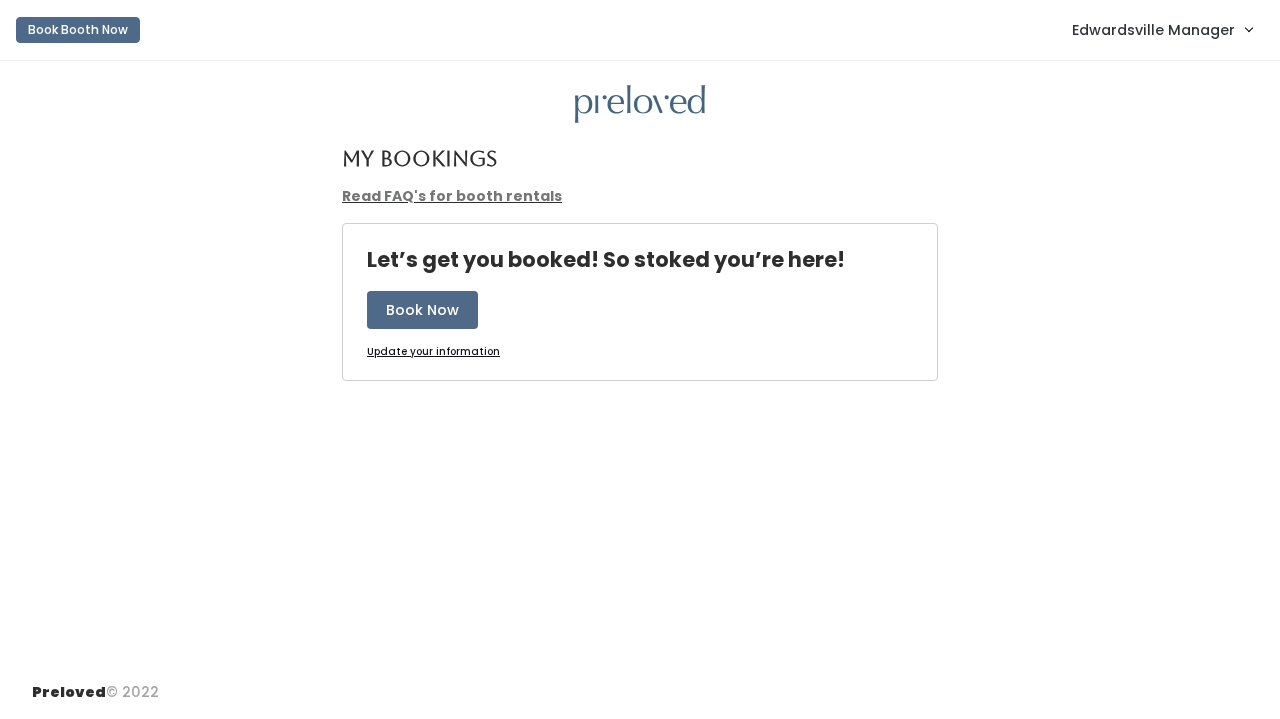 scroll, scrollTop: 0, scrollLeft: 0, axis: both 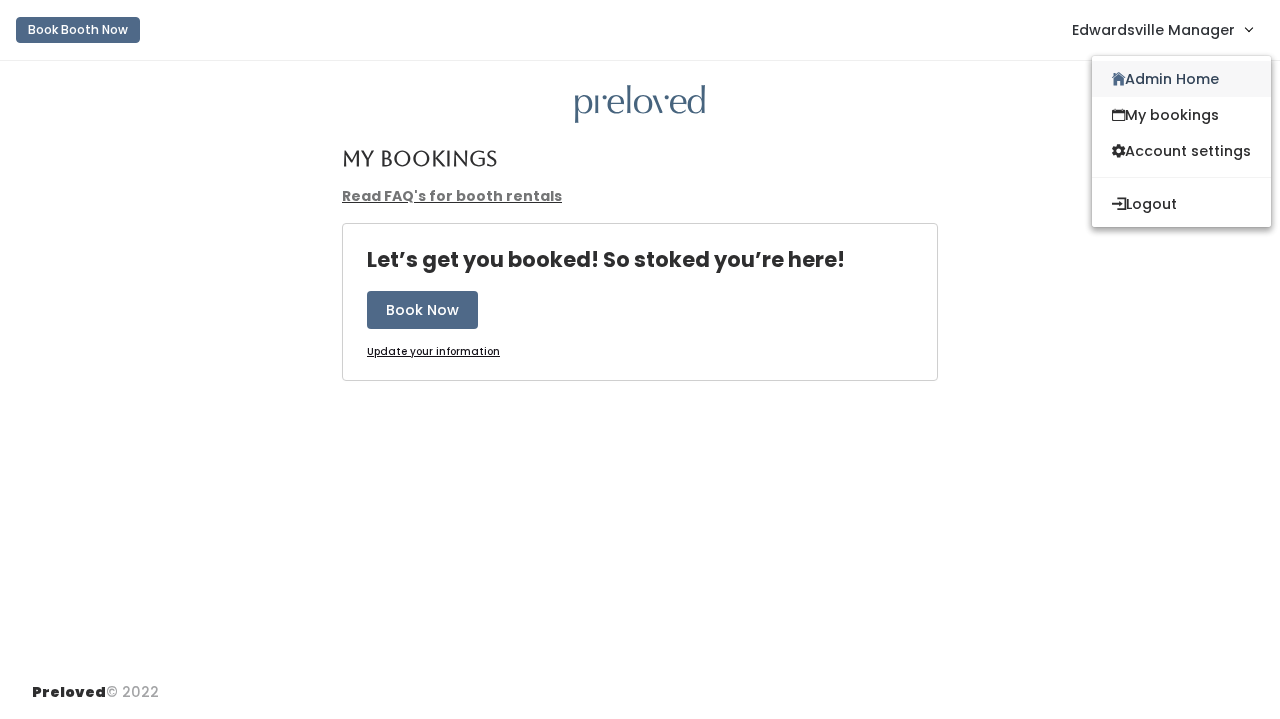 click on "Admin Home" at bounding box center (1181, 79) 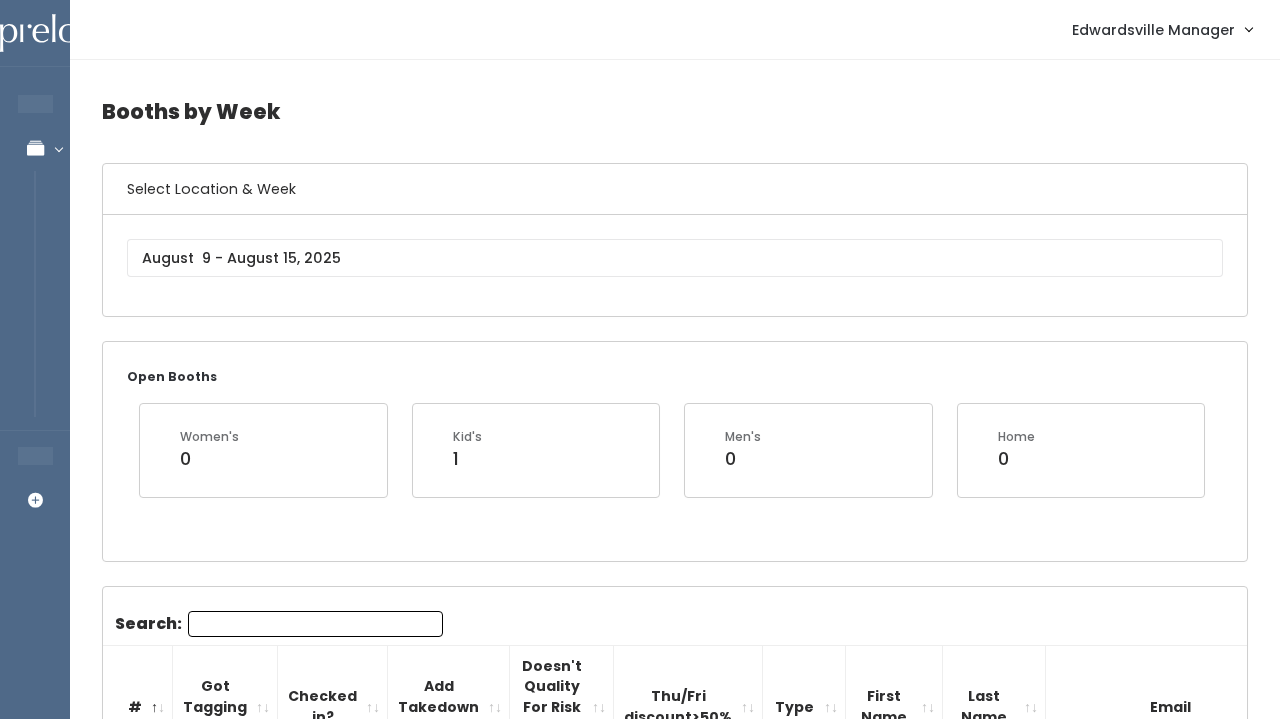 scroll, scrollTop: 0, scrollLeft: 0, axis: both 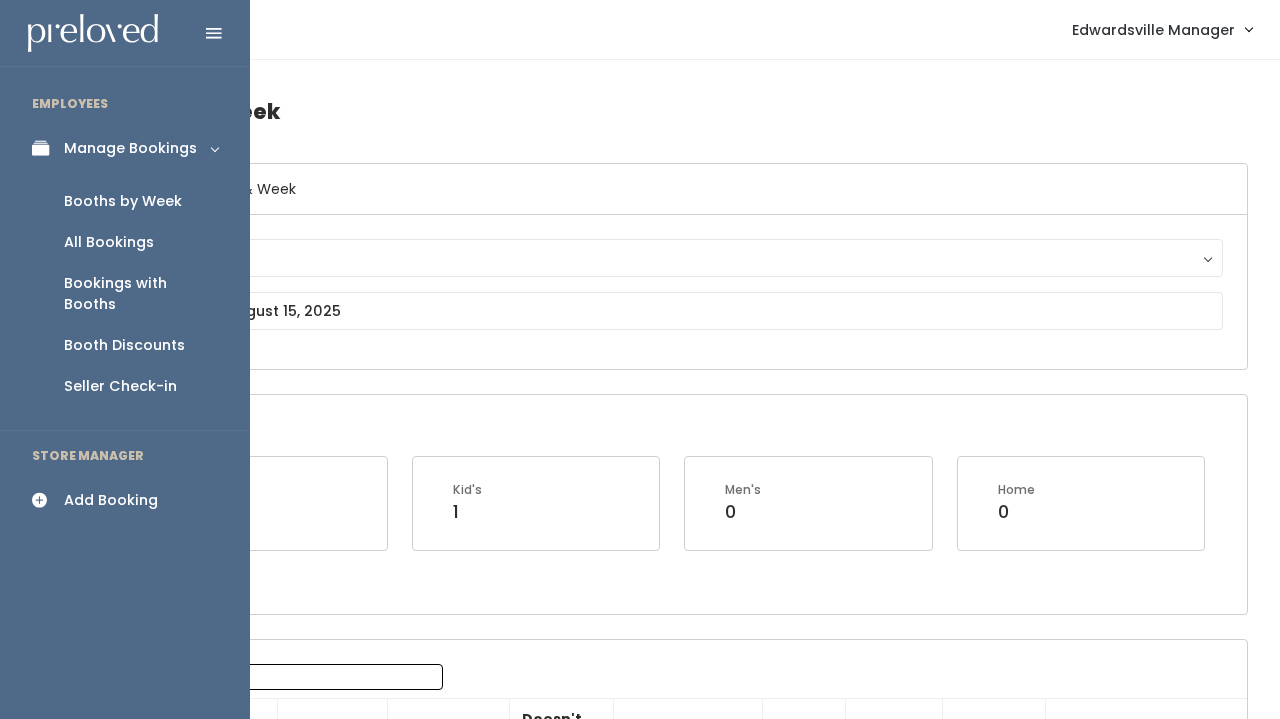click on "Add Booking" at bounding box center (111, 500) 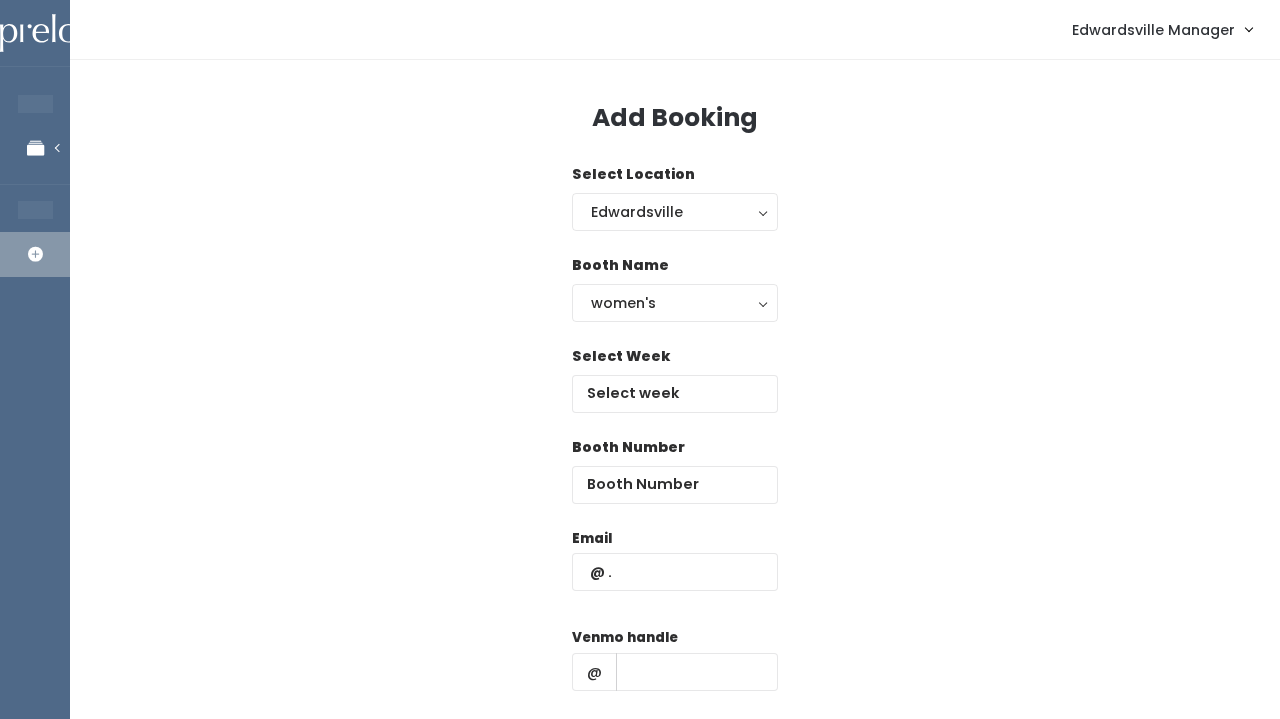 scroll, scrollTop: 0, scrollLeft: 0, axis: both 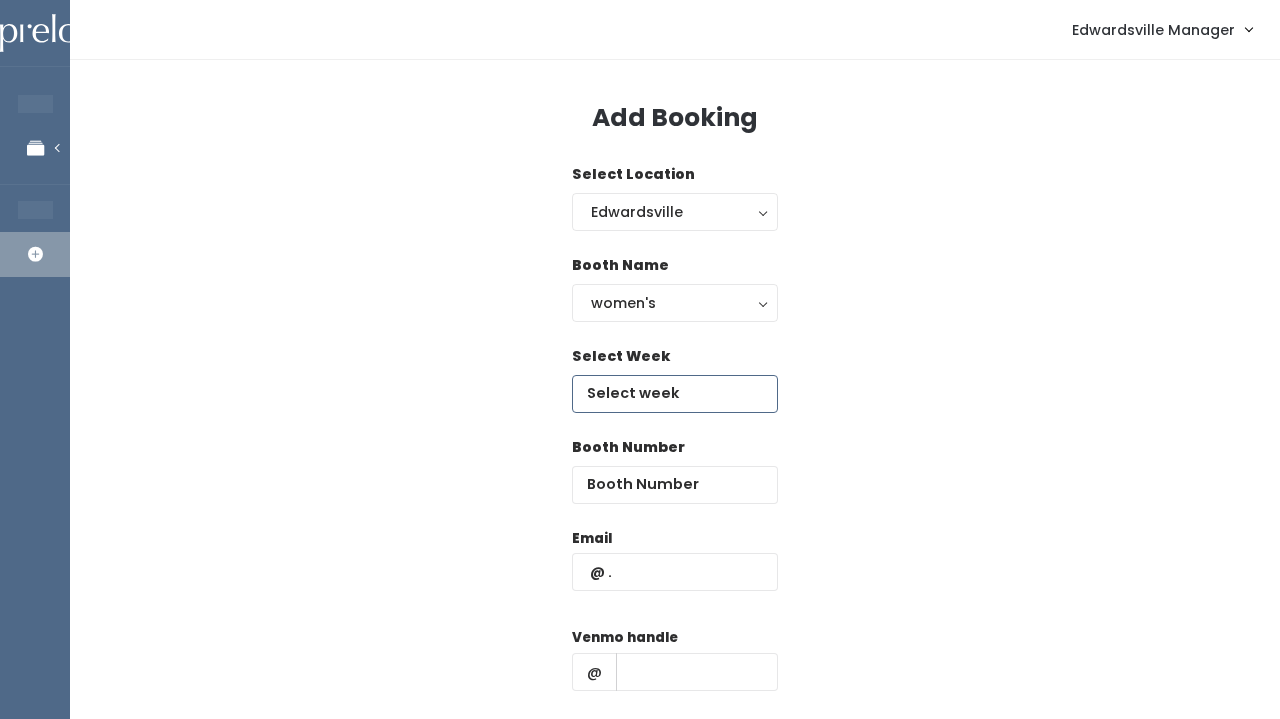click at bounding box center [675, 394] 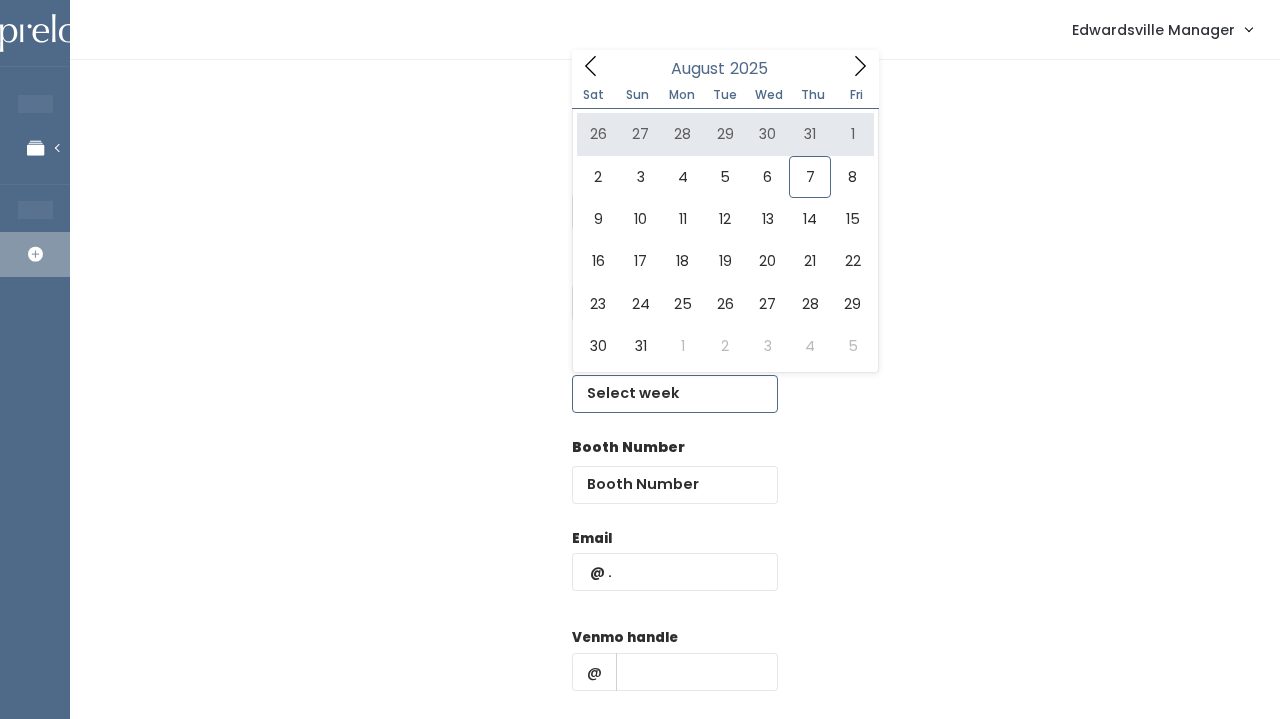 click 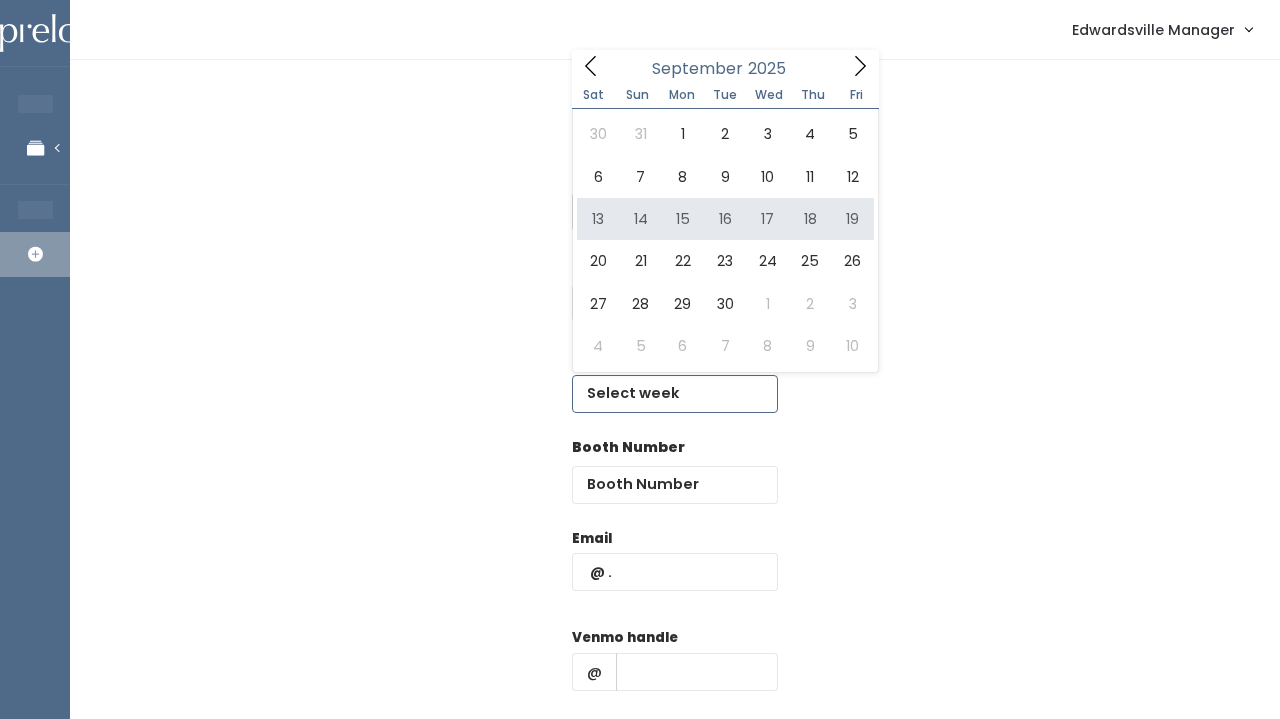 type on "September 13 to September 19" 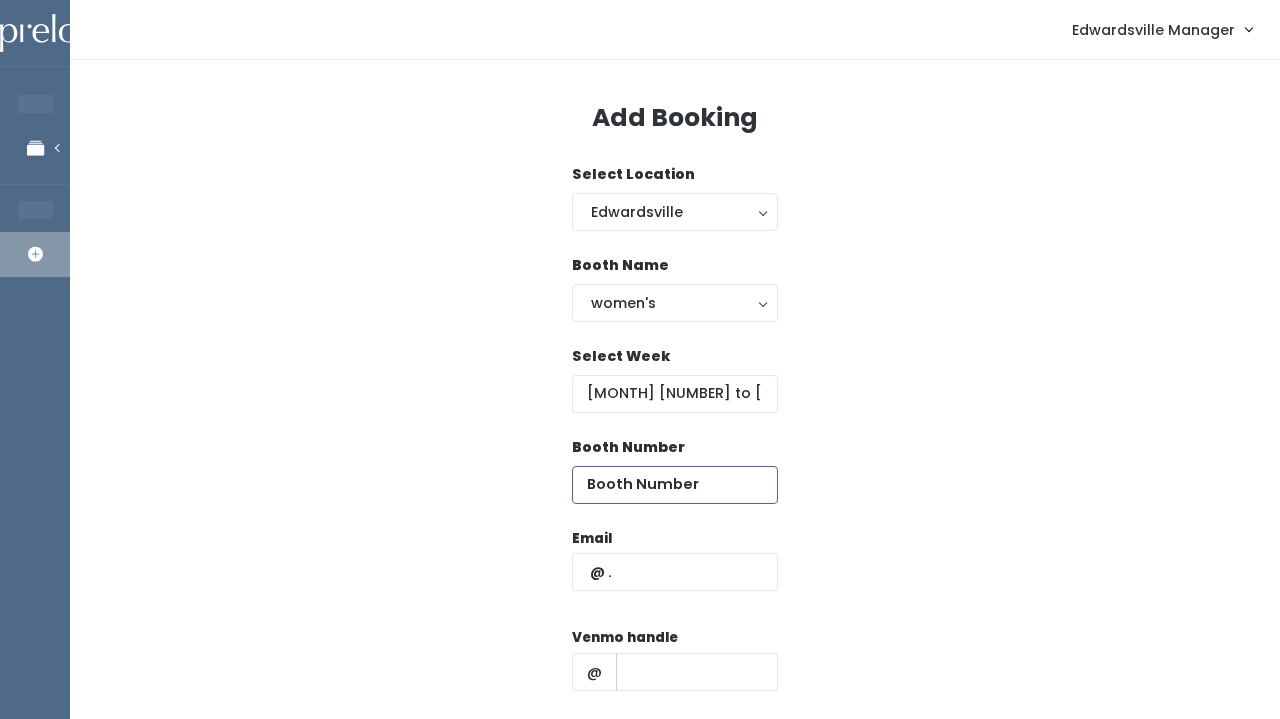 click at bounding box center [675, 485] 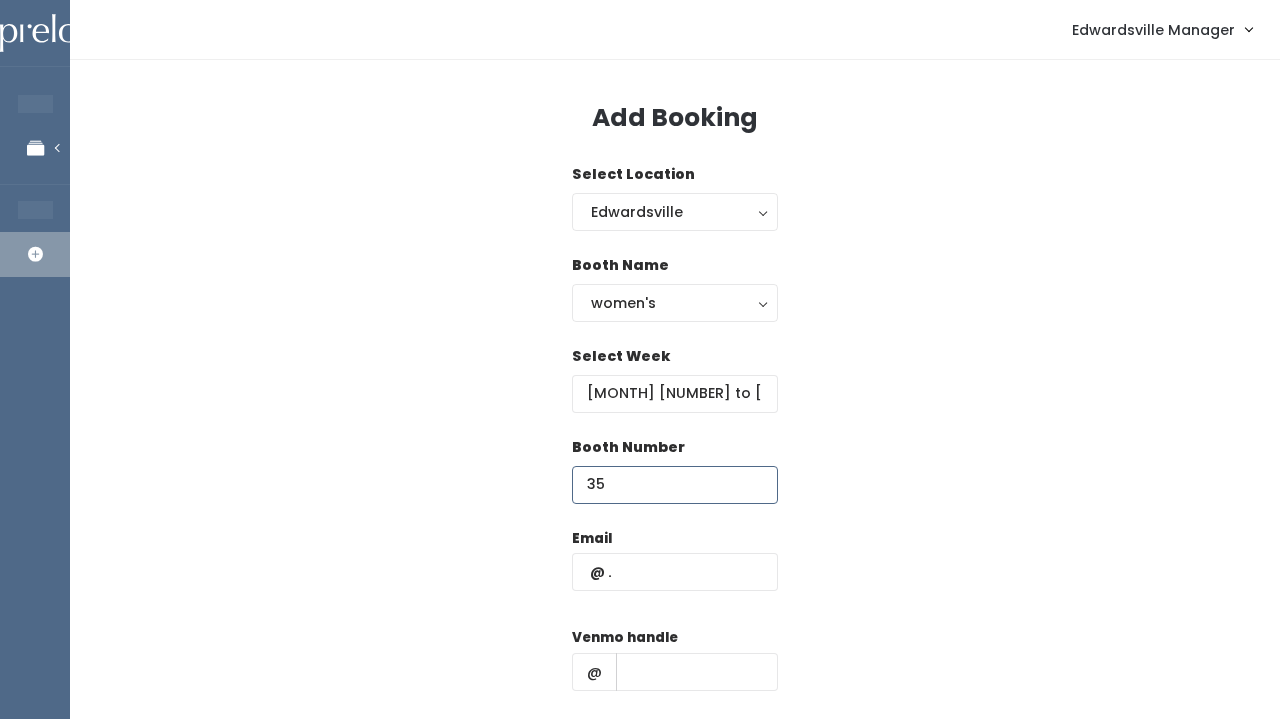 type on "35" 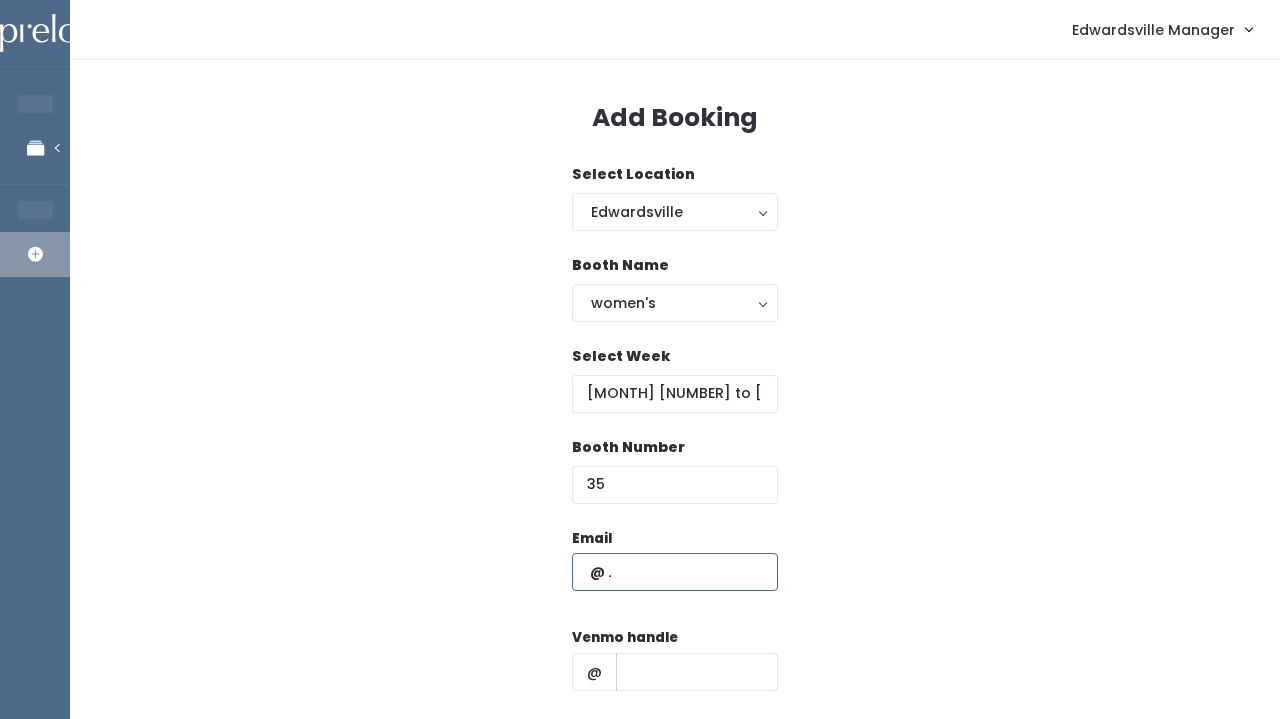 paste on "randi.smith68@gmail.com" 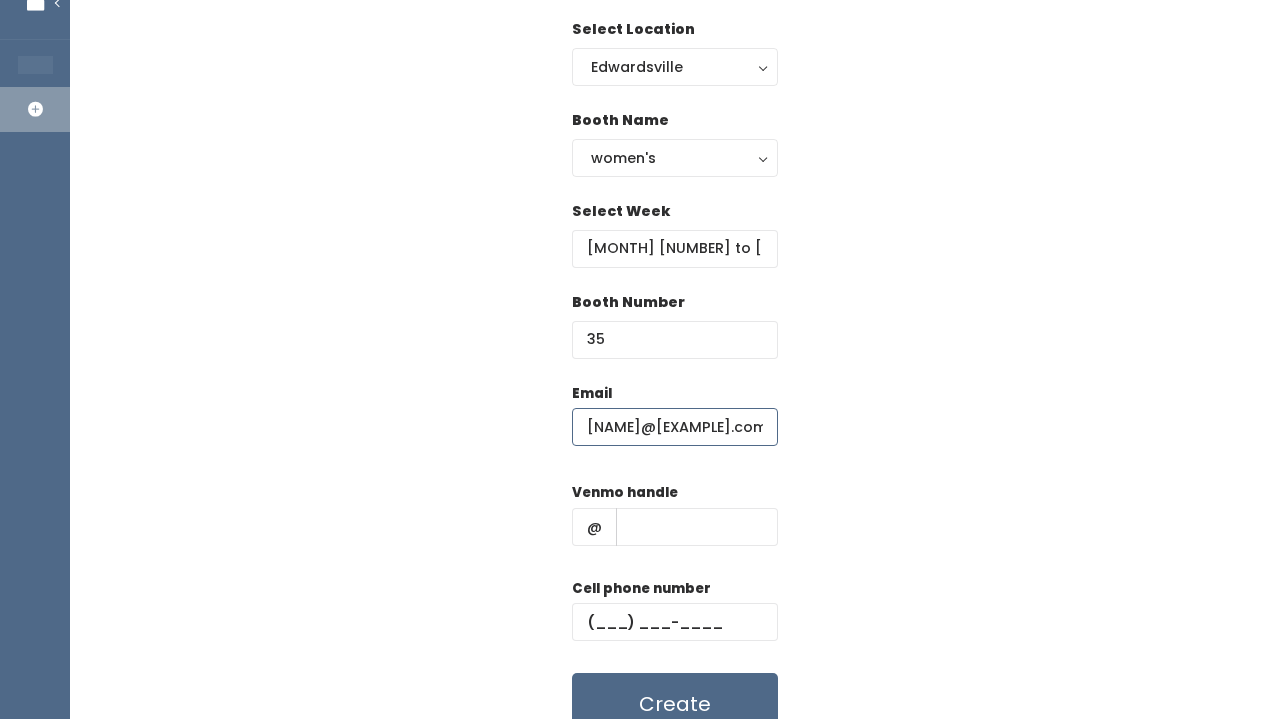 scroll, scrollTop: 150, scrollLeft: 0, axis: vertical 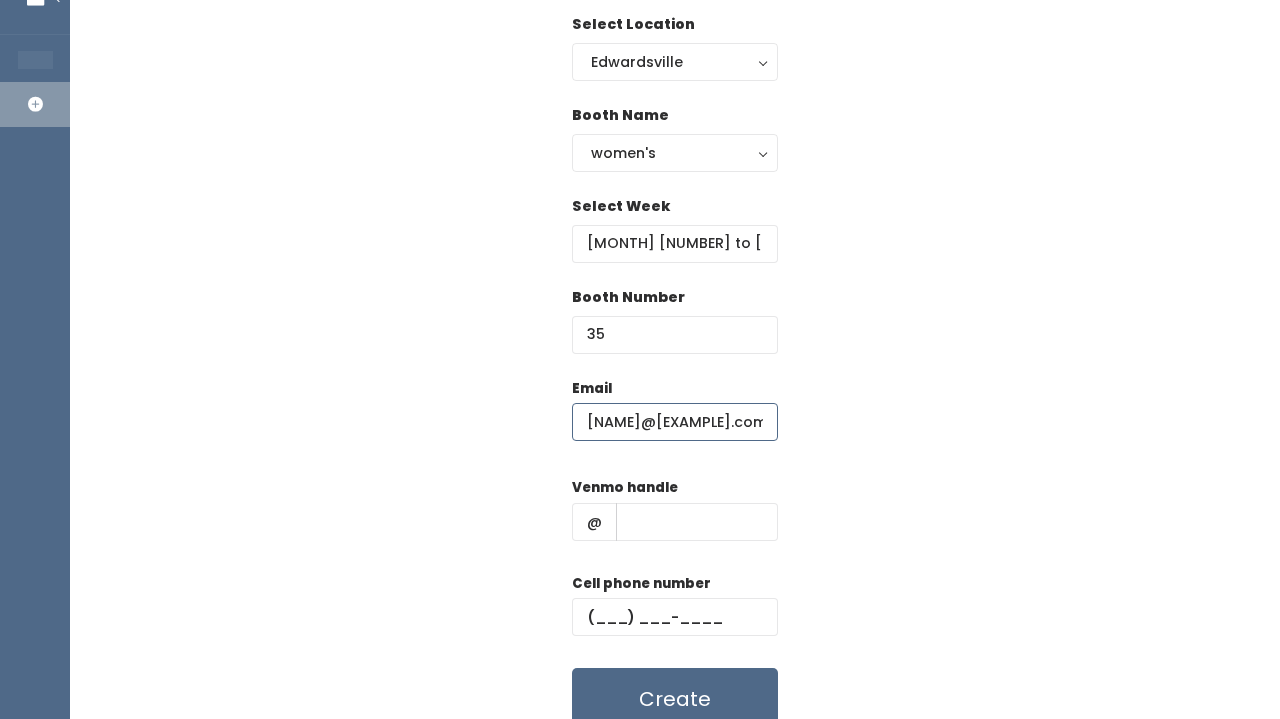 type on "randi.smith68@gmail.com" 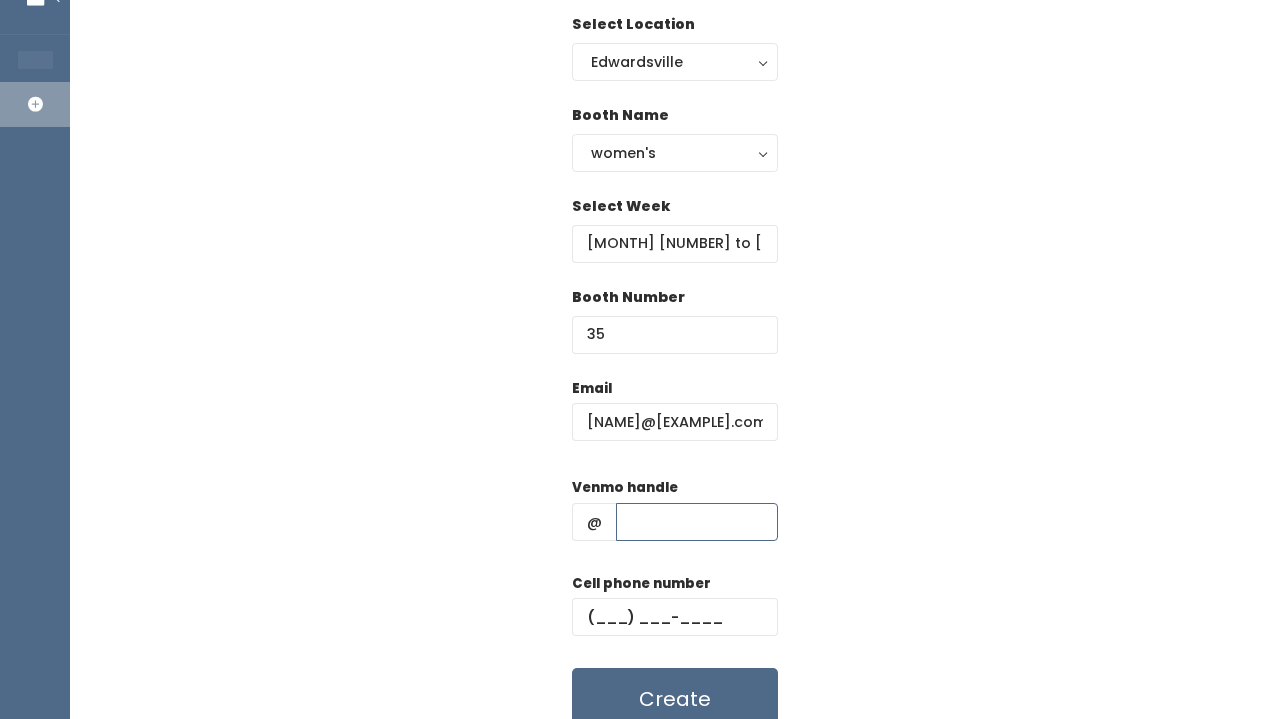 click at bounding box center (697, 522) 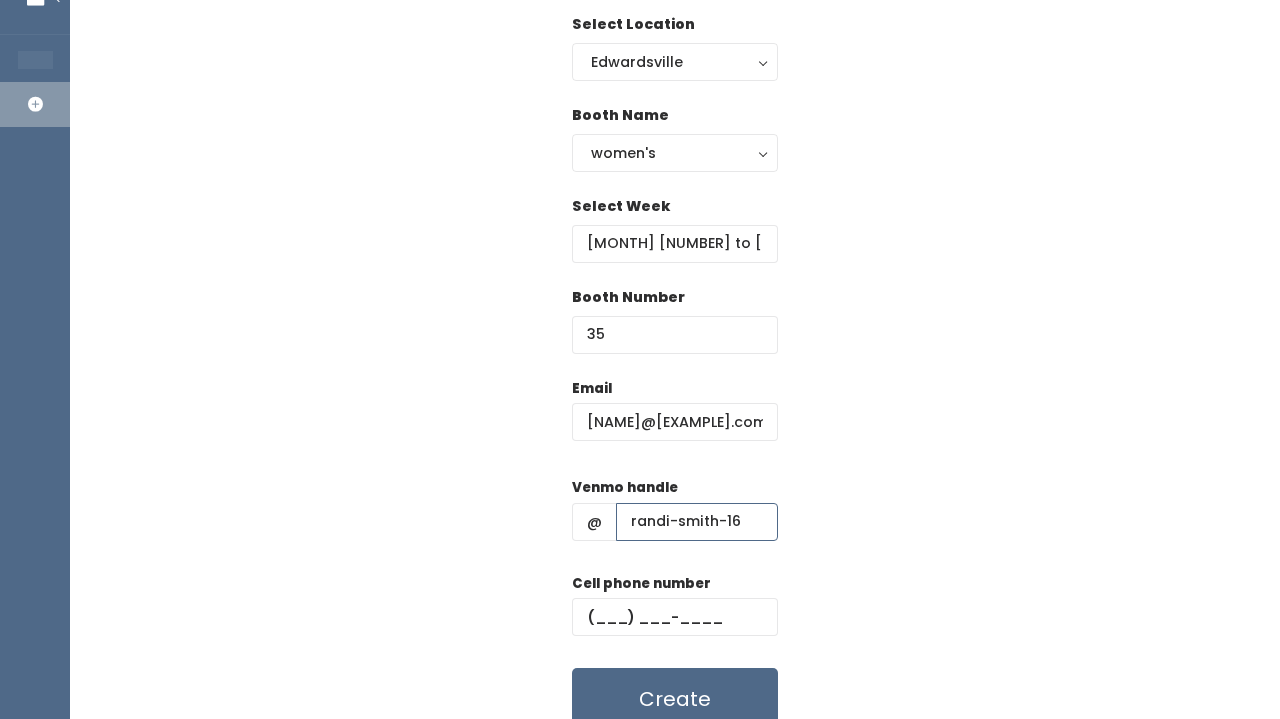type on "randi-smith-16" 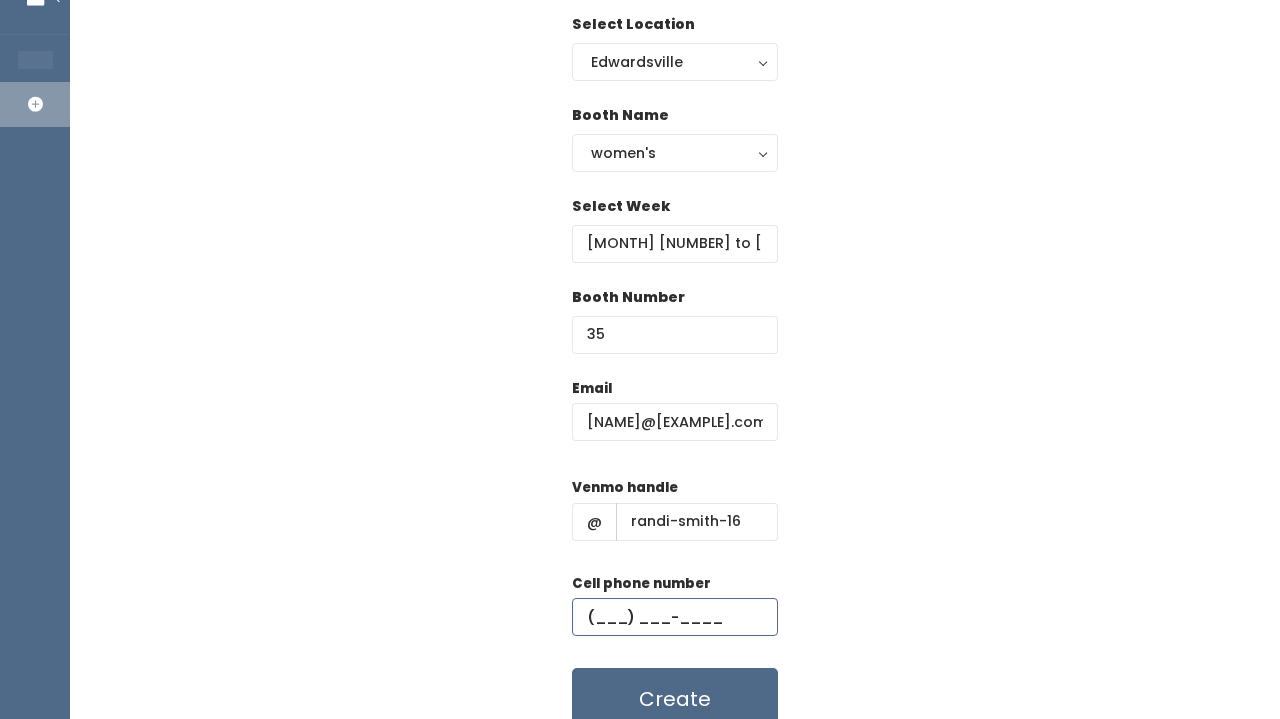 paste on "(618) 922-0698" 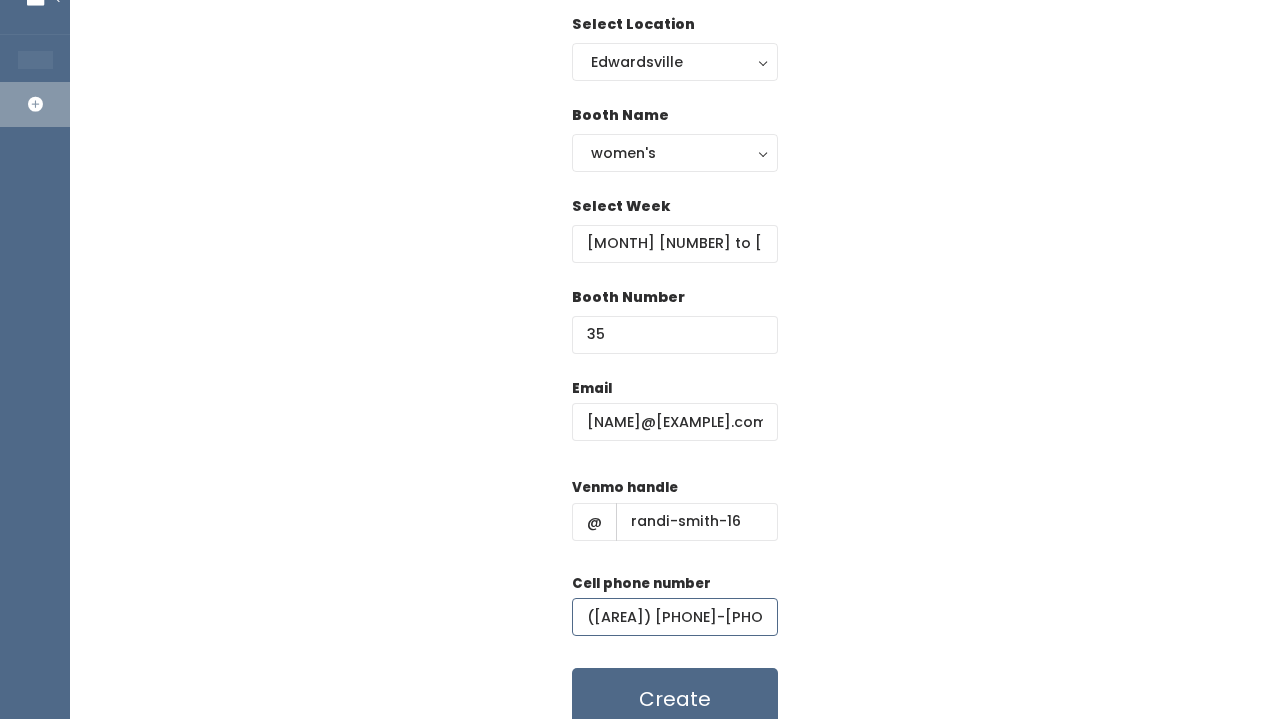scroll, scrollTop: 214, scrollLeft: 0, axis: vertical 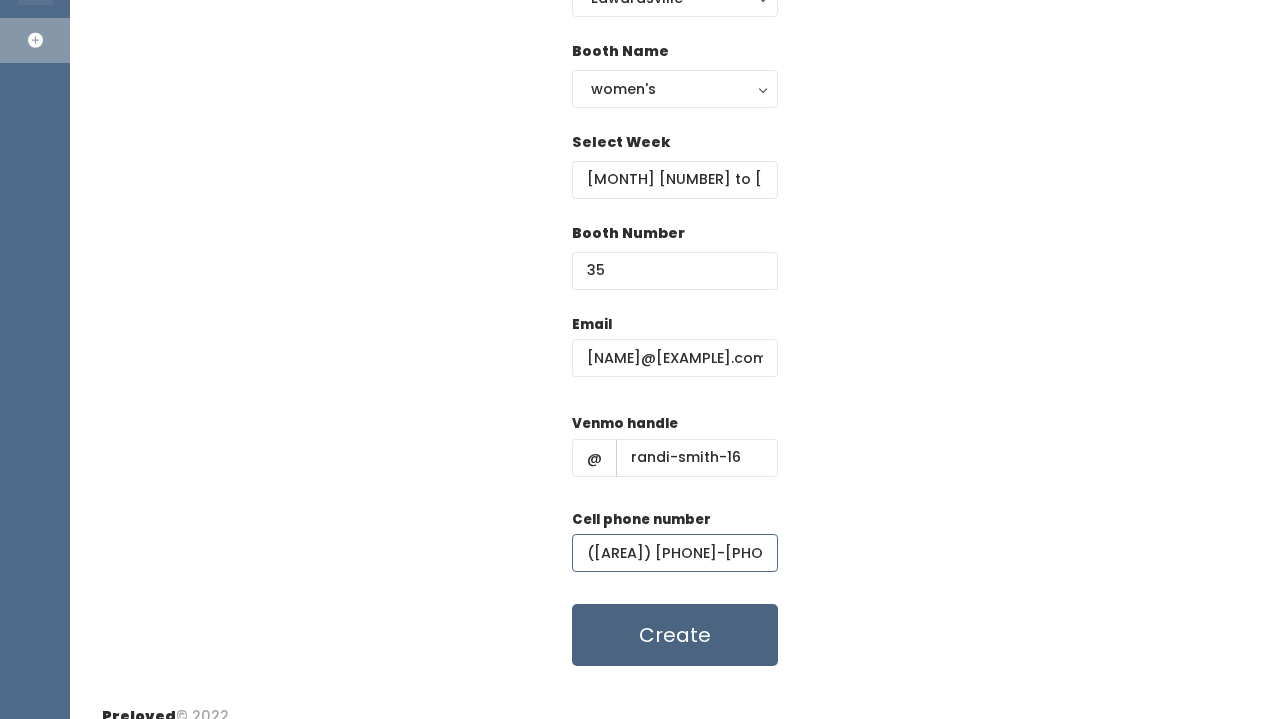type on "[PHONE]" 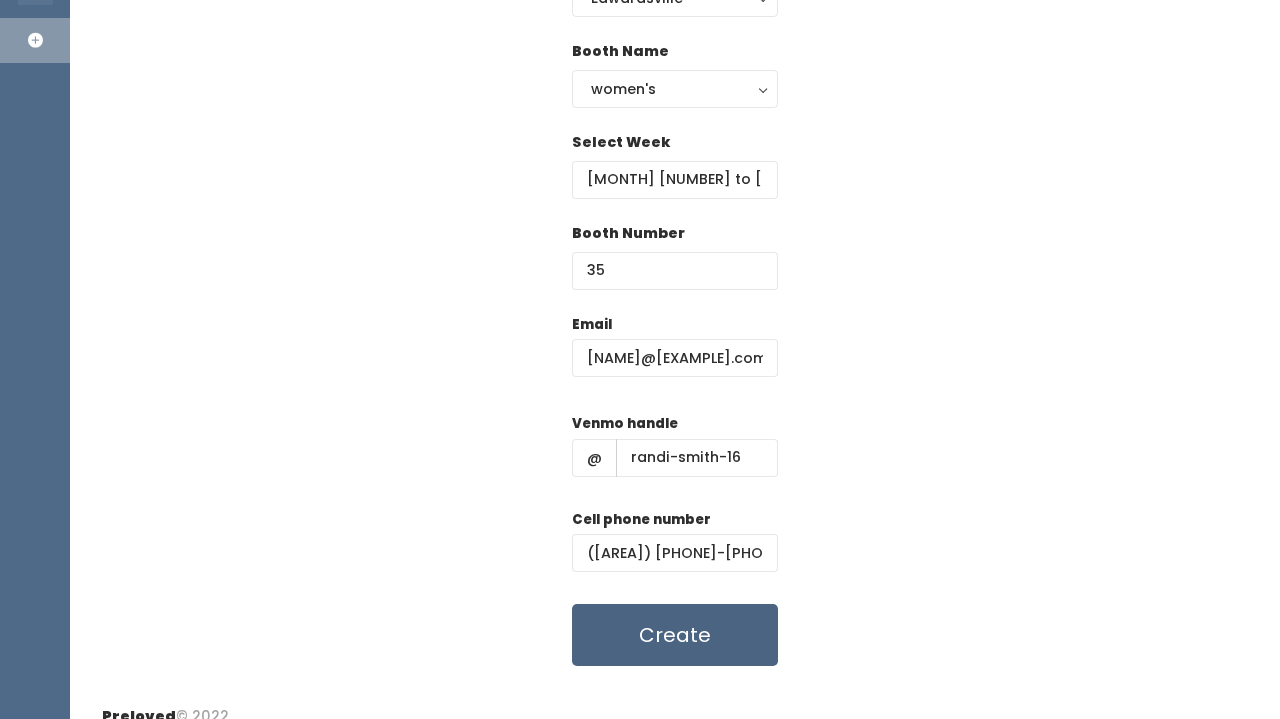 click on "Create" at bounding box center [675, 635] 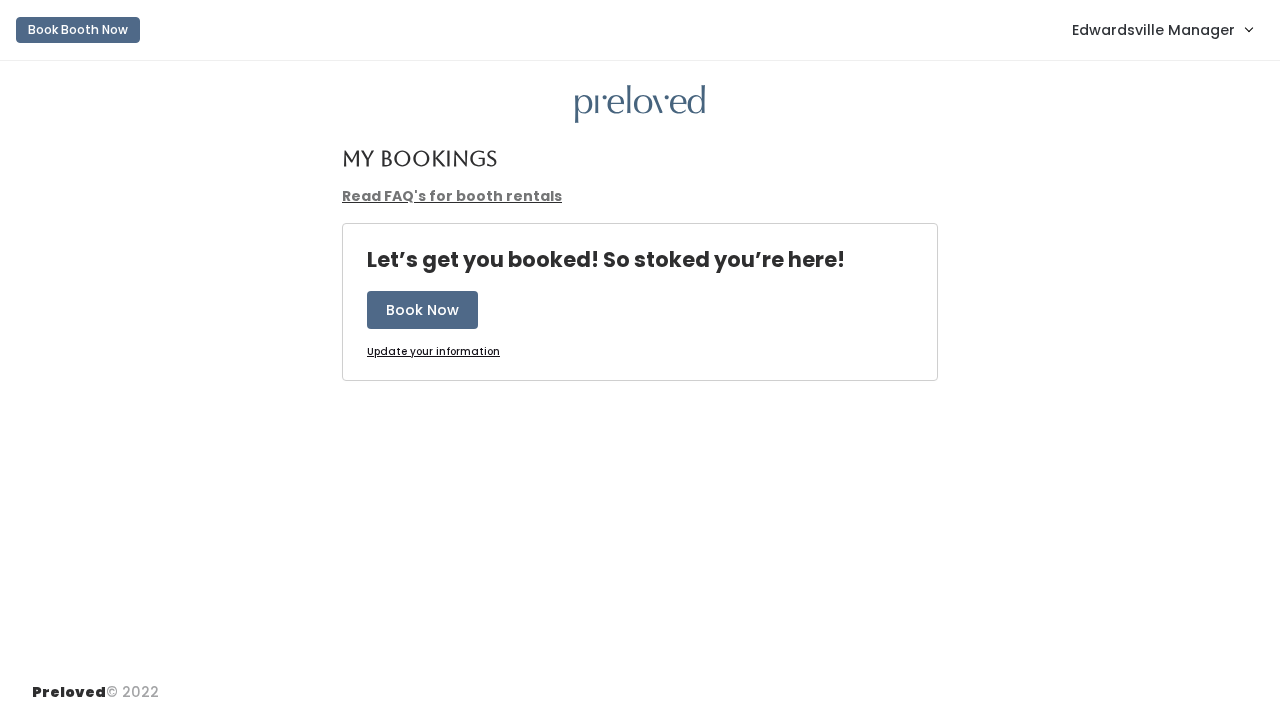 scroll, scrollTop: 0, scrollLeft: 0, axis: both 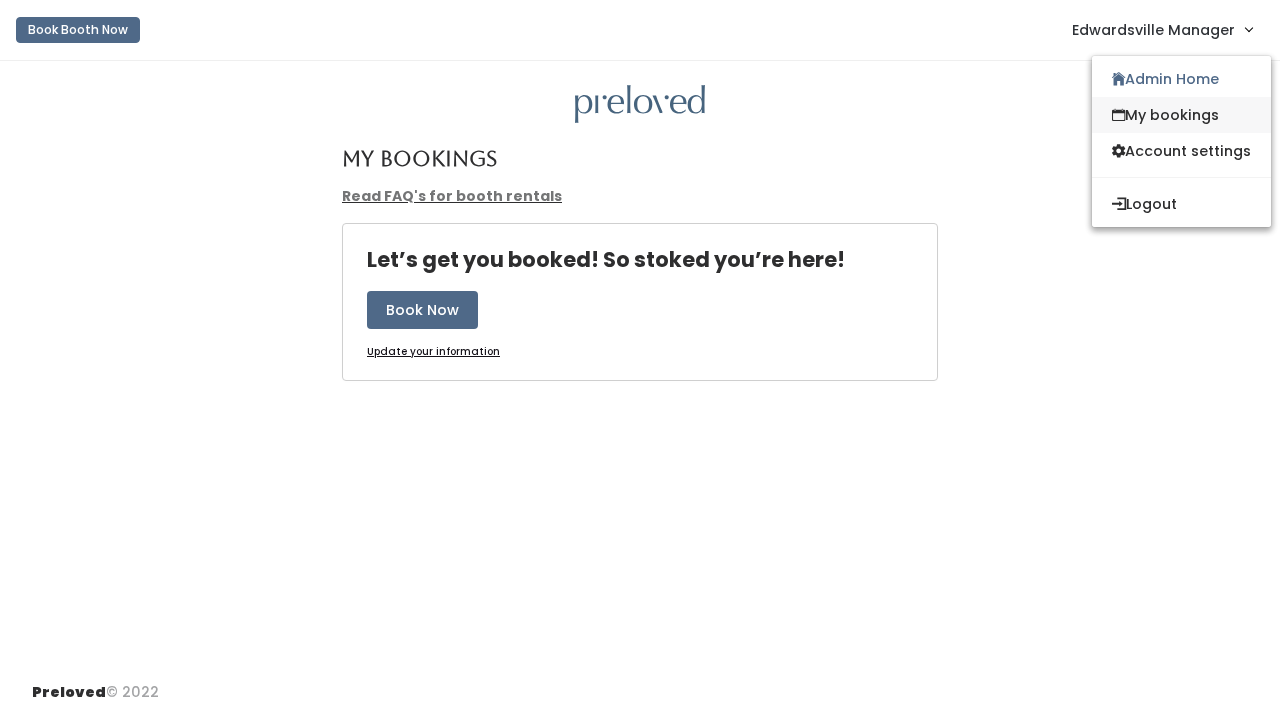 click on "My bookings" at bounding box center [1181, 115] 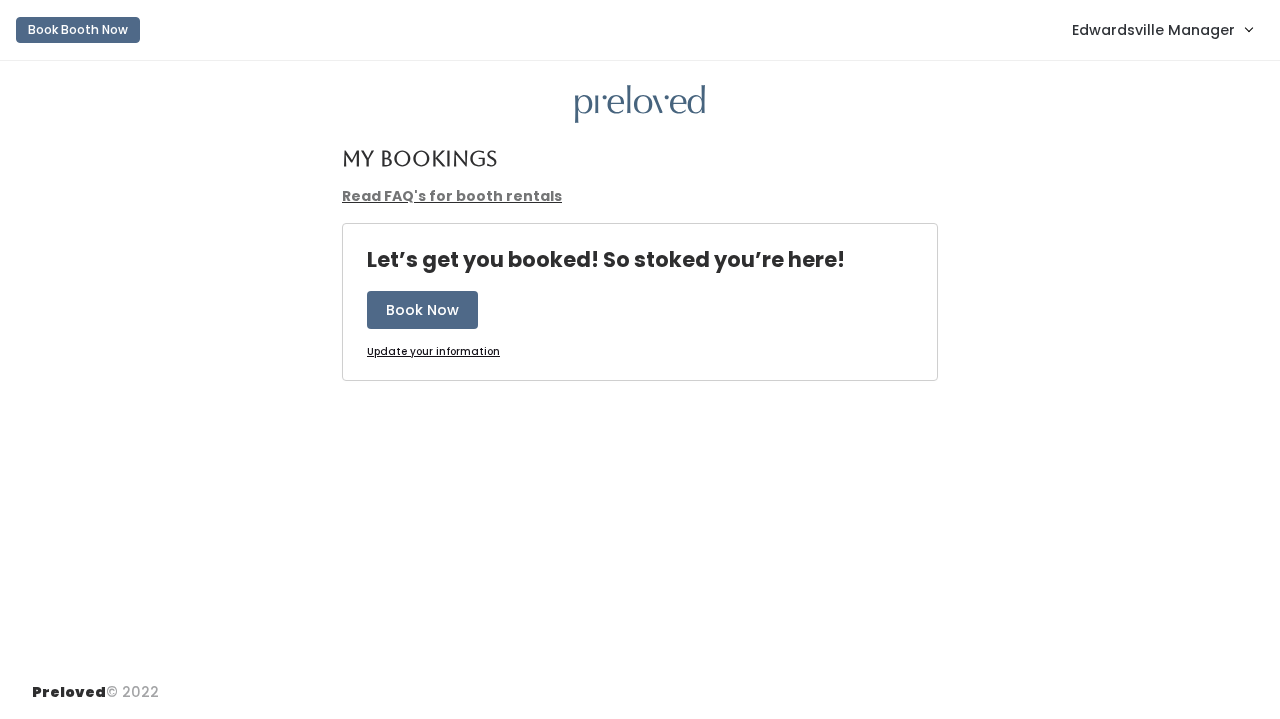 scroll, scrollTop: 0, scrollLeft: 0, axis: both 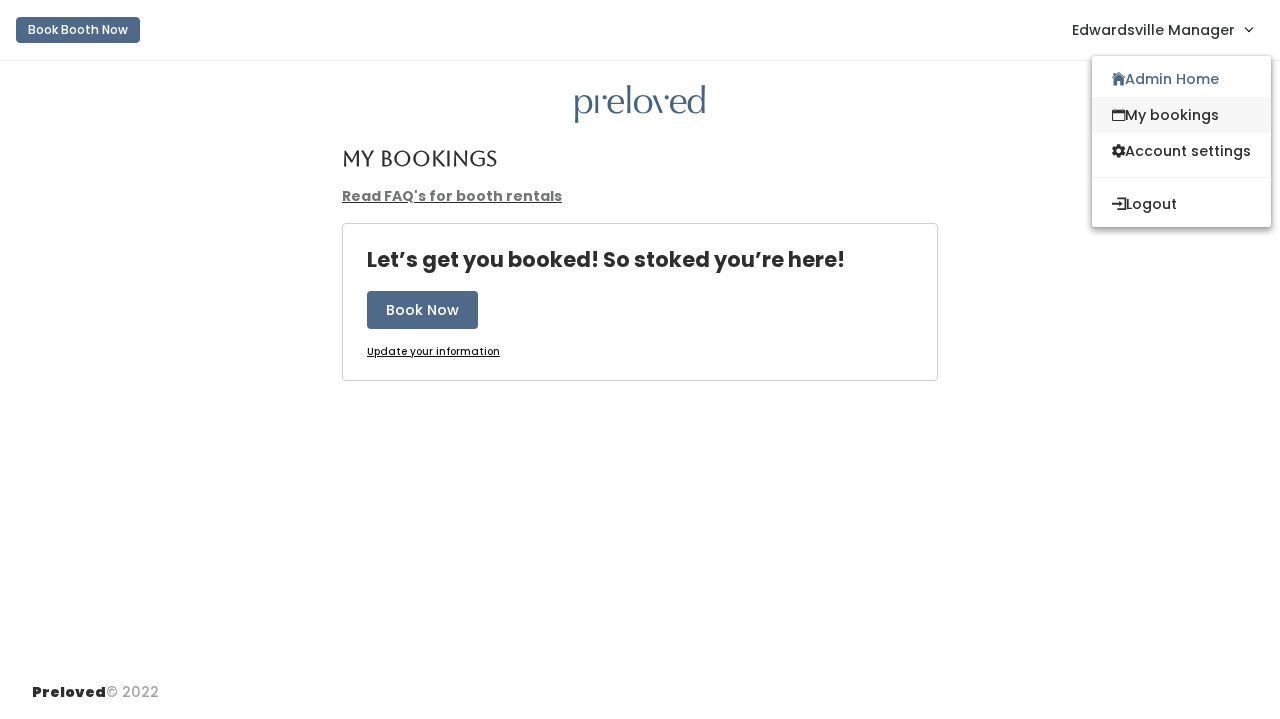 click on "My bookings" at bounding box center [1181, 115] 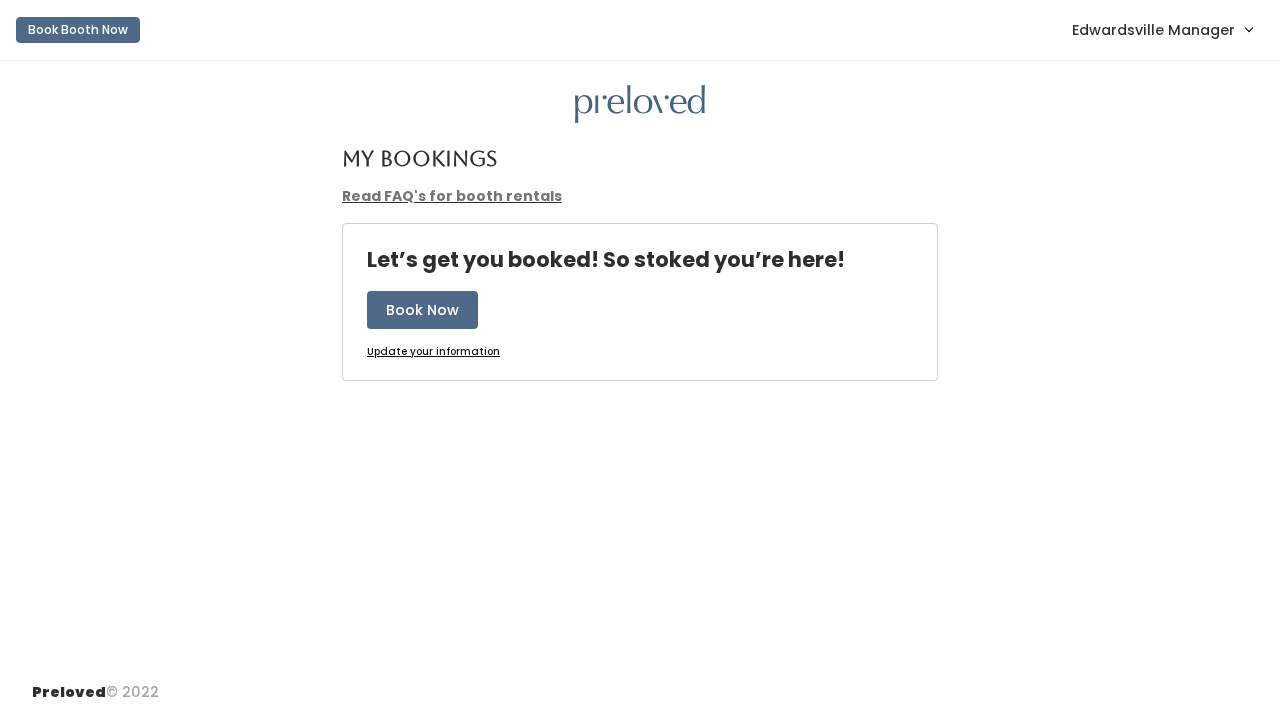 scroll, scrollTop: 0, scrollLeft: 0, axis: both 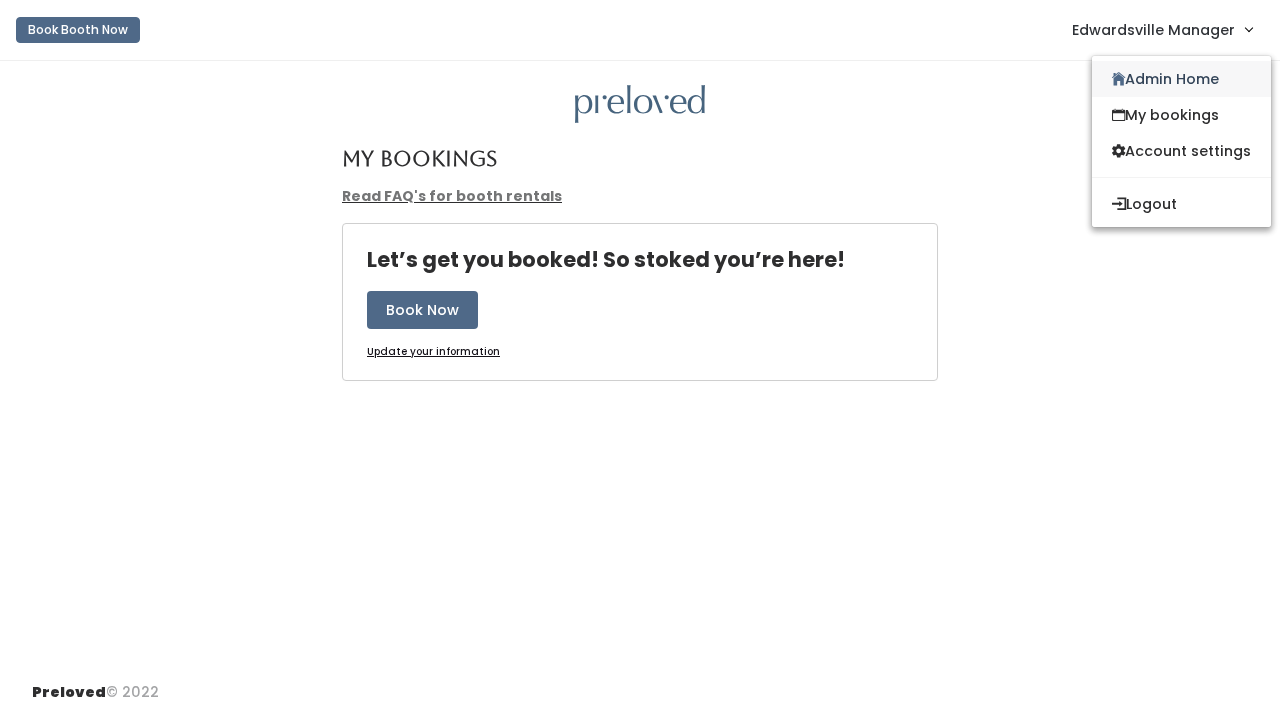 click on "Admin Home" at bounding box center [1181, 79] 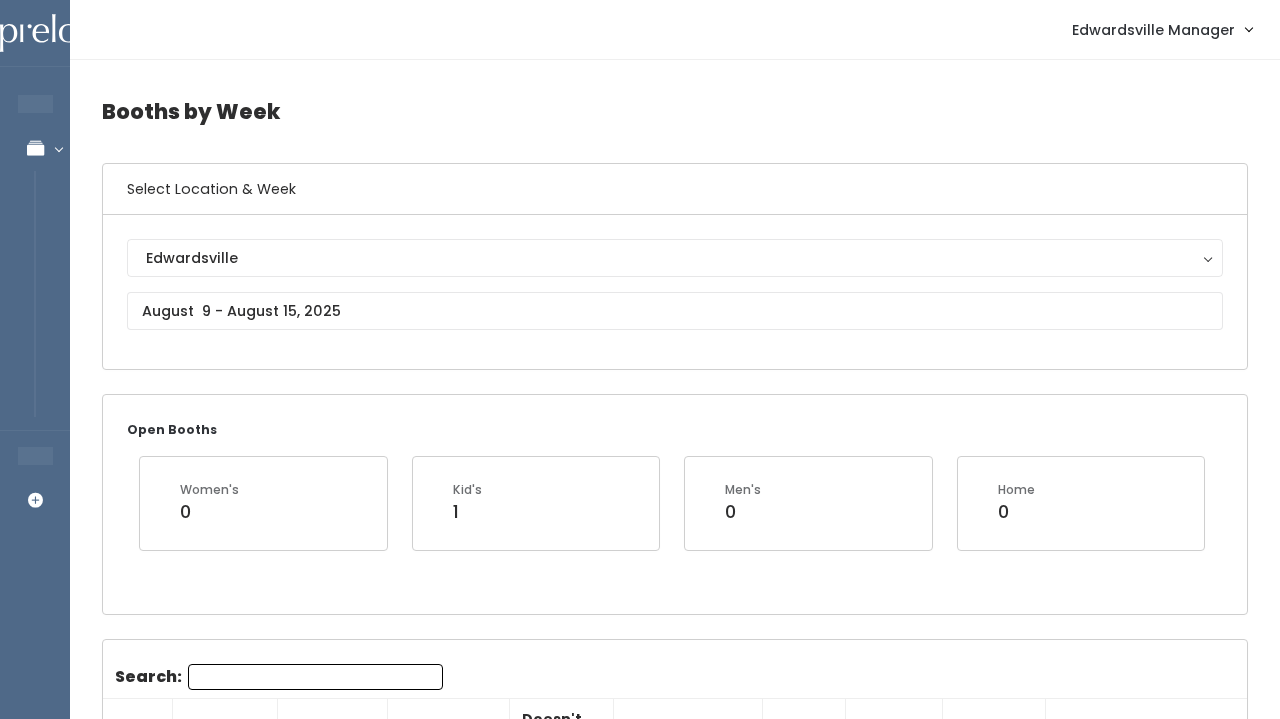 scroll, scrollTop: 0, scrollLeft: 0, axis: both 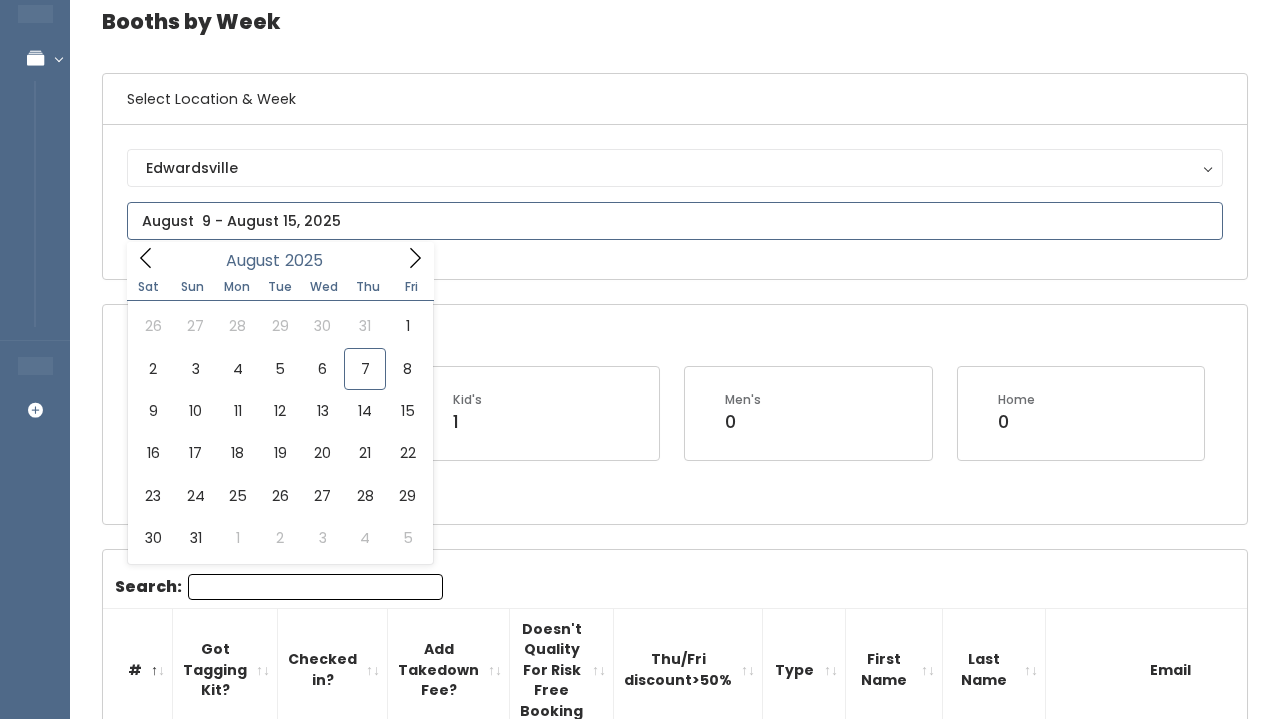 click at bounding box center [675, 221] 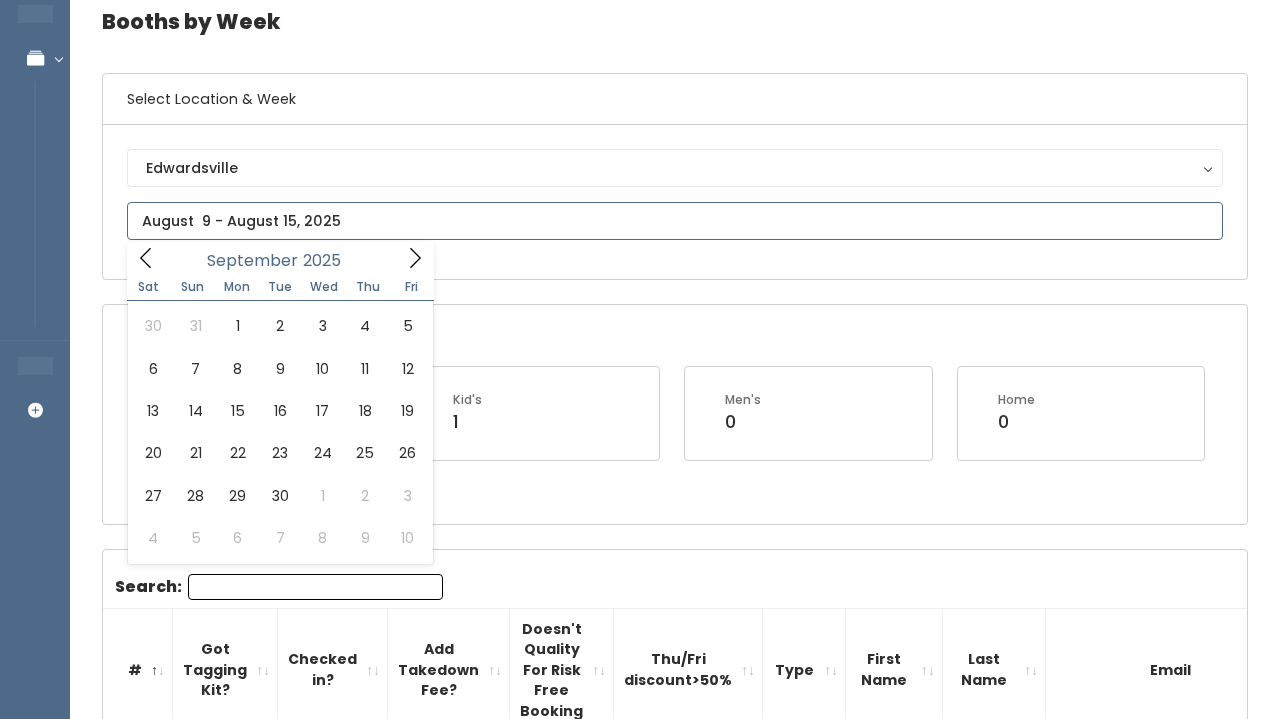 click 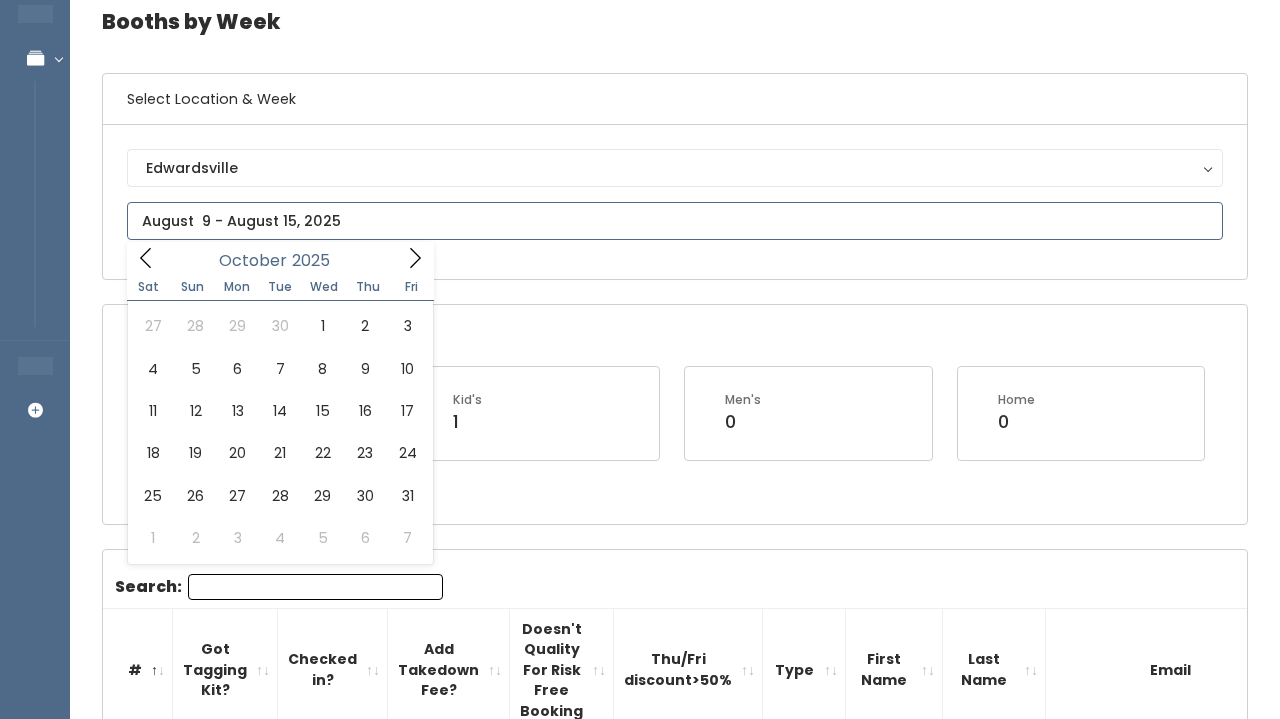 click 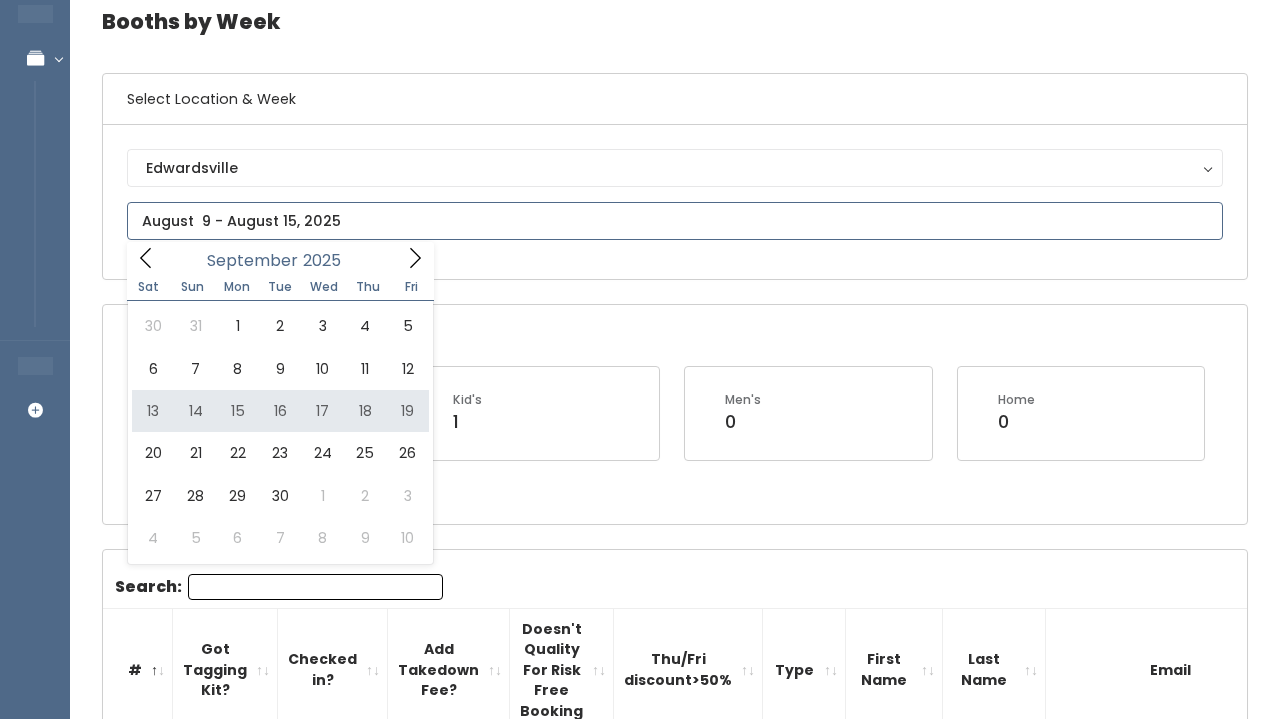 type on "September 13 to September 19" 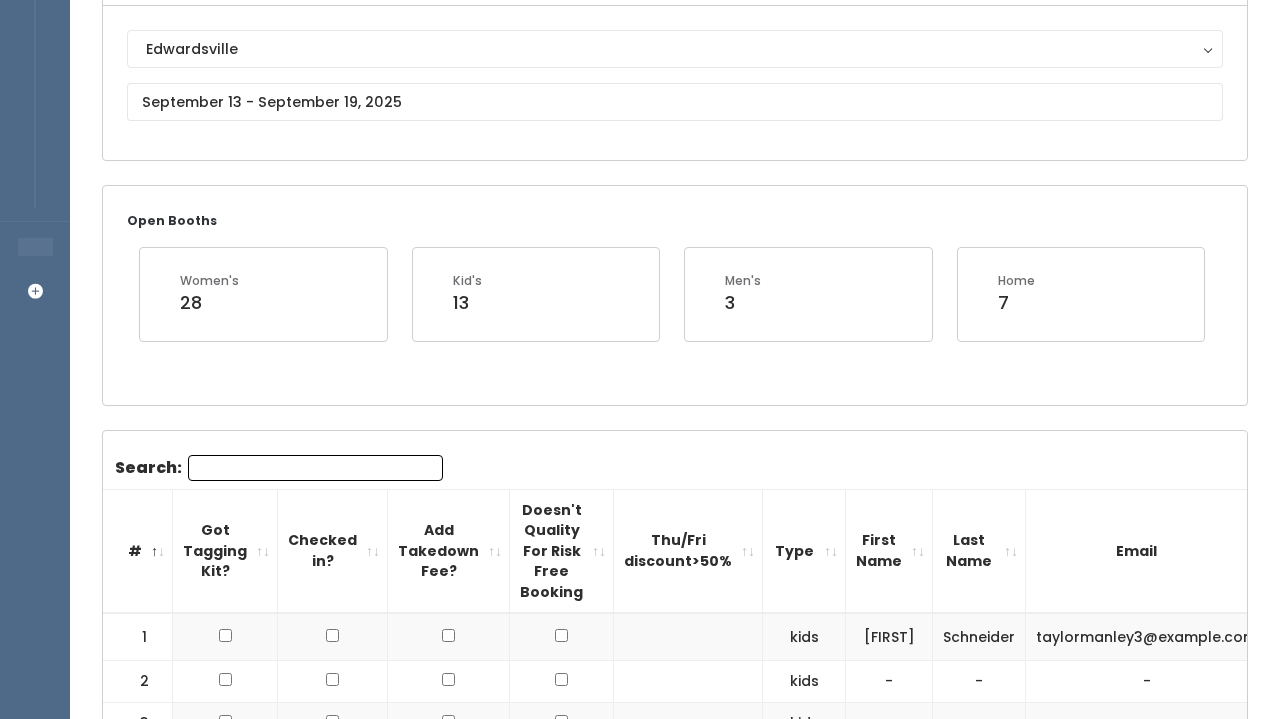 scroll, scrollTop: 0, scrollLeft: 0, axis: both 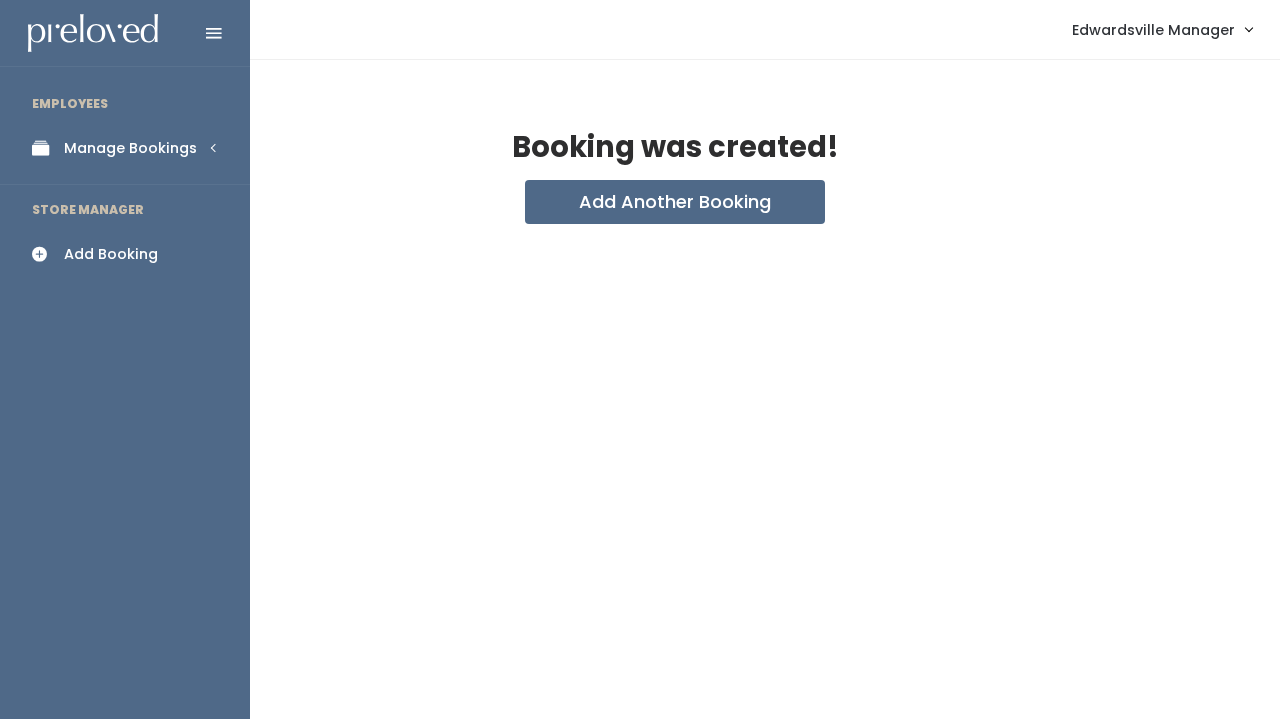 click on "Add Booking" at bounding box center (111, 254) 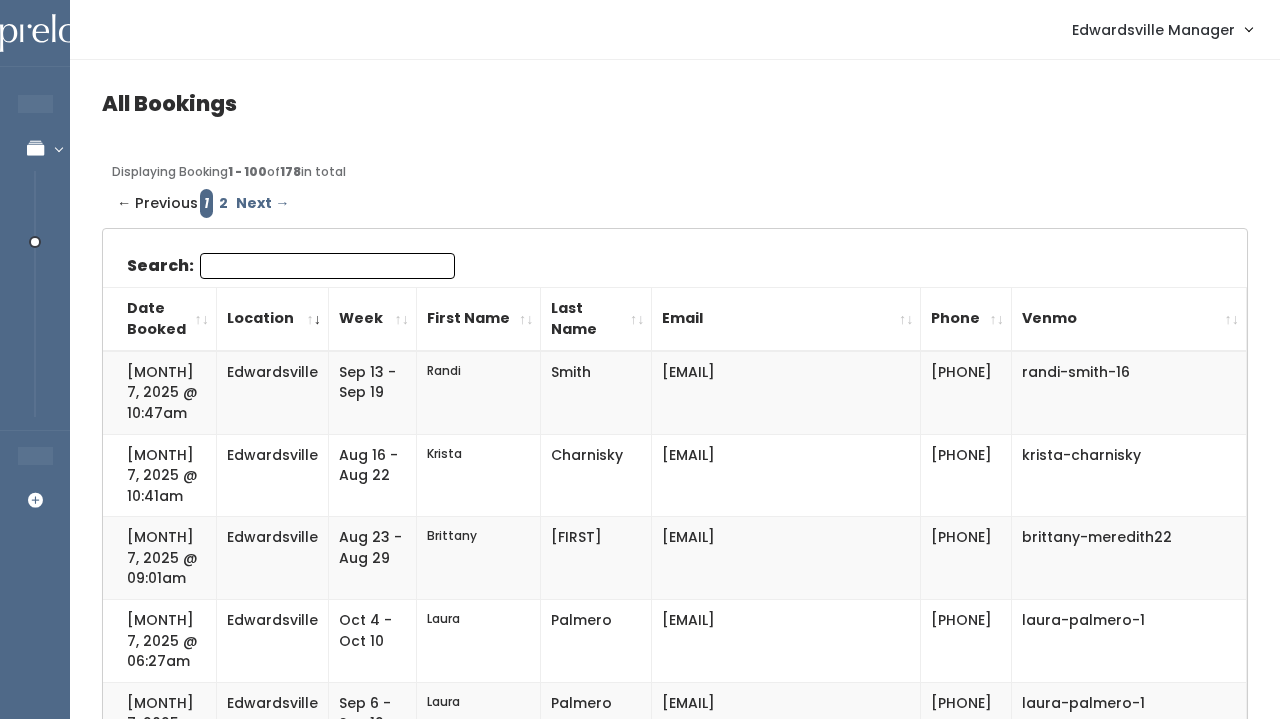 scroll, scrollTop: 0, scrollLeft: 0, axis: both 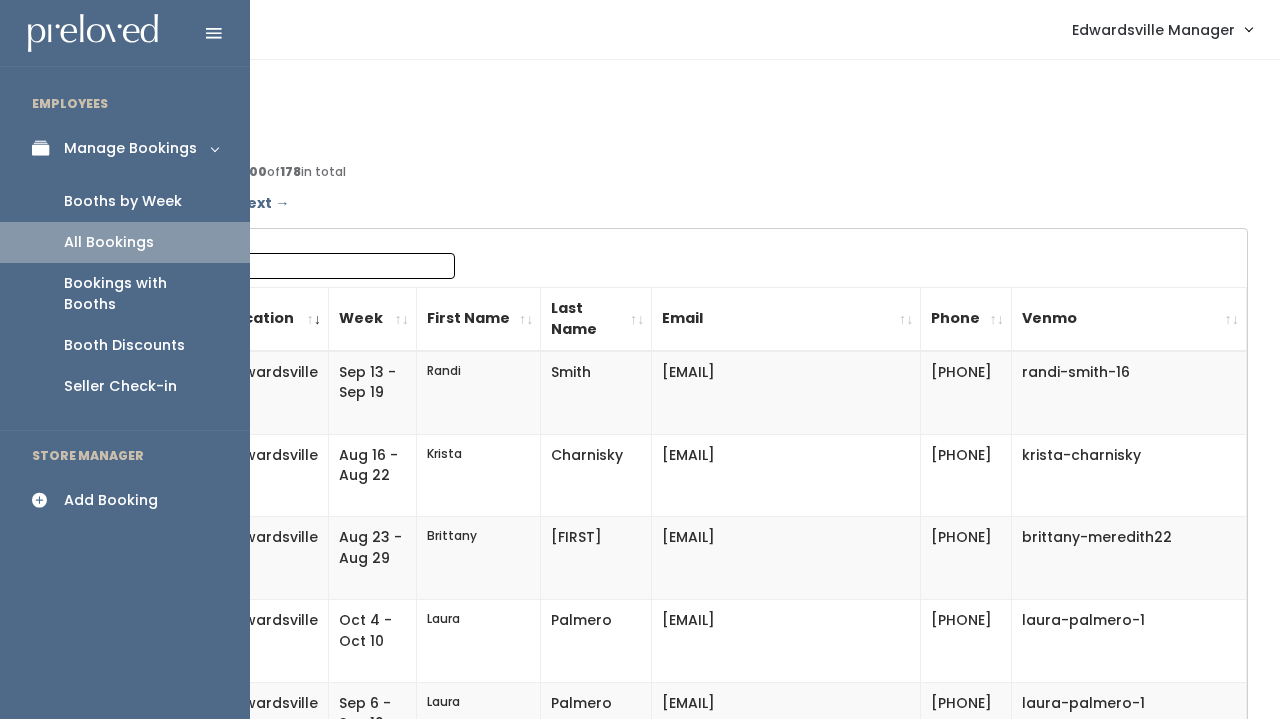 click on "Booths by Week" at bounding box center [123, 201] 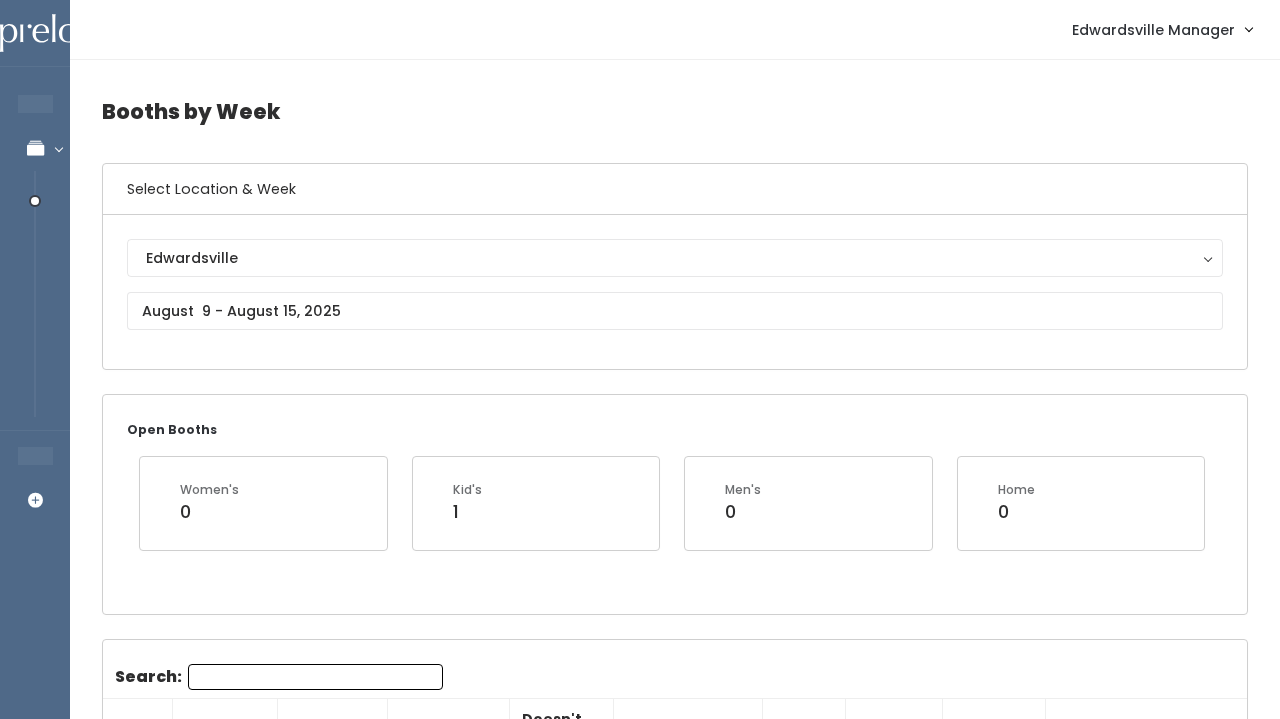 scroll, scrollTop: 0, scrollLeft: 0, axis: both 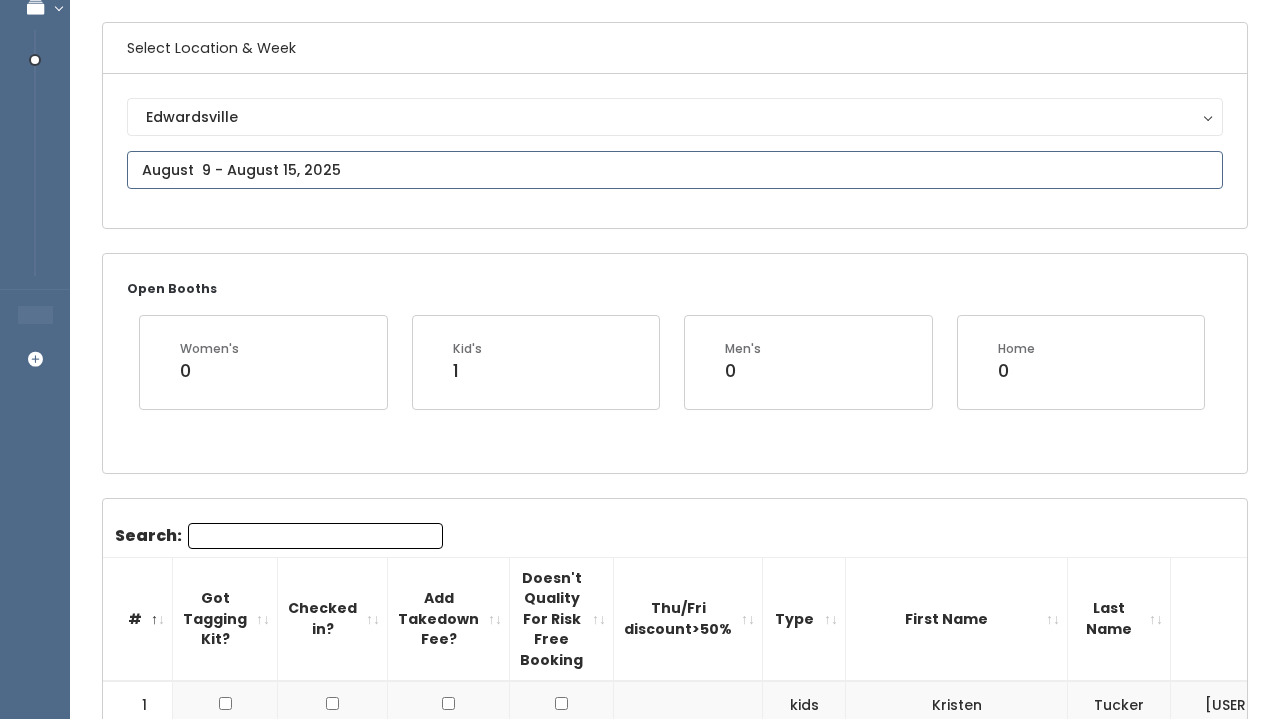 click at bounding box center (675, 170) 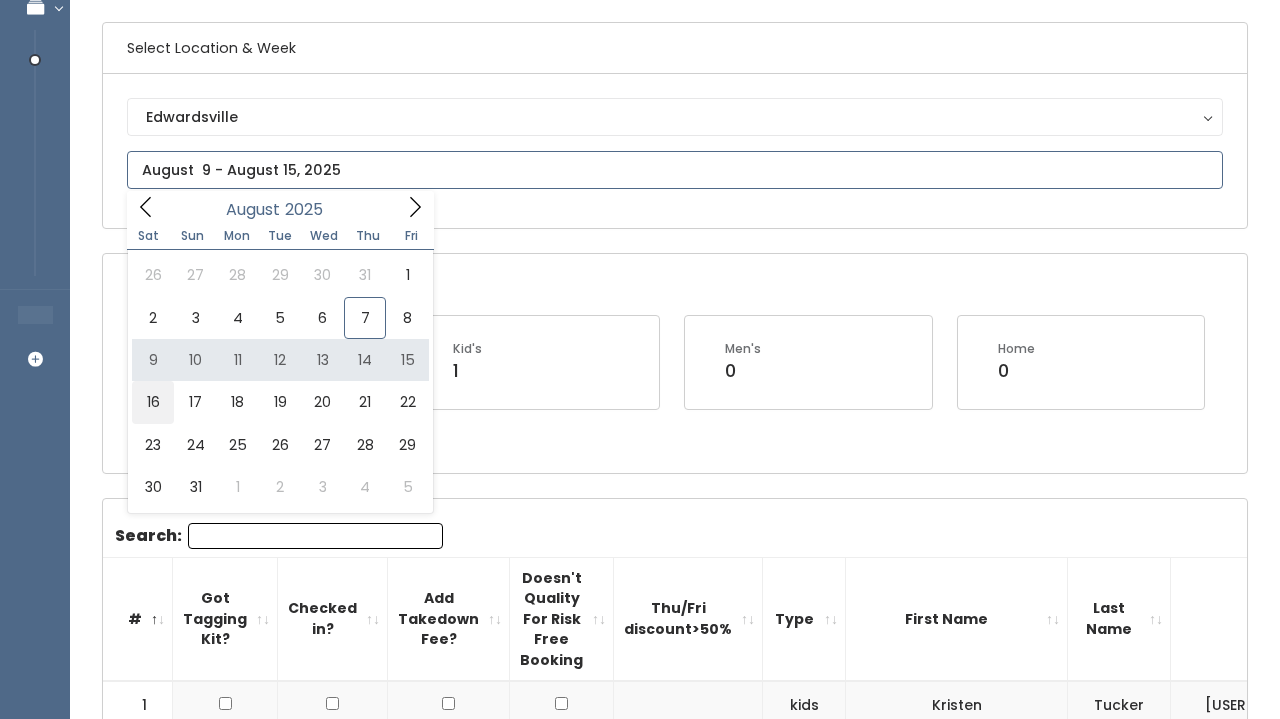 type on "August 16 to August 22" 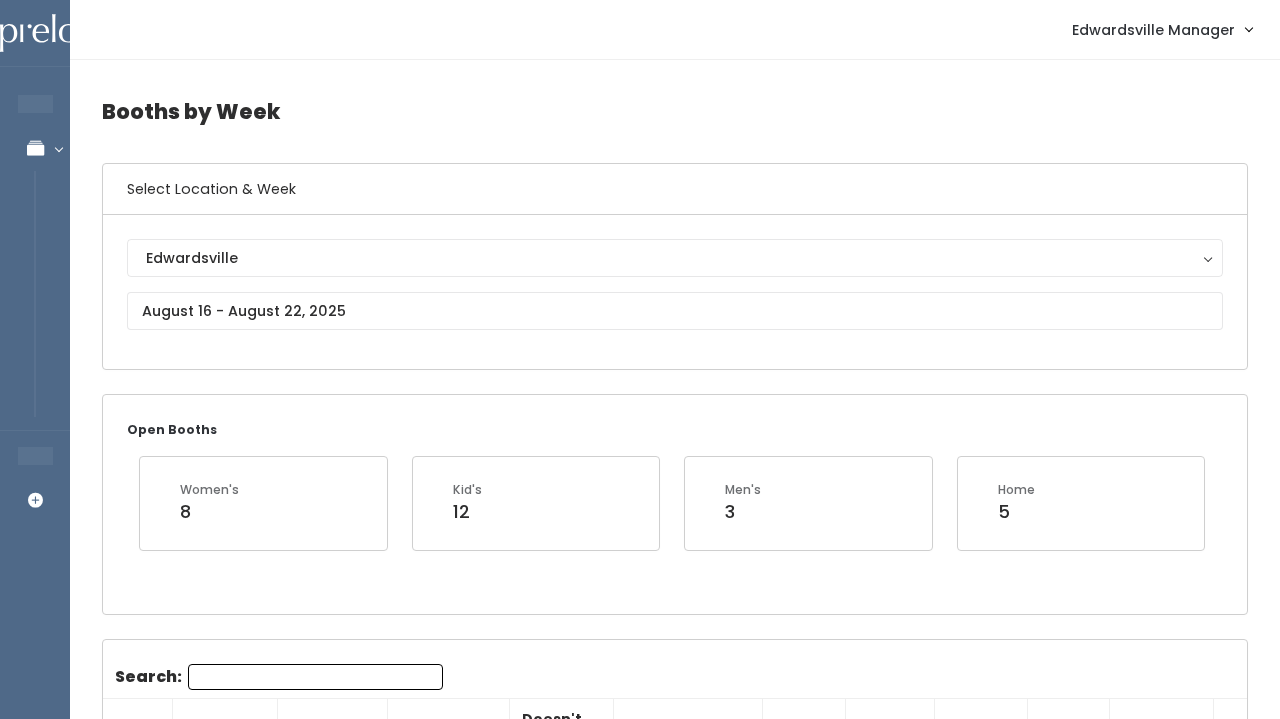 scroll, scrollTop: 0, scrollLeft: 0, axis: both 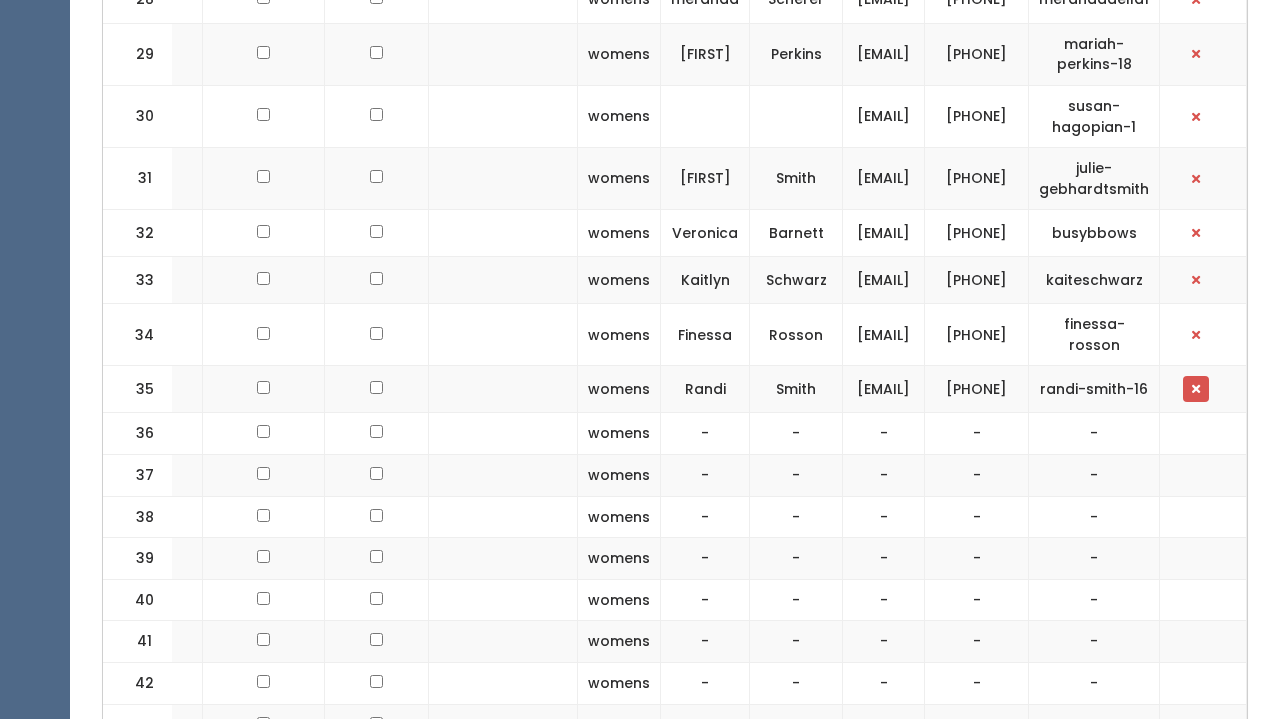 click at bounding box center (1196, 389) 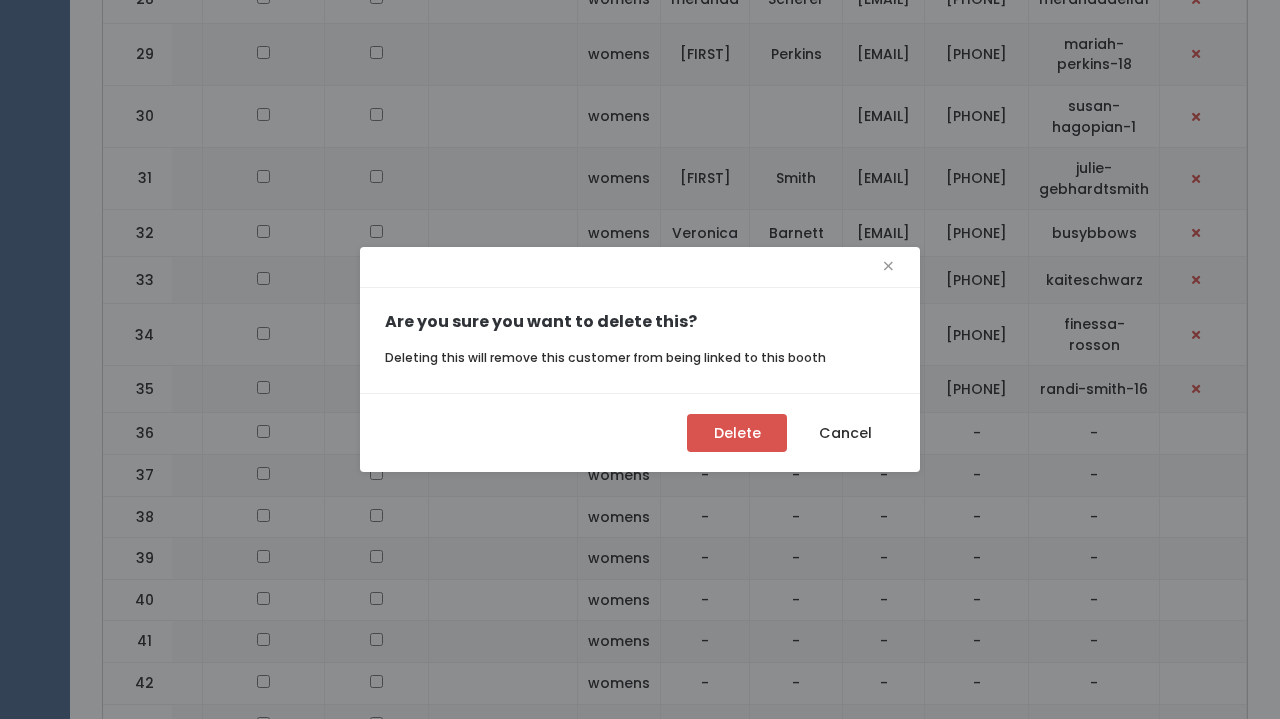 click on "Delete" at bounding box center (737, 433) 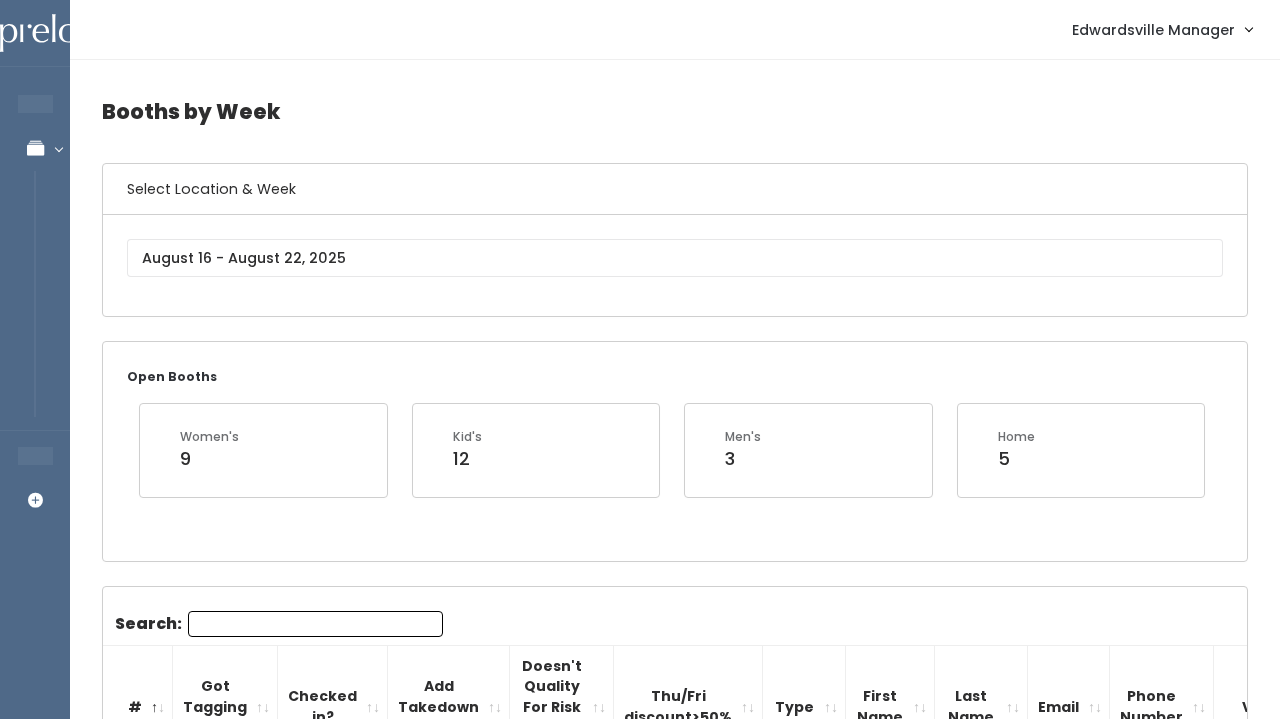 scroll, scrollTop: 0, scrollLeft: 0, axis: both 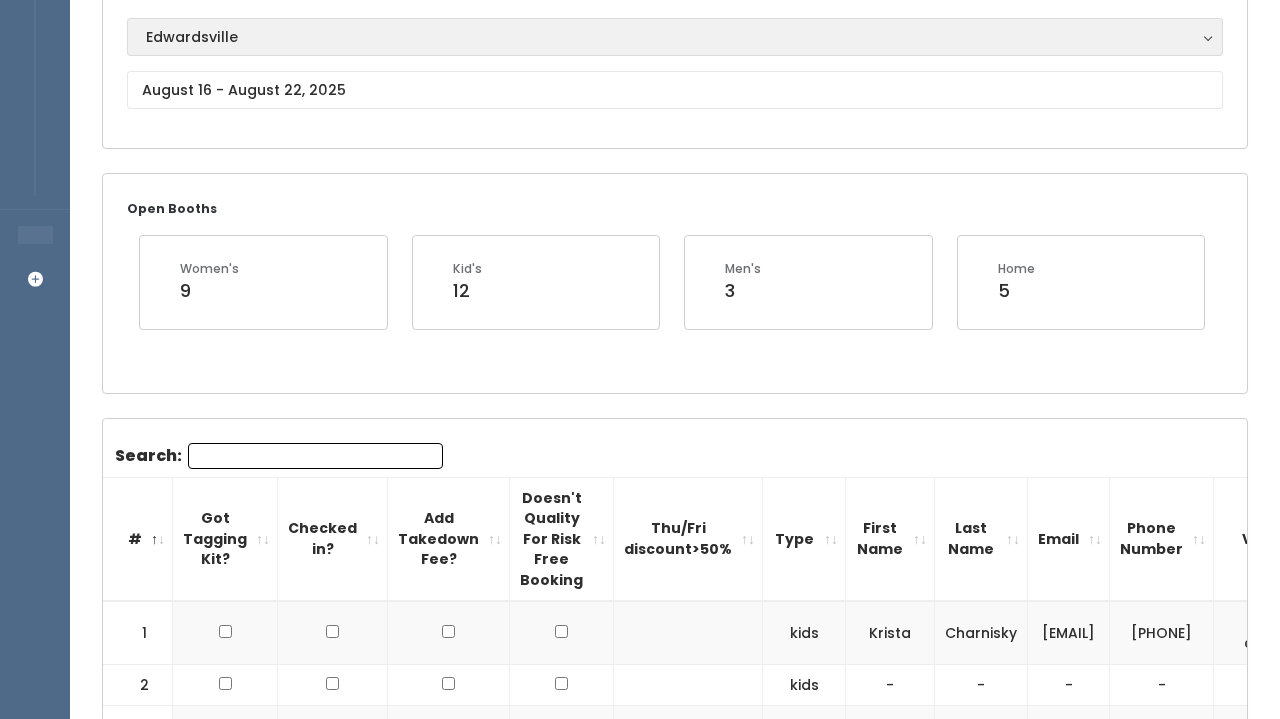 click on "Edwardsville" at bounding box center (675, 37) 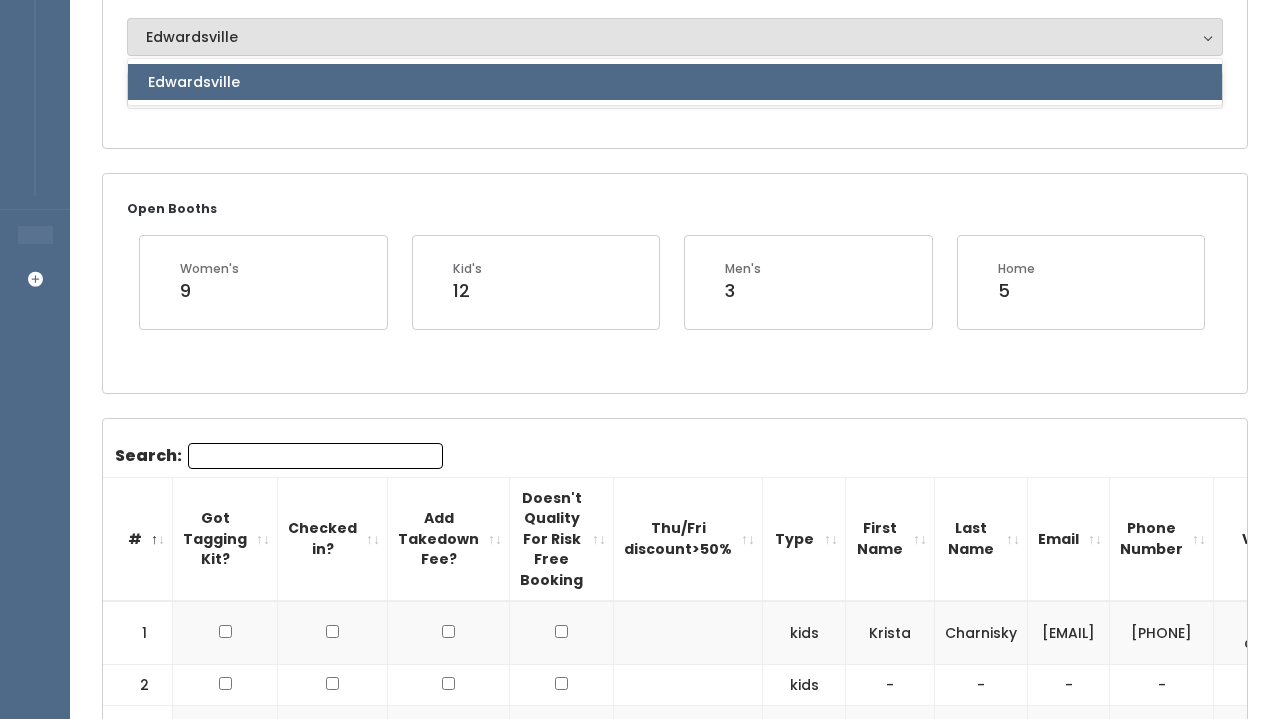 click on "Edwardsville" at bounding box center [675, 82] 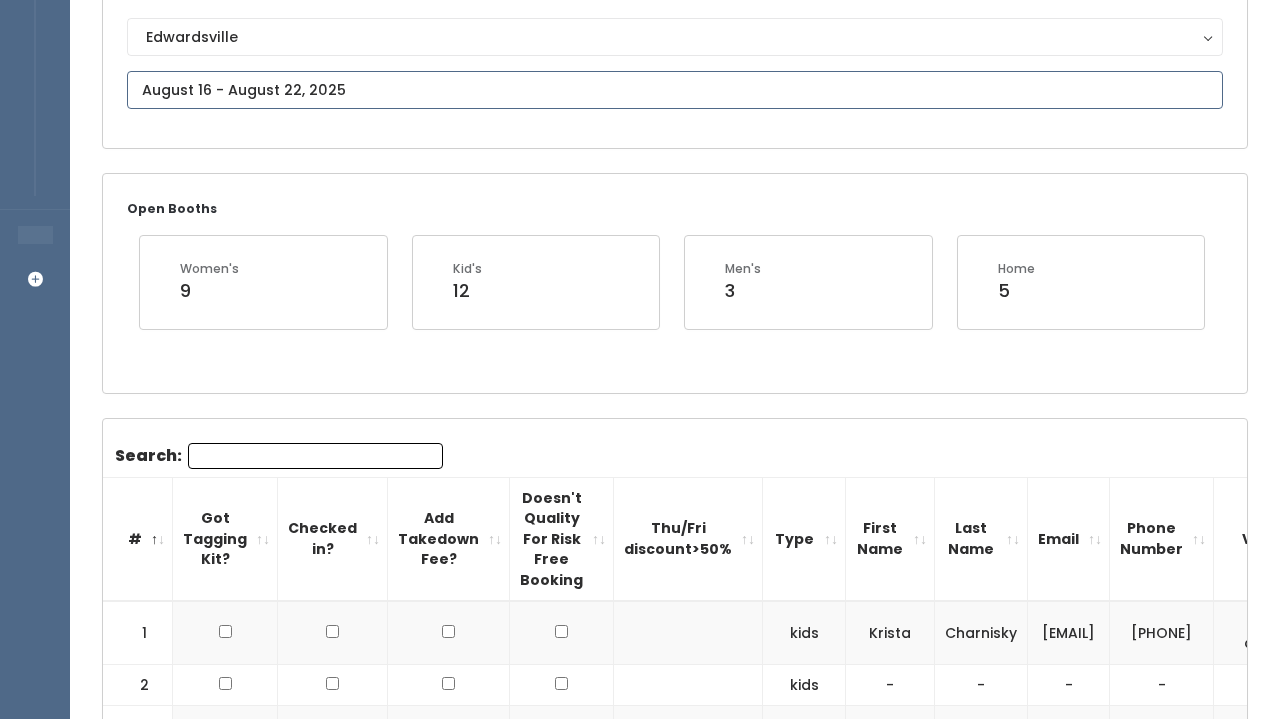 click at bounding box center (675, 90) 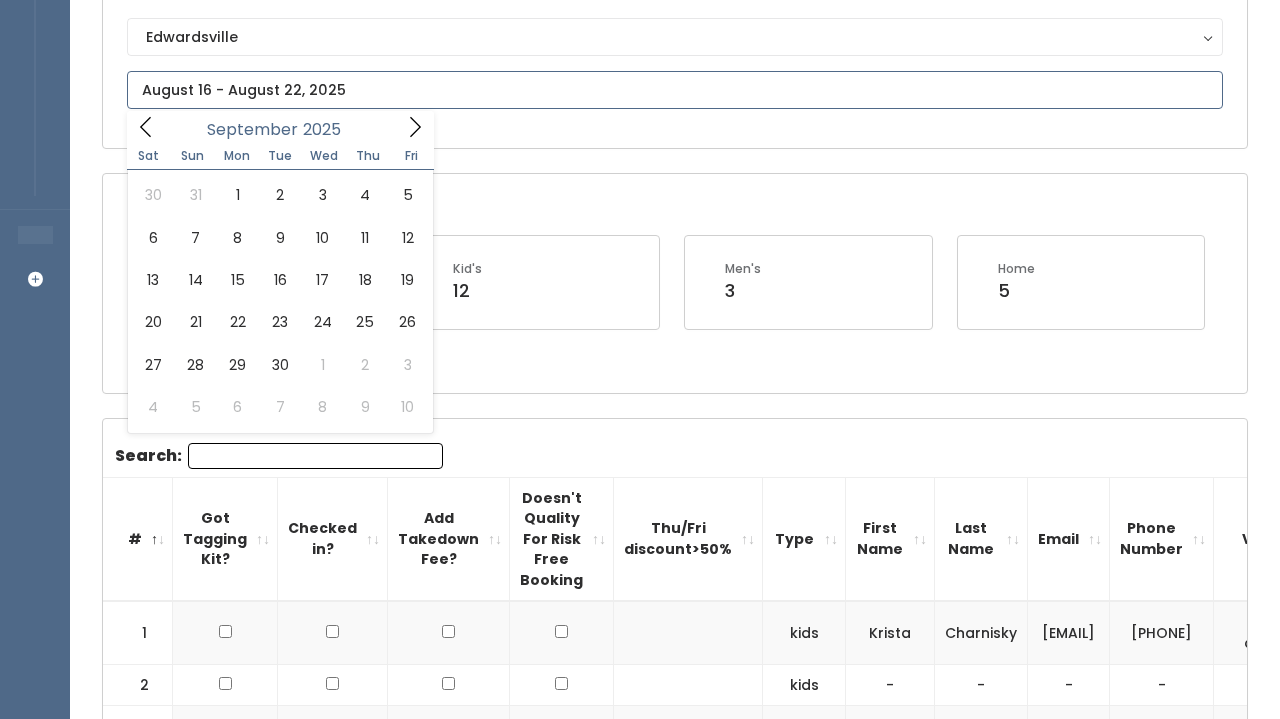 click 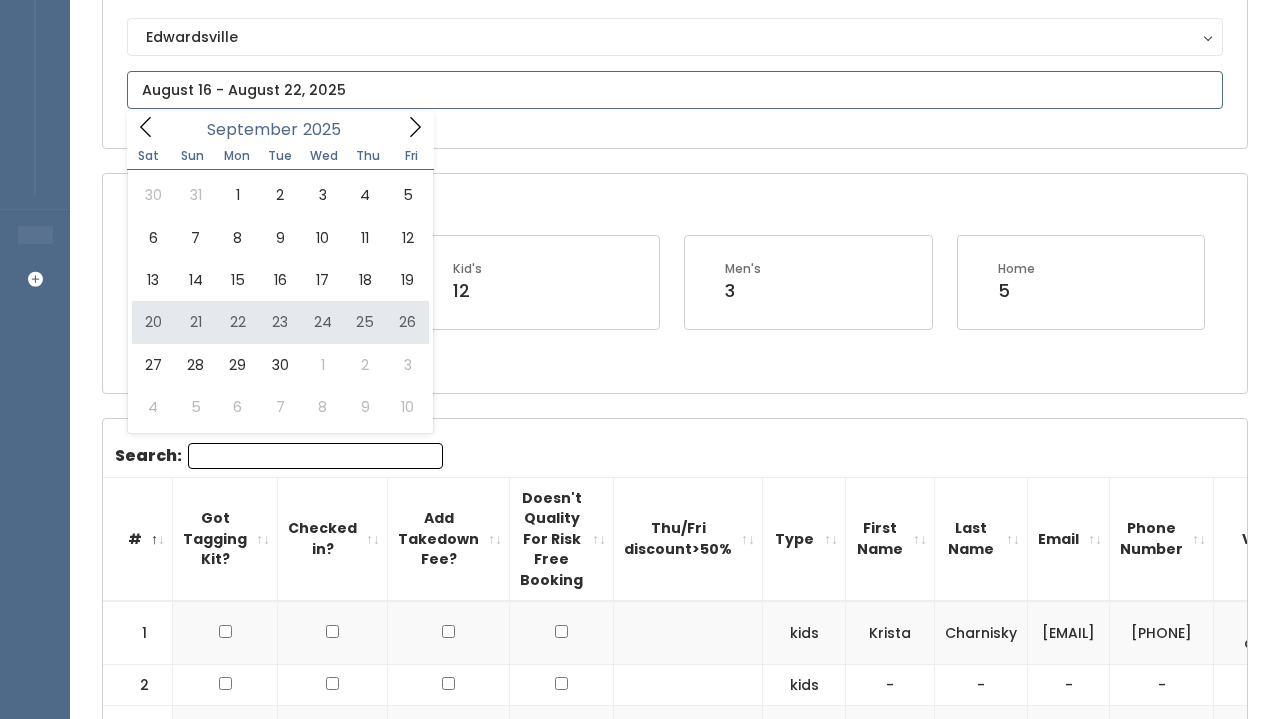 type on "September 13 to September 19" 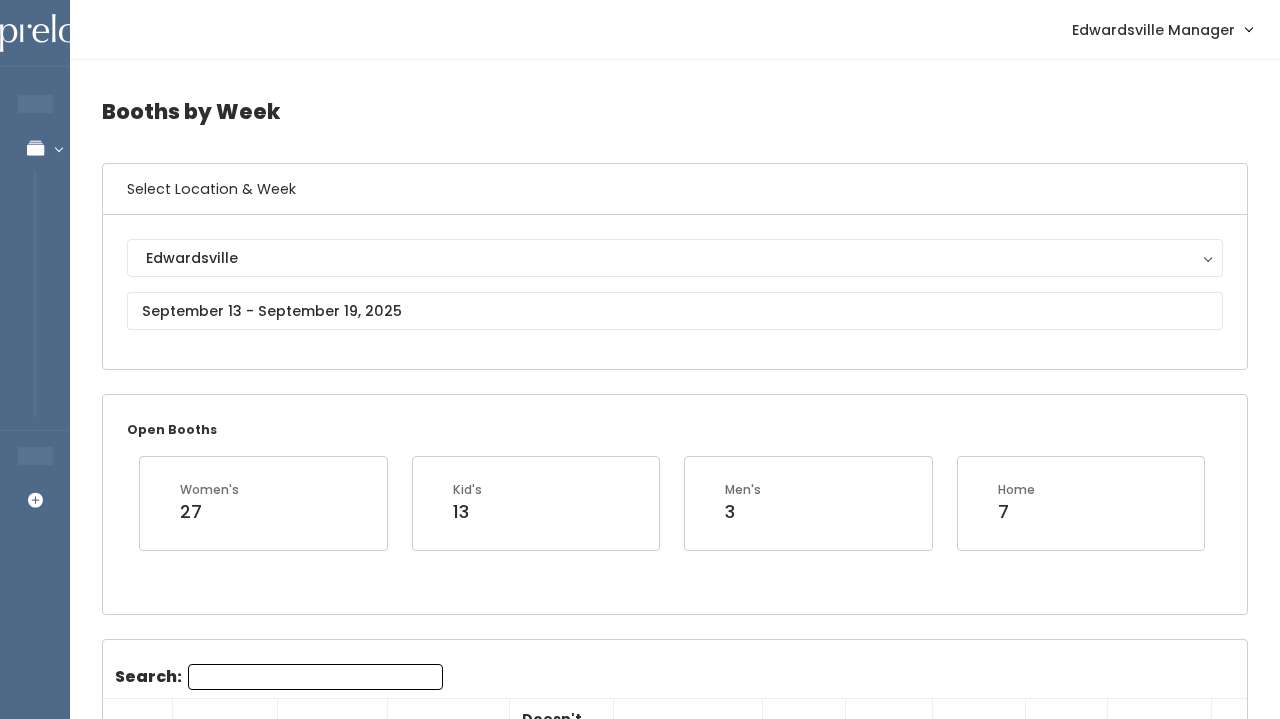 scroll, scrollTop: 0, scrollLeft: 0, axis: both 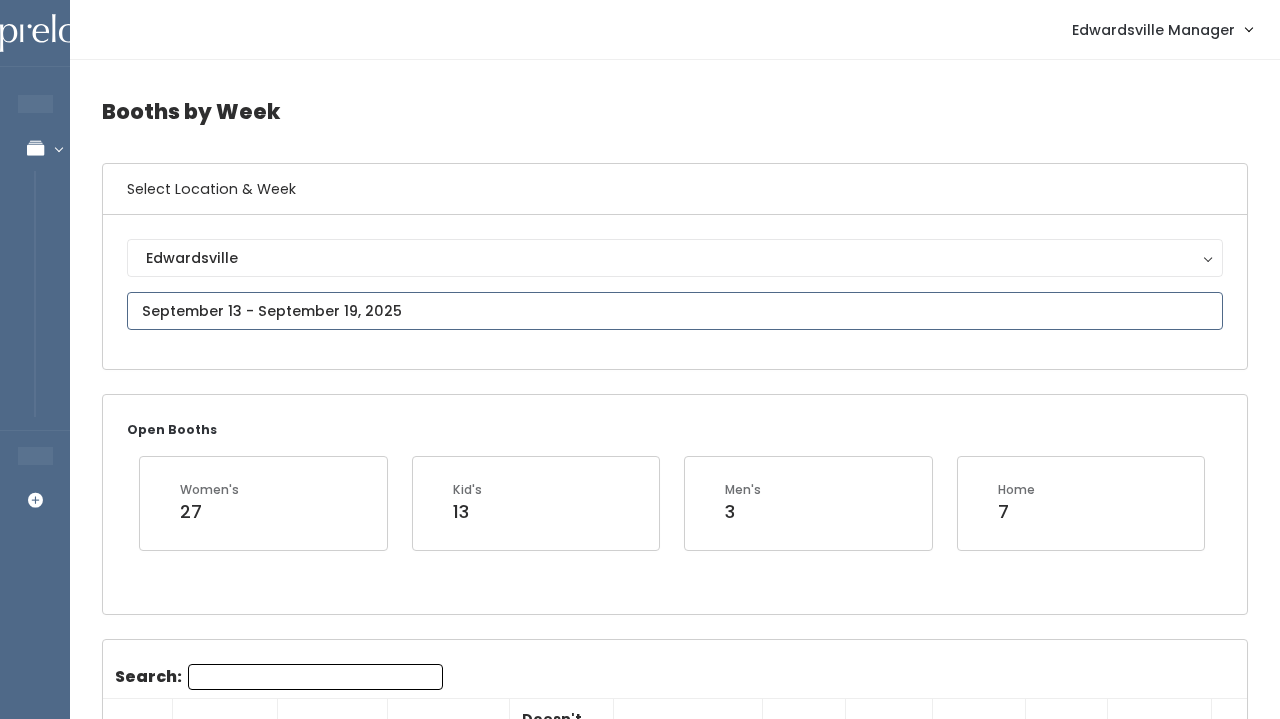 click at bounding box center [675, 311] 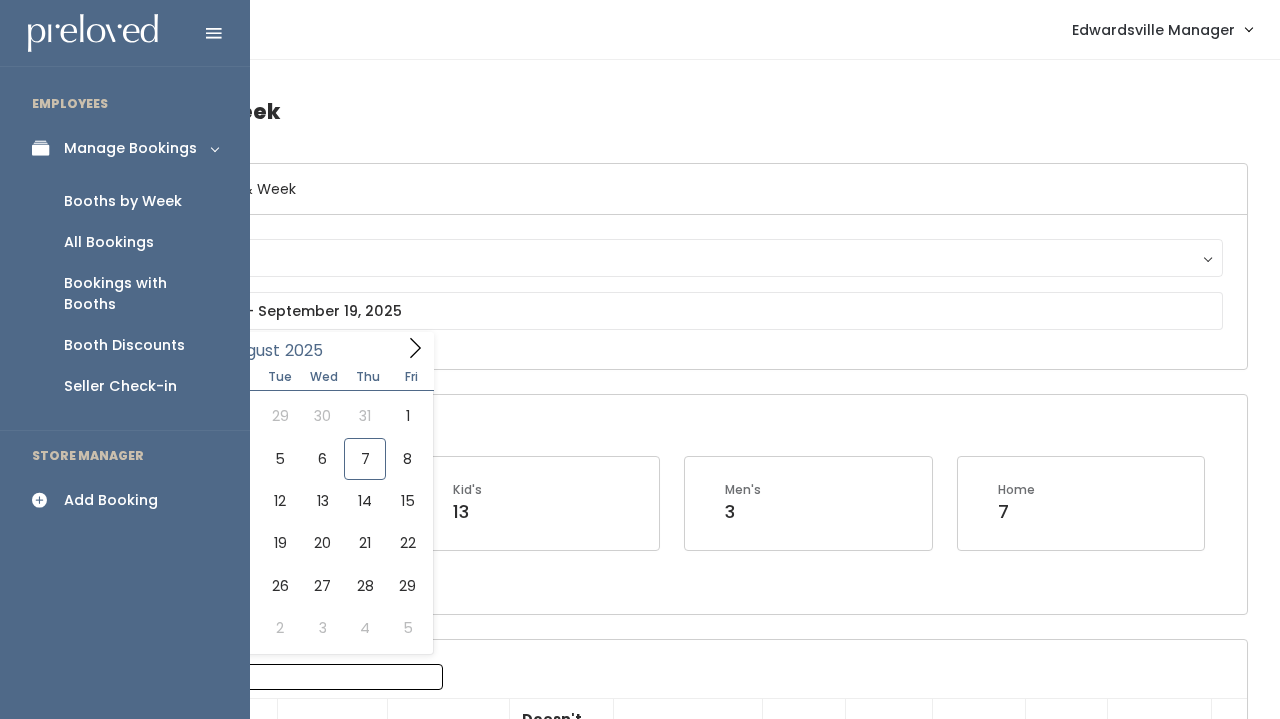 click on "All Bookings" at bounding box center (109, 242) 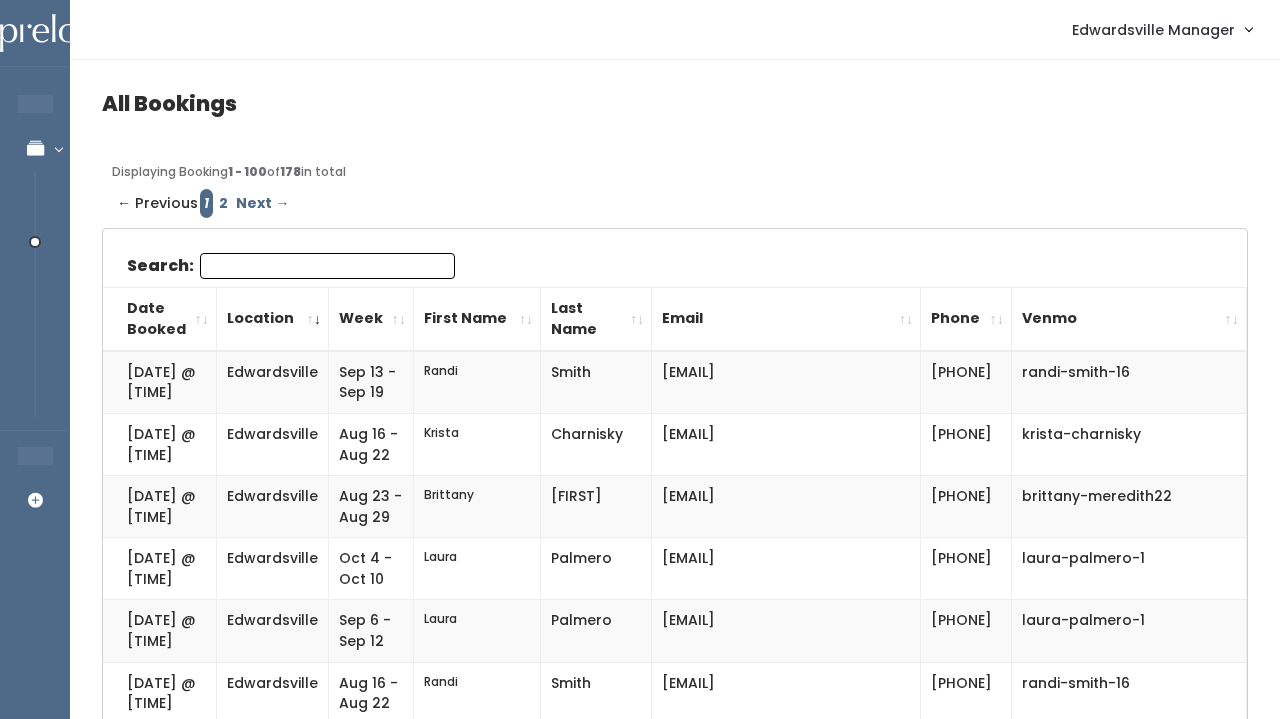 scroll, scrollTop: 0, scrollLeft: 0, axis: both 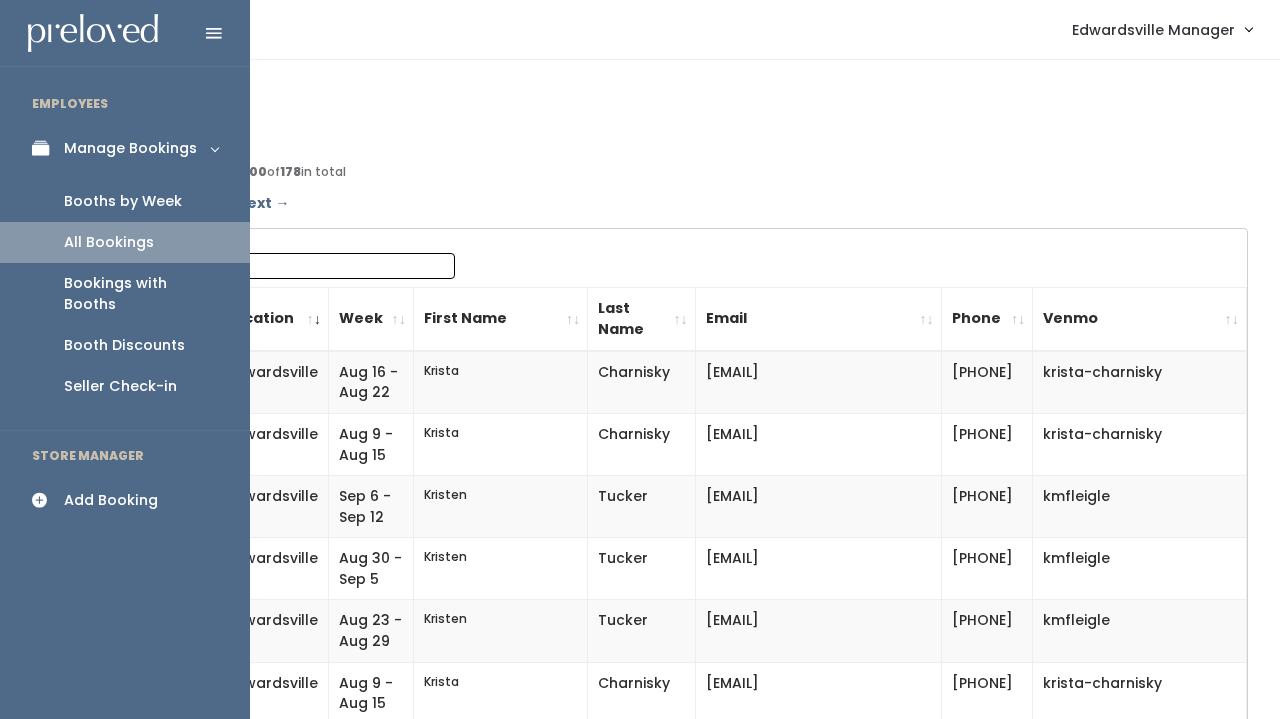 type on "kris" 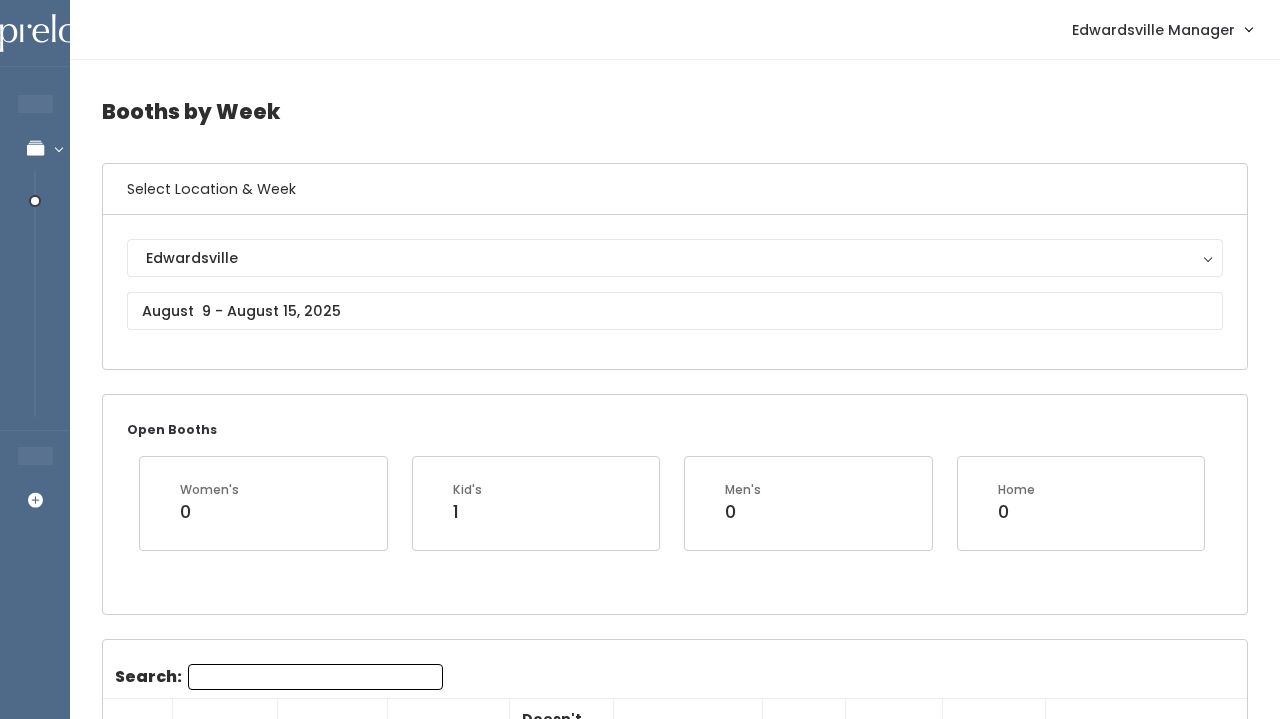 scroll, scrollTop: 0, scrollLeft: 0, axis: both 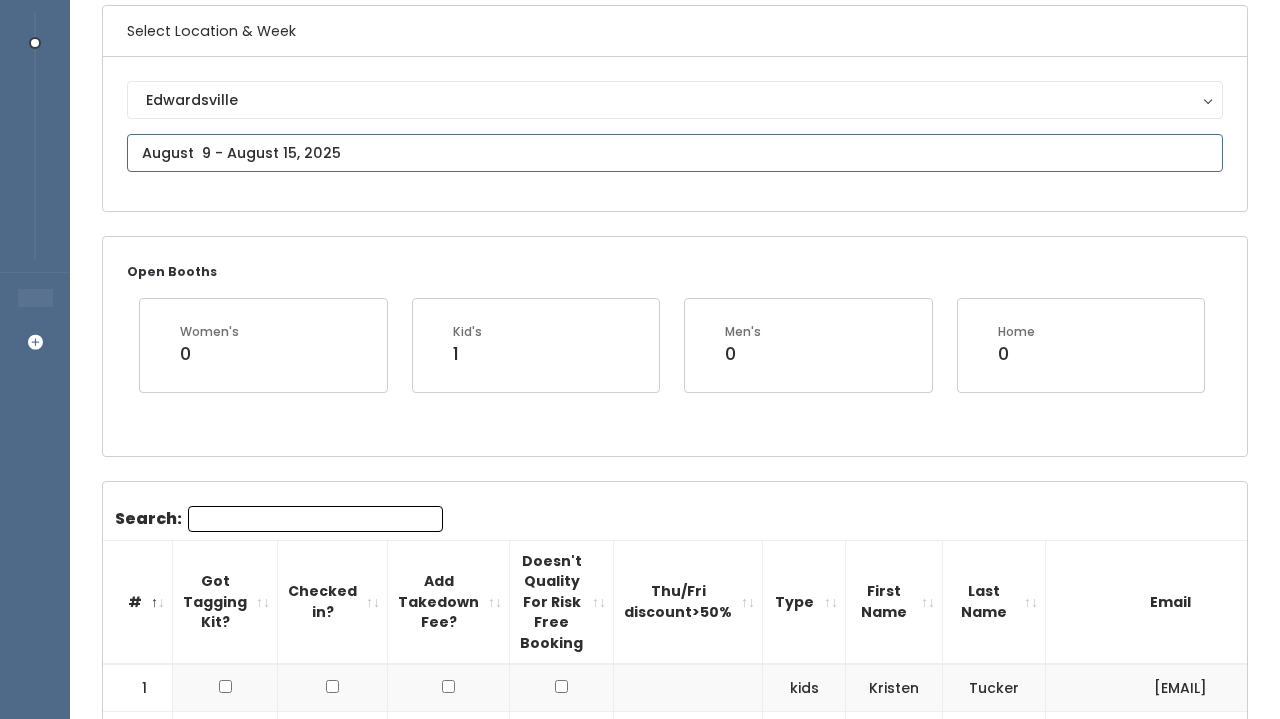 click at bounding box center [675, 153] 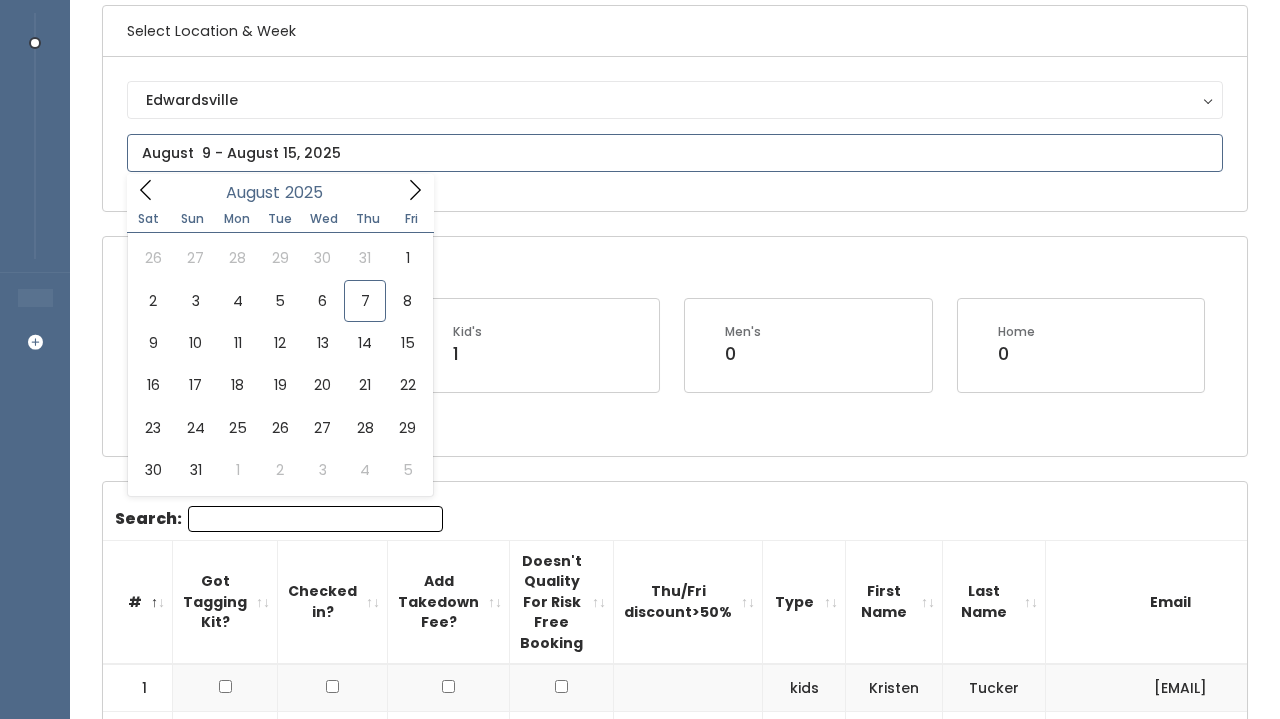click 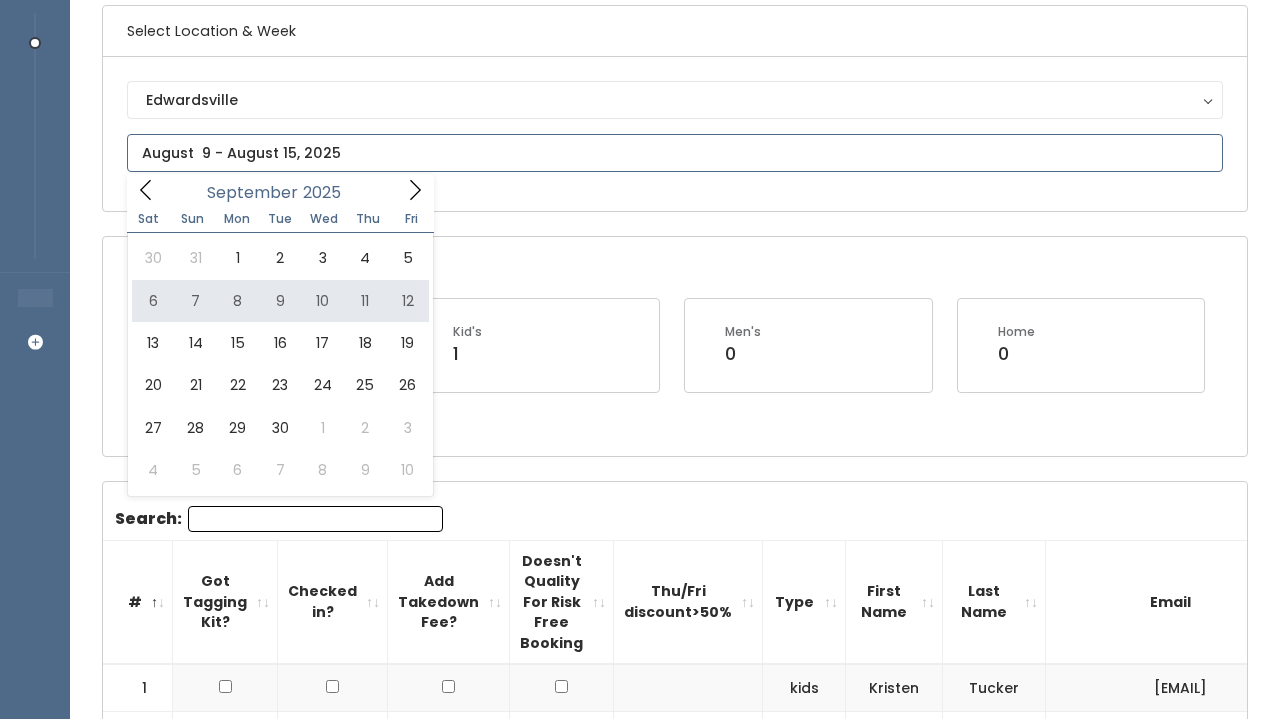 type on "September 6 to September 12" 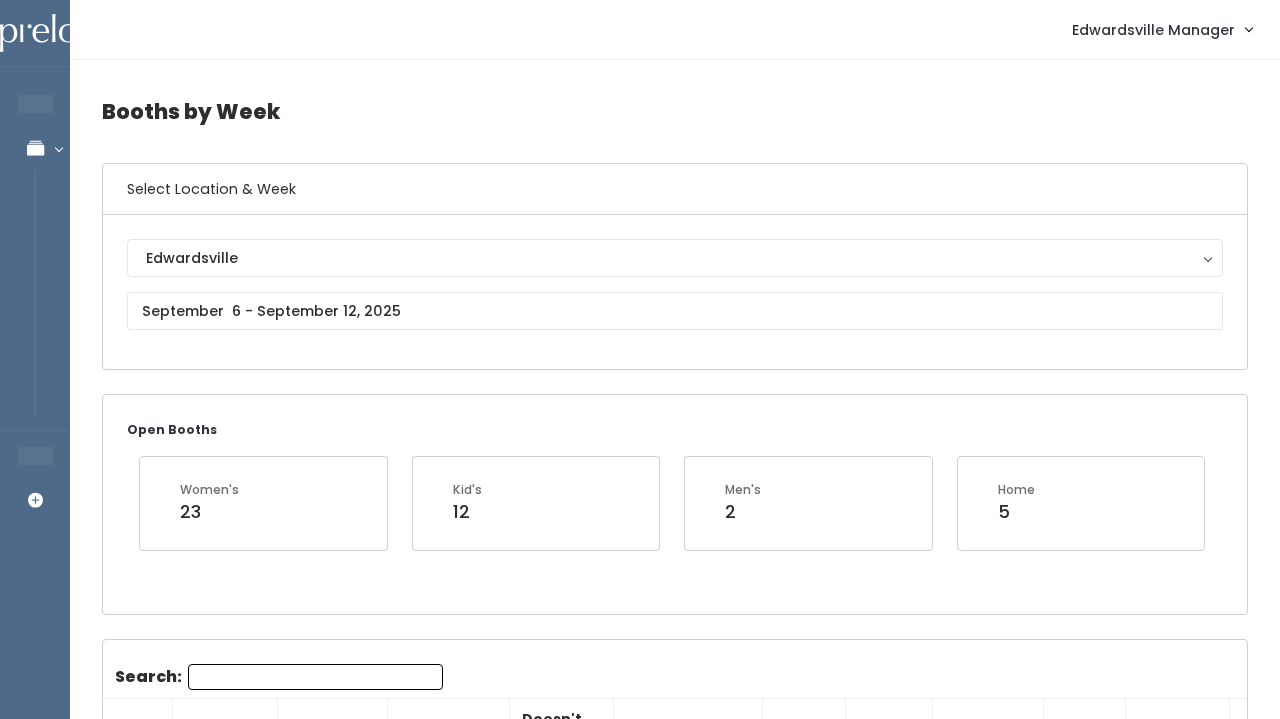 scroll, scrollTop: 0, scrollLeft: 0, axis: both 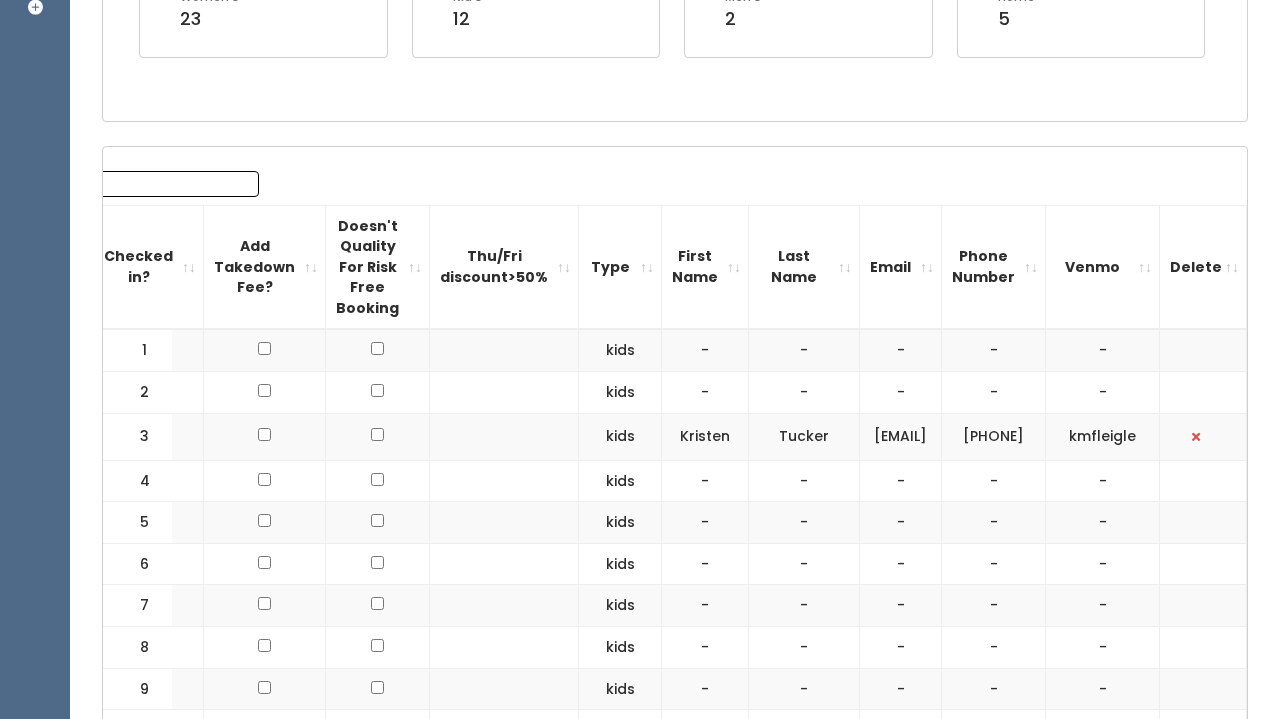 drag, startPoint x: 947, startPoint y: 435, endPoint x: 764, endPoint y: 434, distance: 183.00273 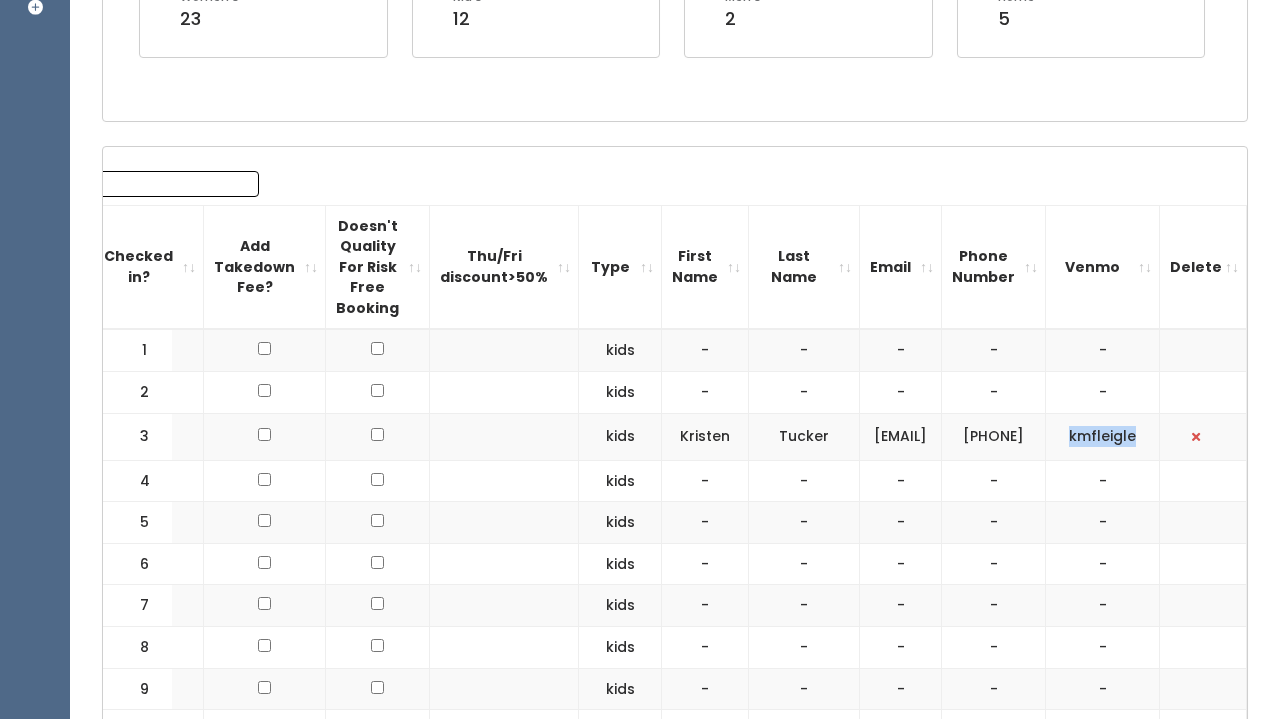 drag, startPoint x: 1154, startPoint y: 441, endPoint x: 1083, endPoint y: 439, distance: 71.02816 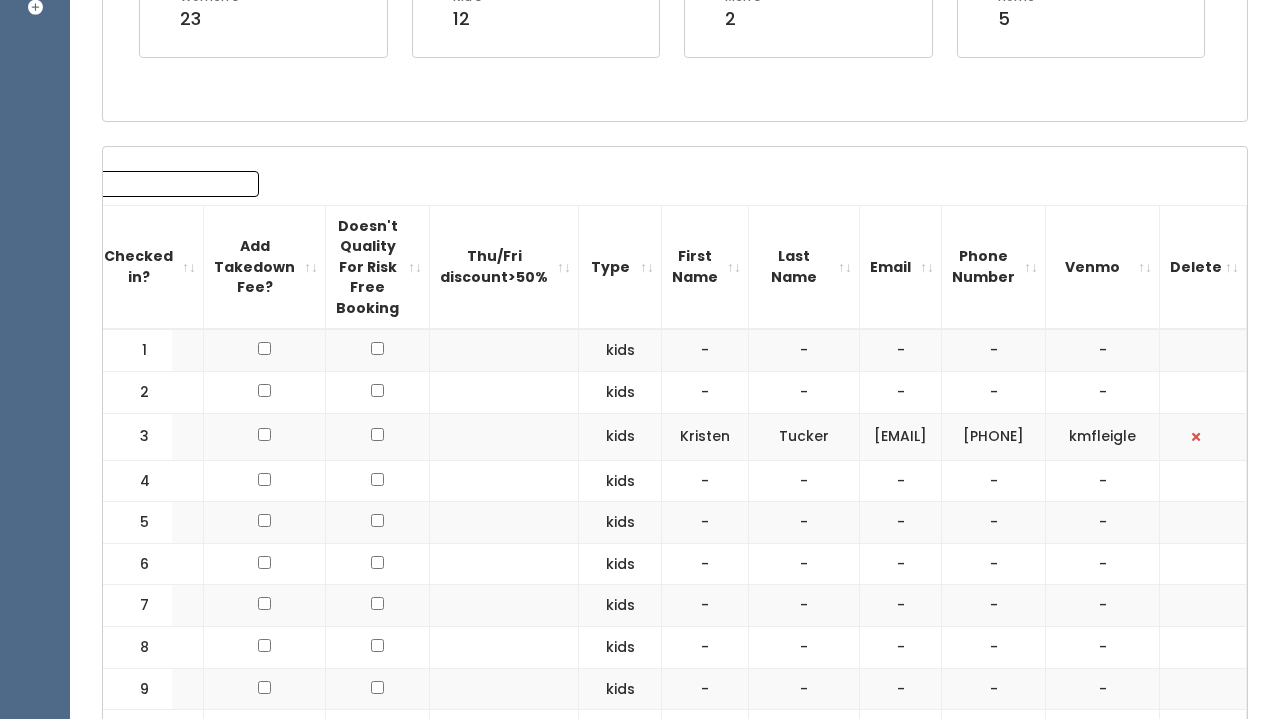 click on "-" at bounding box center [705, 393] 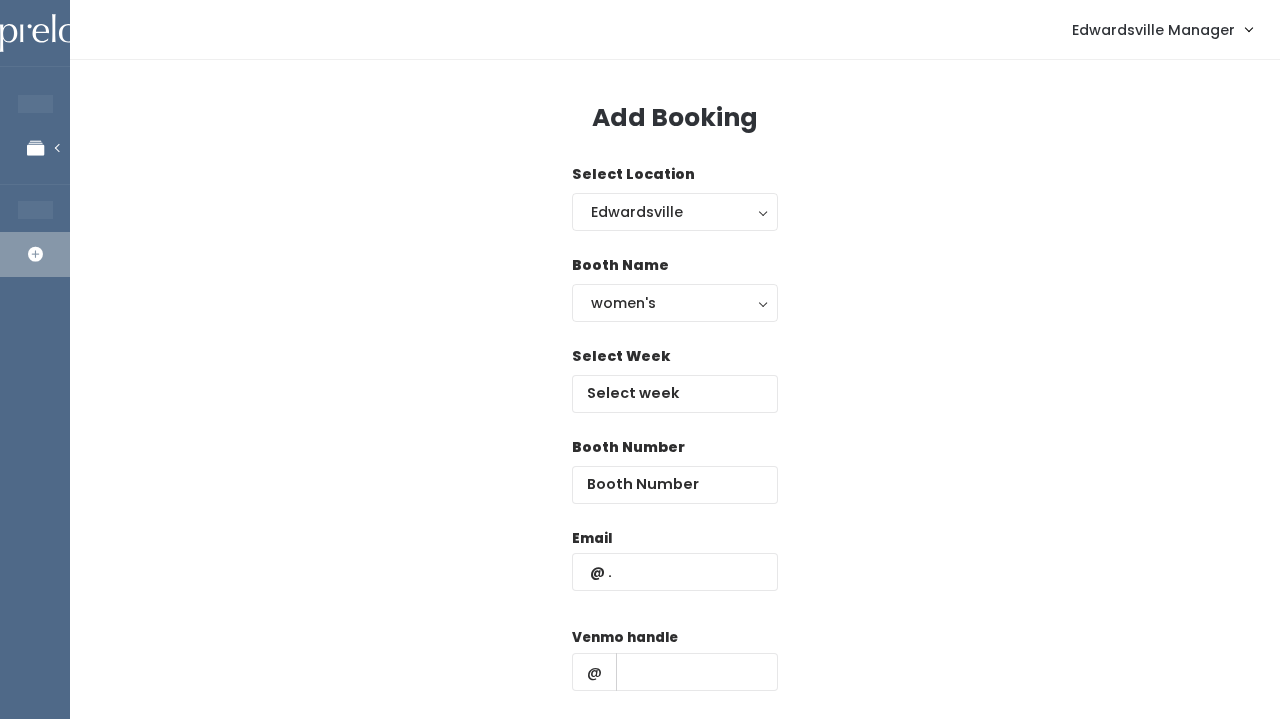 scroll, scrollTop: 0, scrollLeft: 0, axis: both 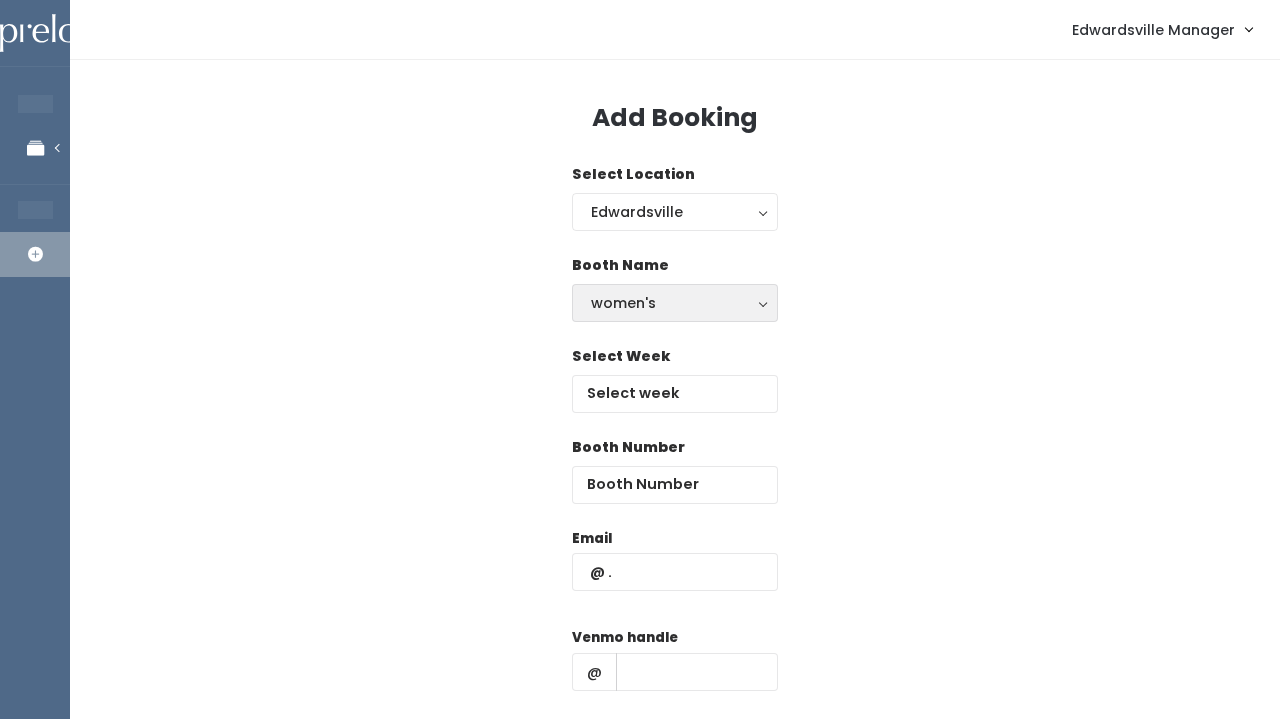 click on "women's" at bounding box center (675, 303) 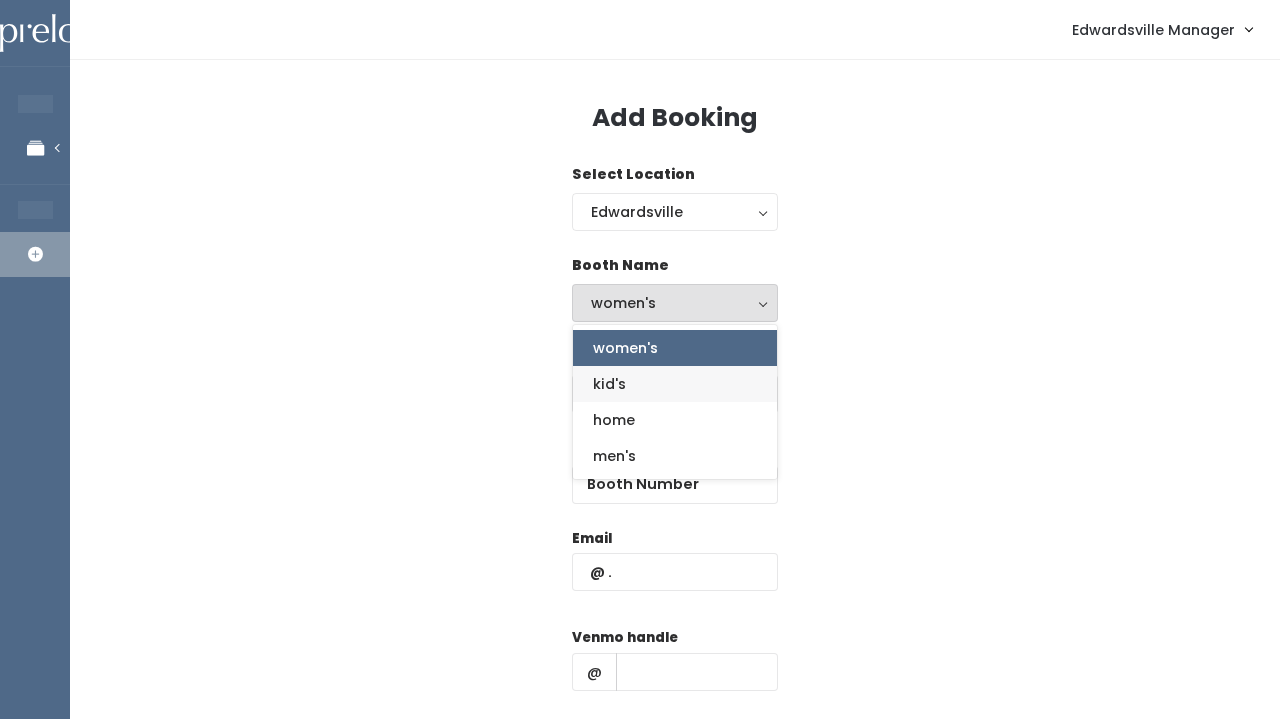 click on "kid's" at bounding box center [675, 384] 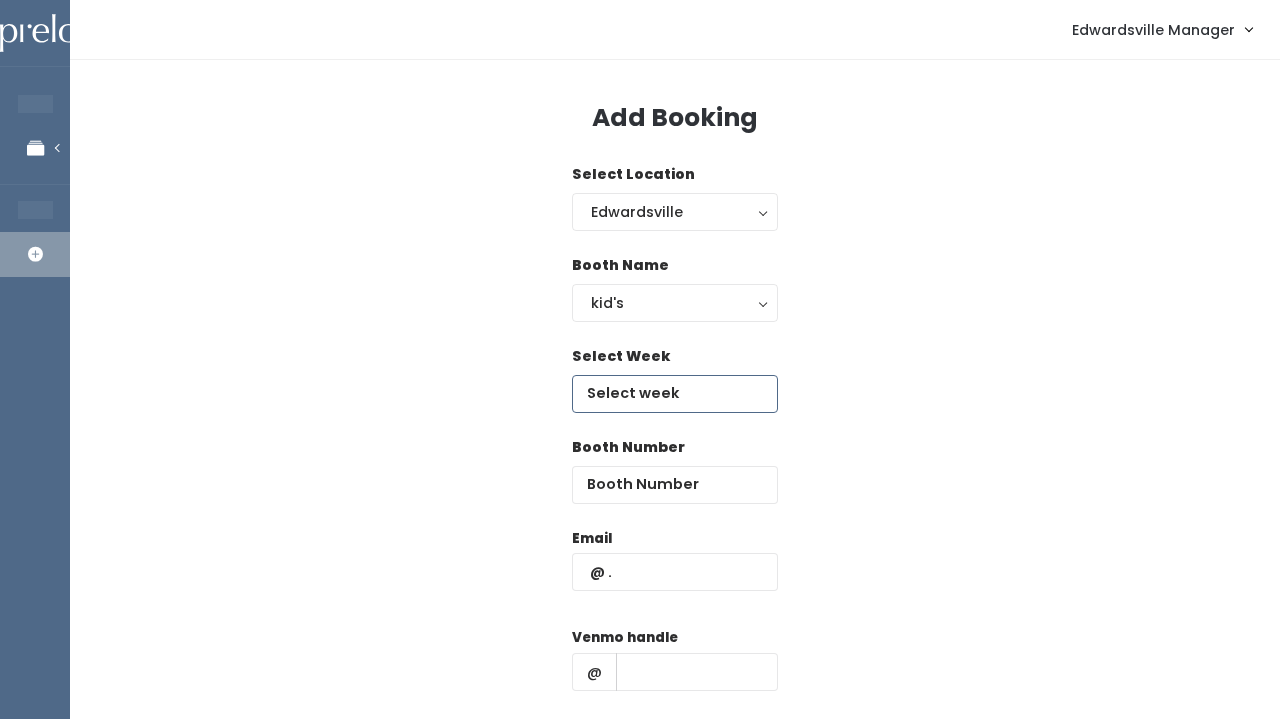 click at bounding box center [675, 394] 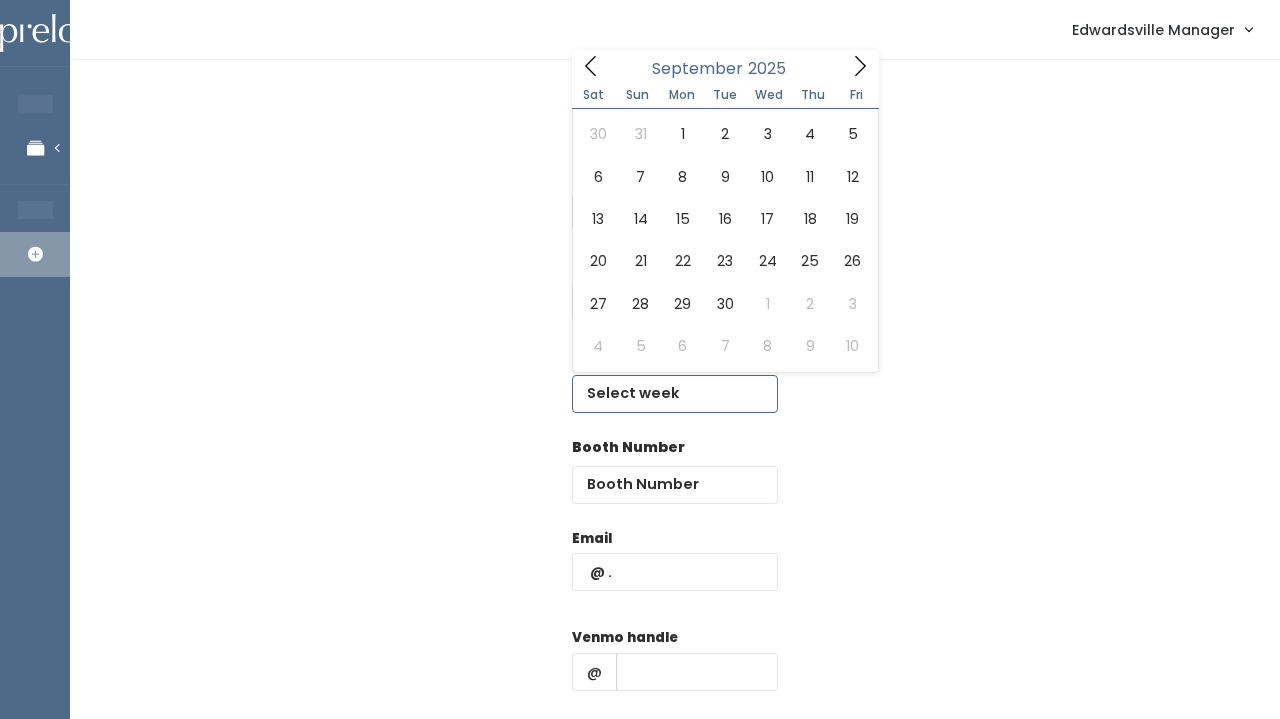 click at bounding box center [860, 65] 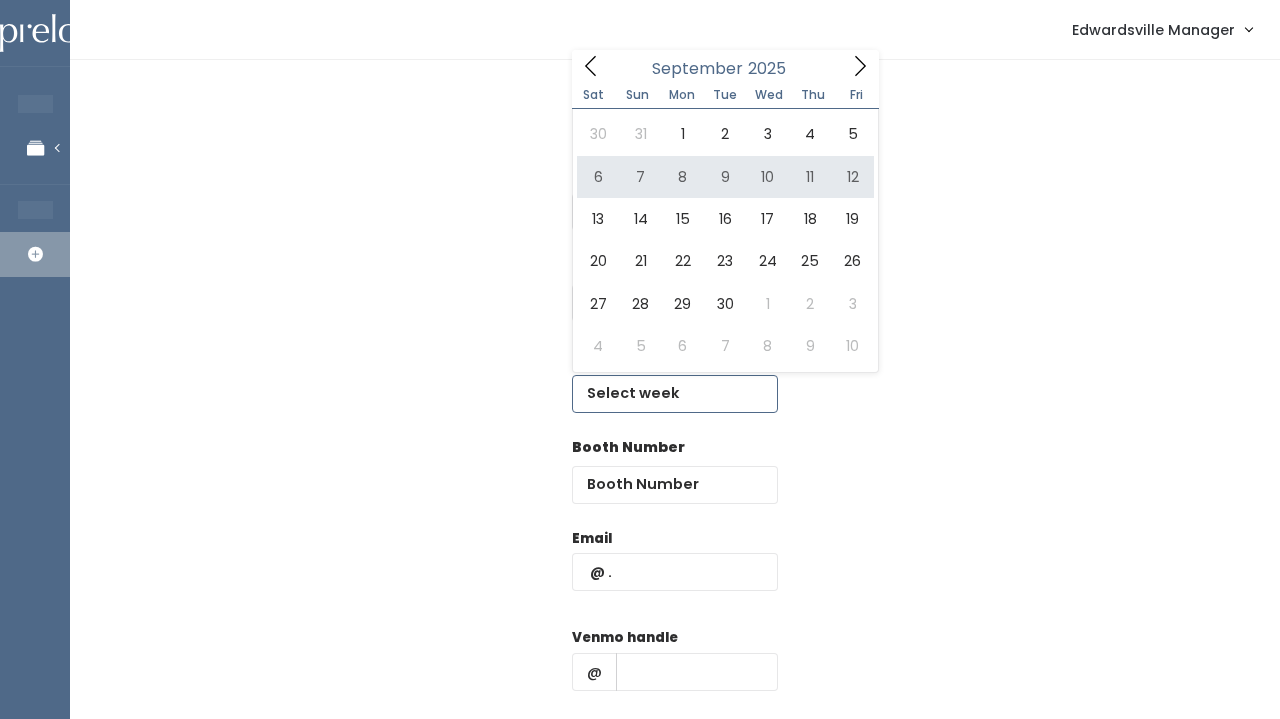 type on "September 6 to September 12" 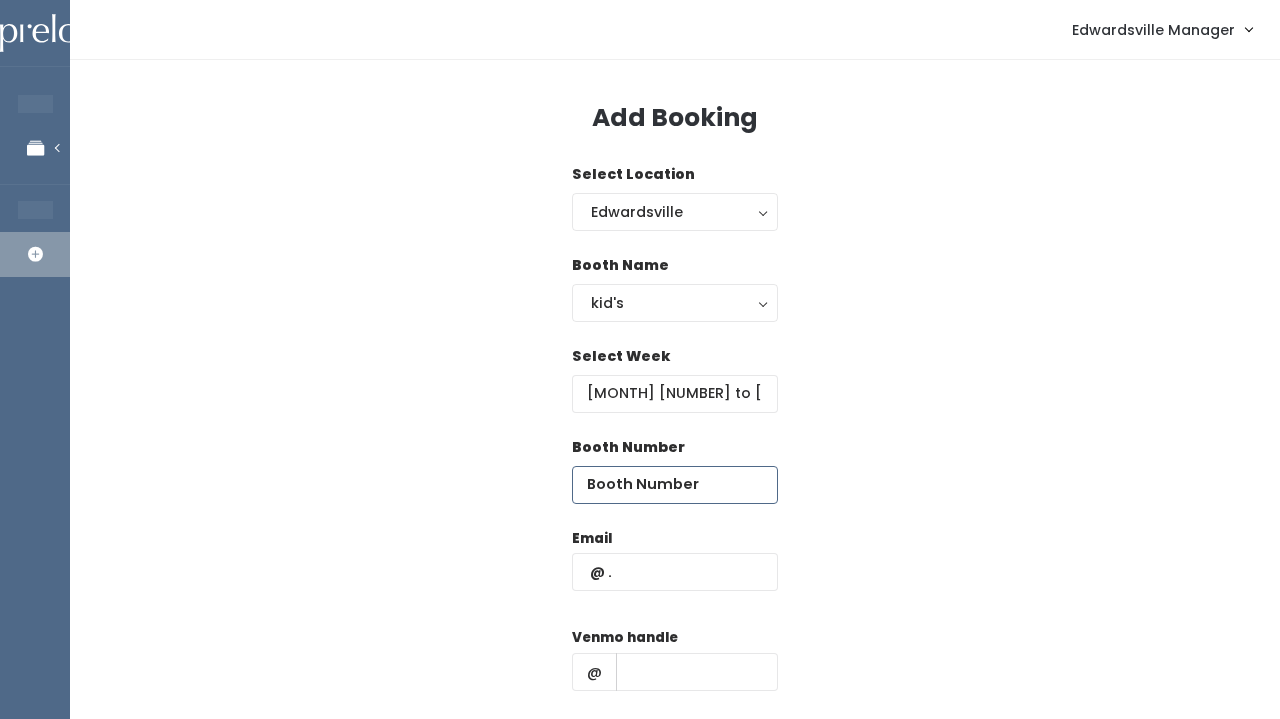 click at bounding box center [675, 485] 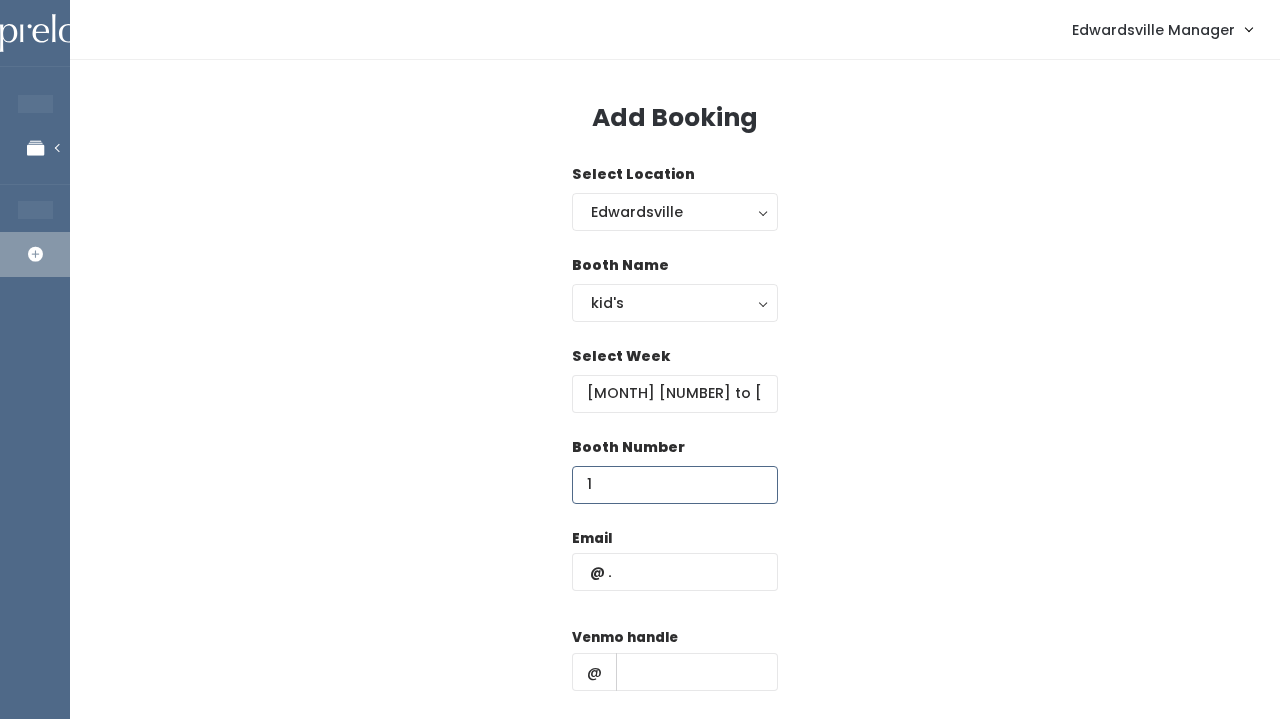 type on "1" 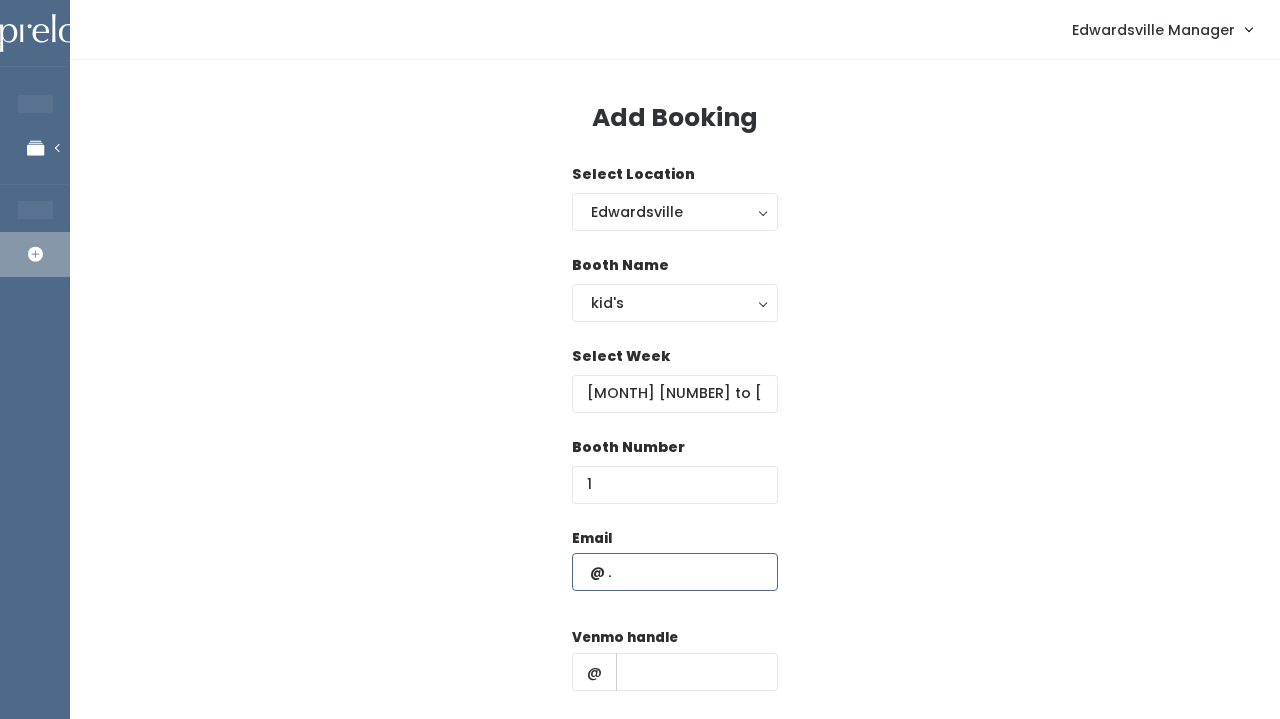 paste on "[EMAIL]" 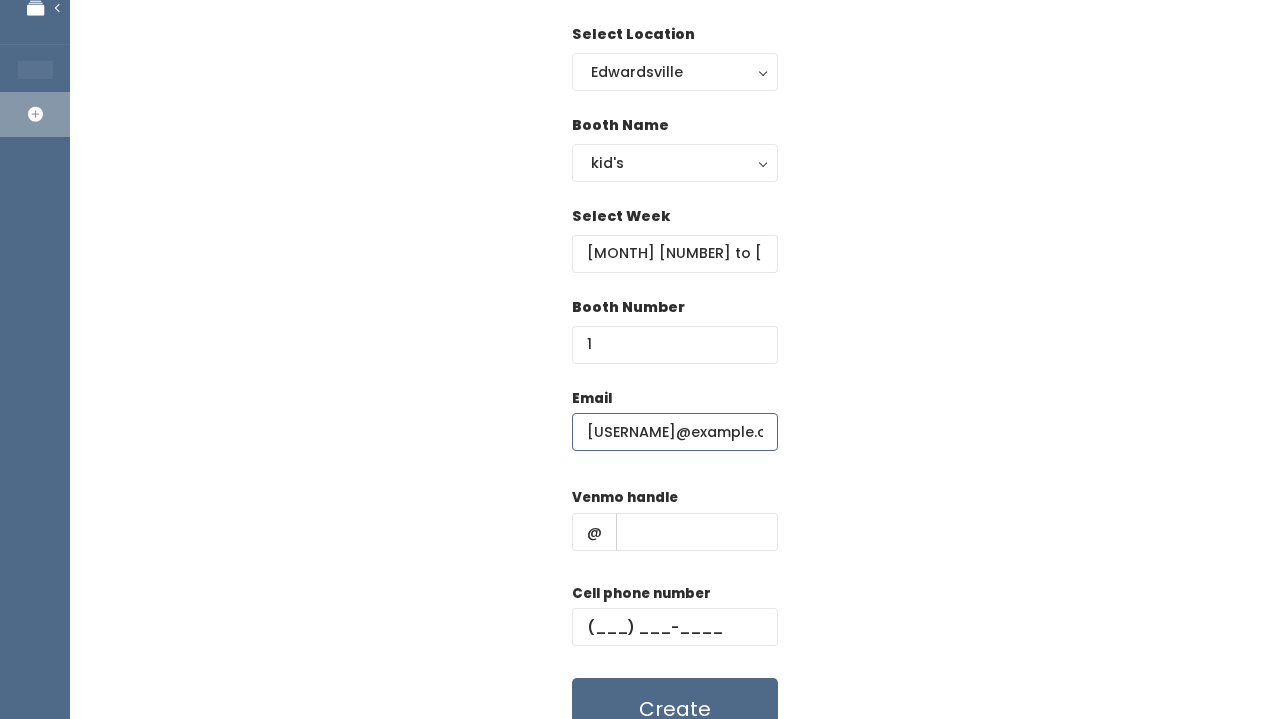 scroll, scrollTop: 142, scrollLeft: 0, axis: vertical 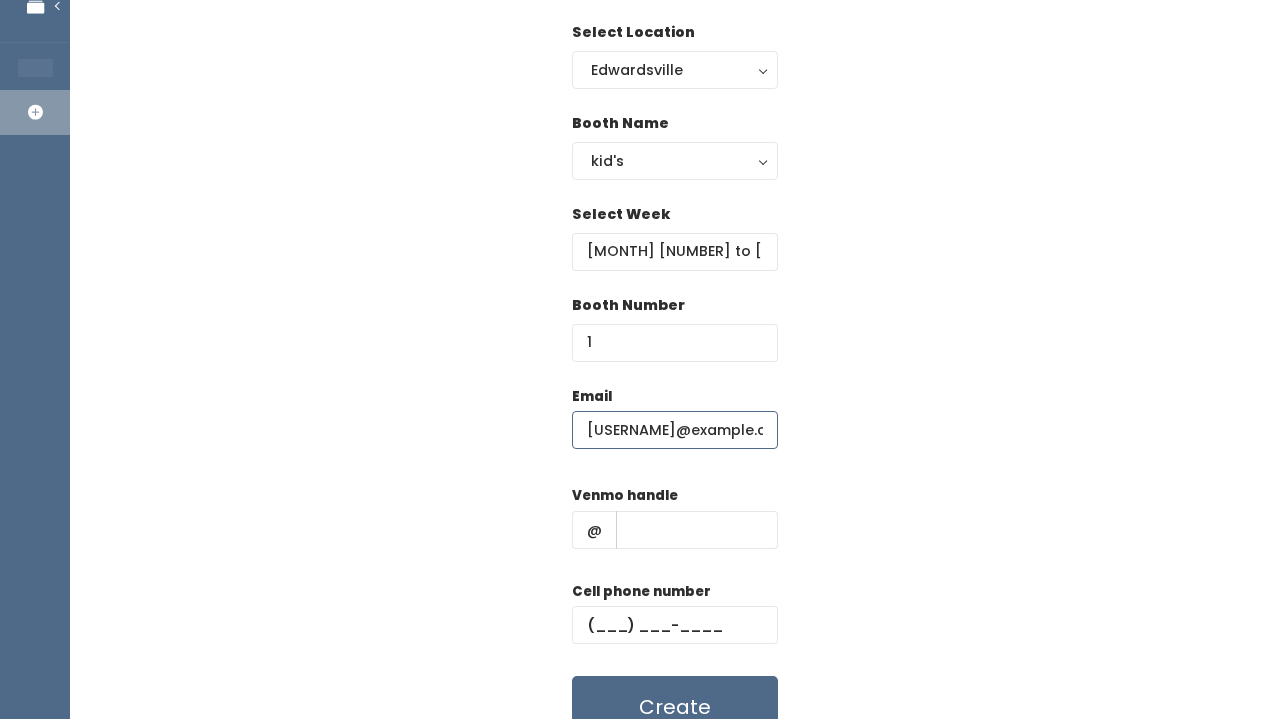 type on "[EMAIL]" 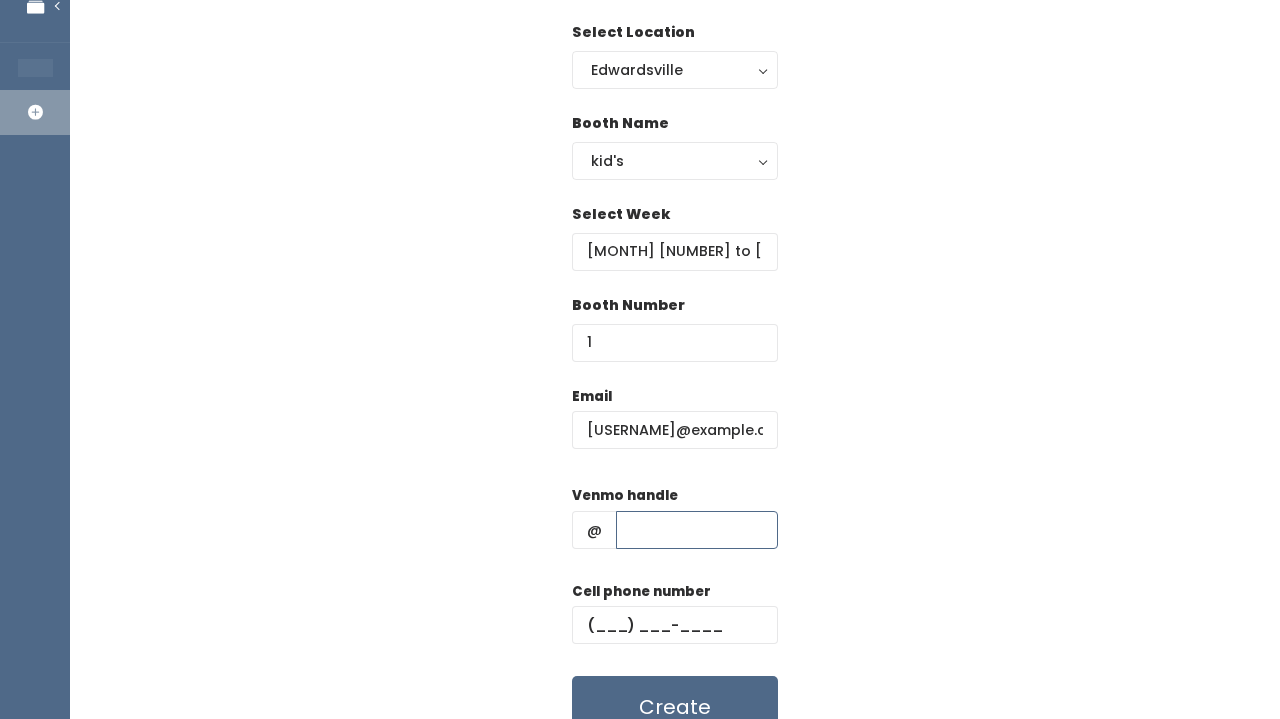 click at bounding box center (697, 530) 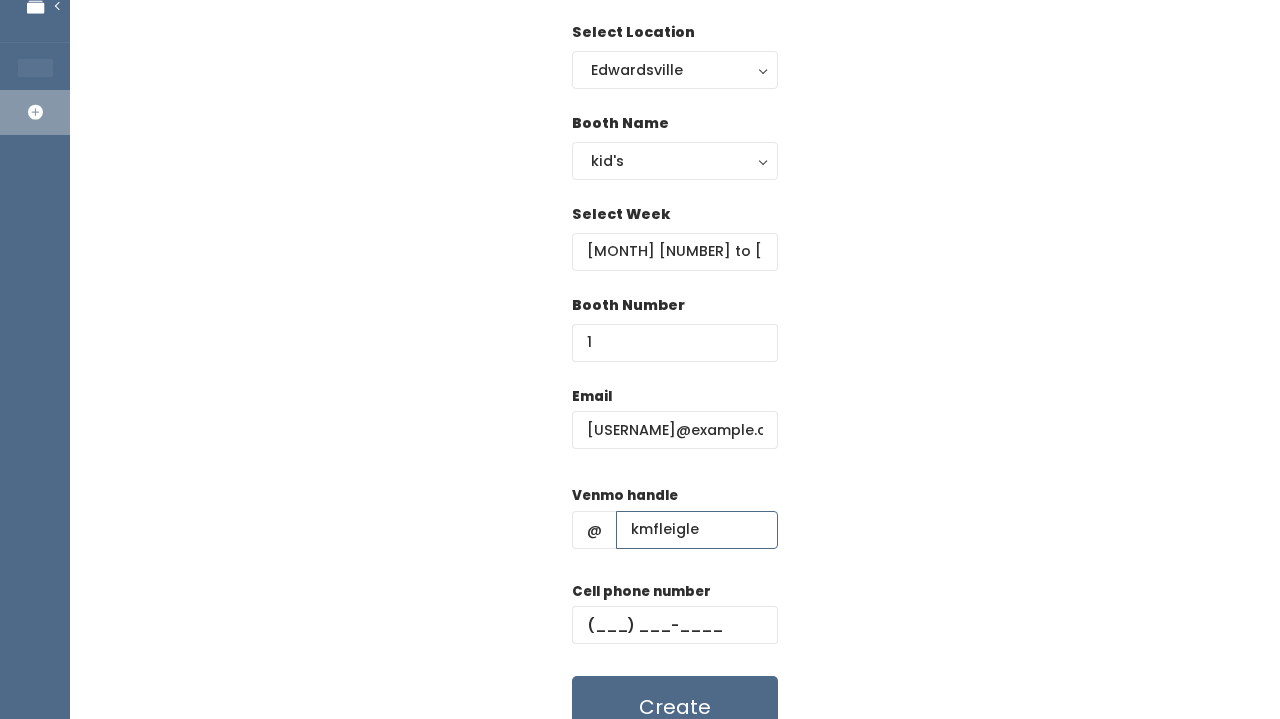 type on "kmfleigle" 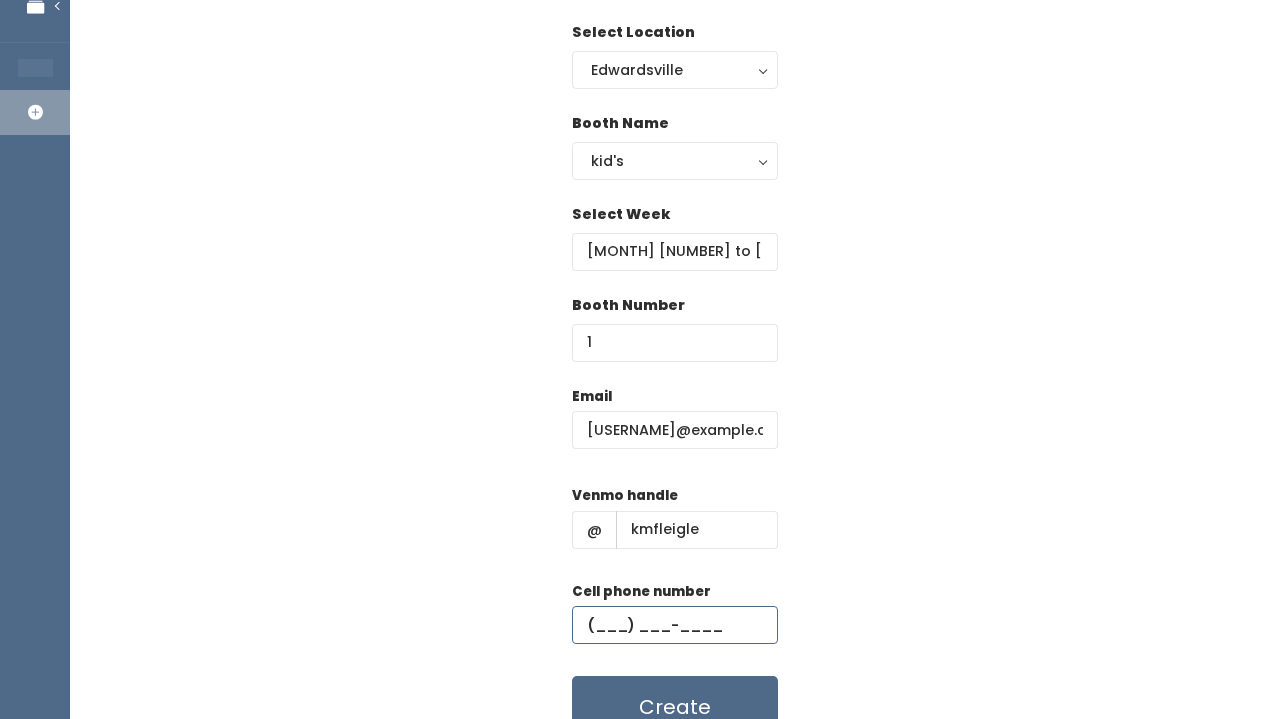 paste on "[PHONE]" 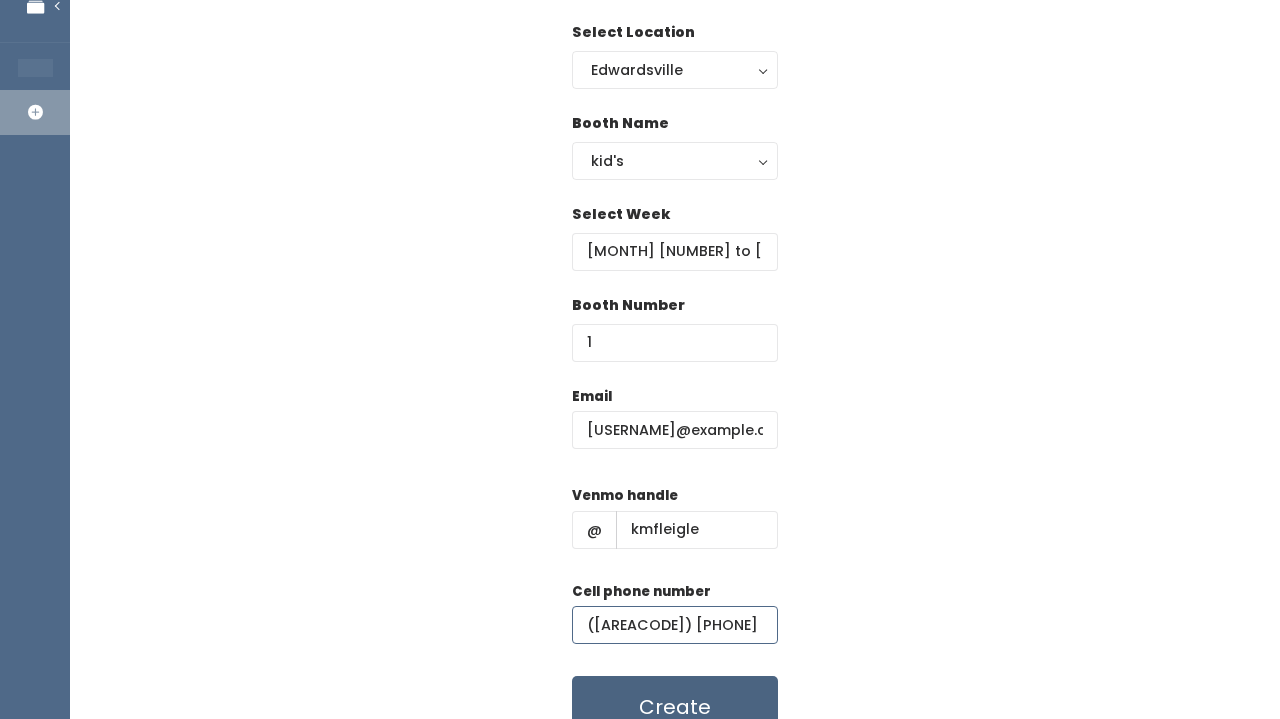 type on "[PHONE]" 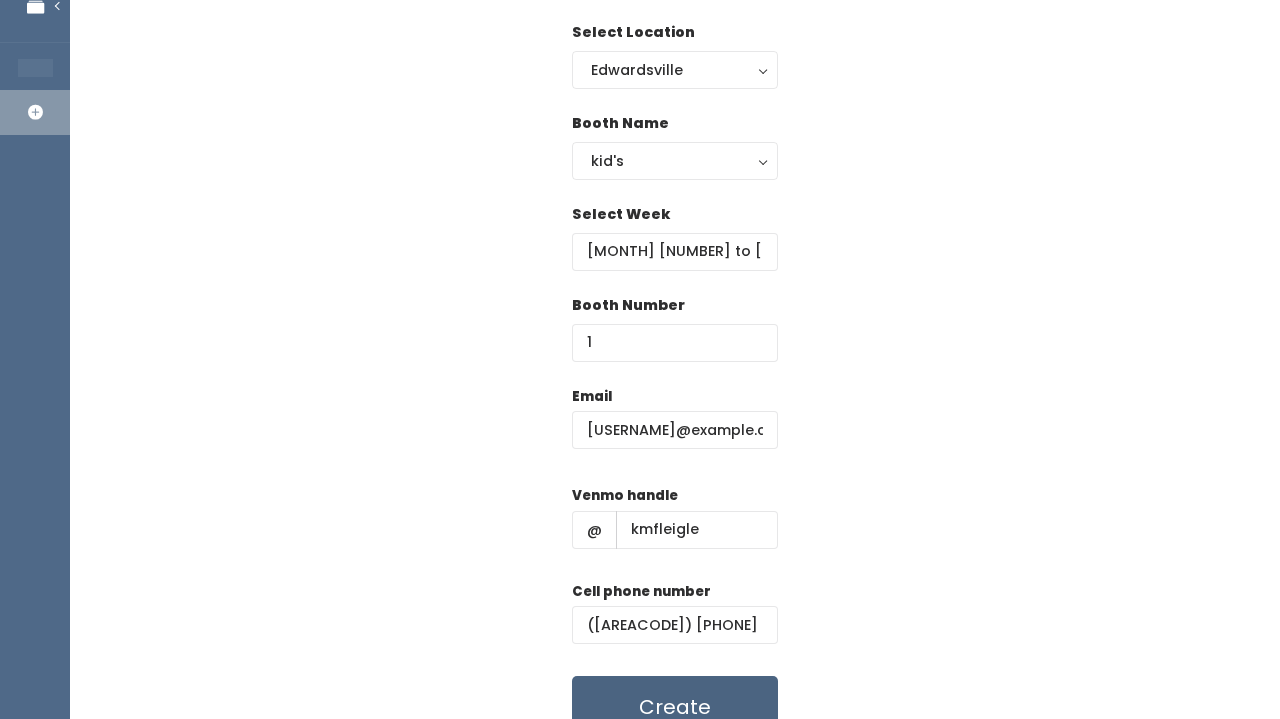 click on "Create" at bounding box center [675, 707] 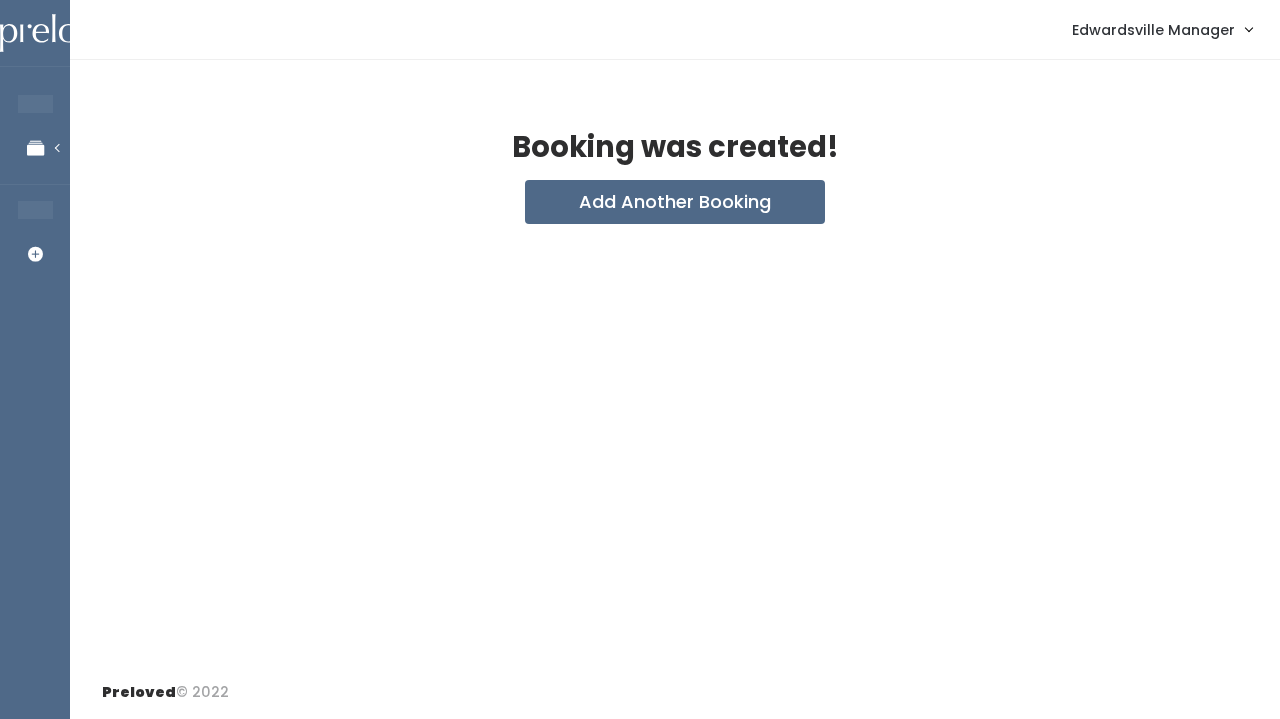 scroll, scrollTop: 0, scrollLeft: 0, axis: both 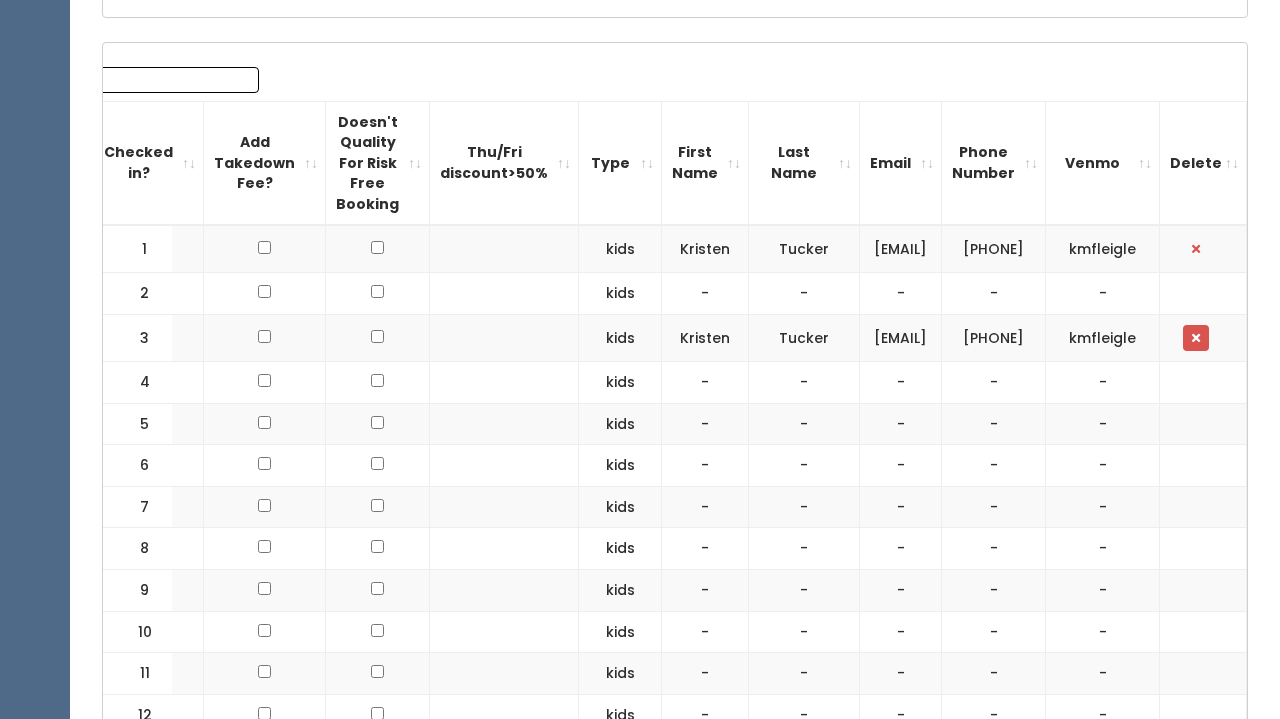 click at bounding box center [1196, 338] 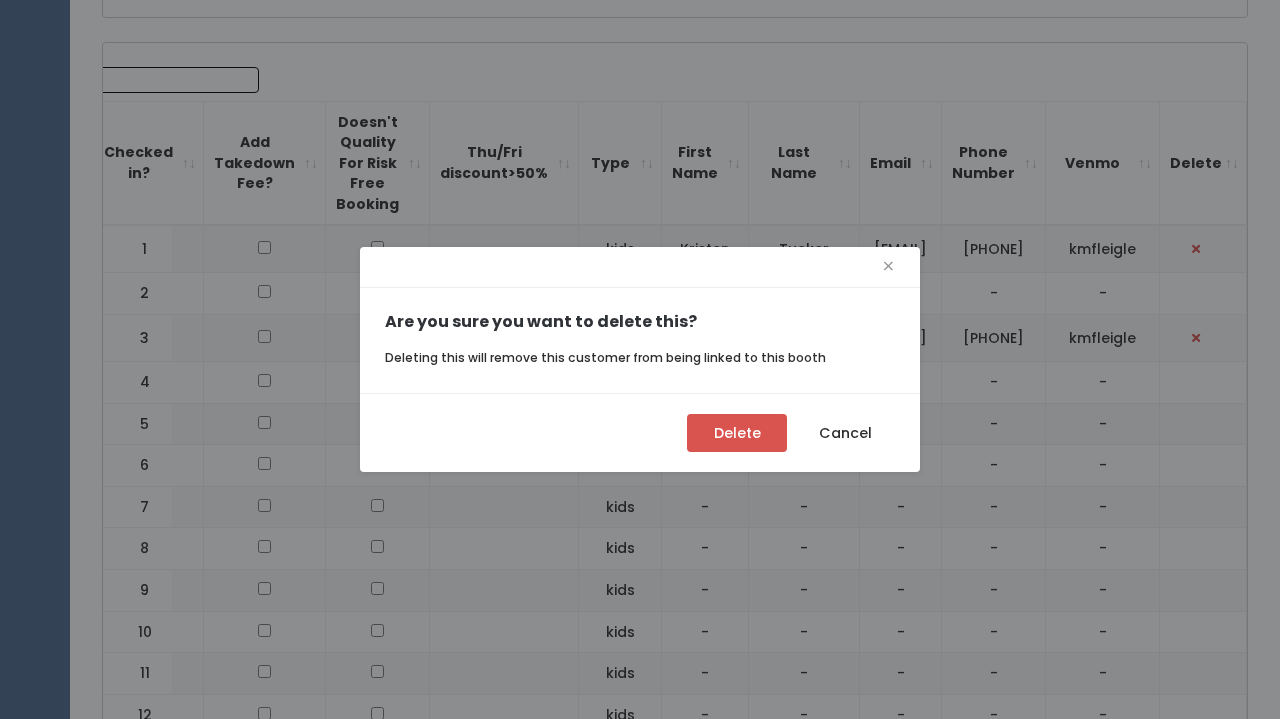 click on "Delete" at bounding box center [737, 433] 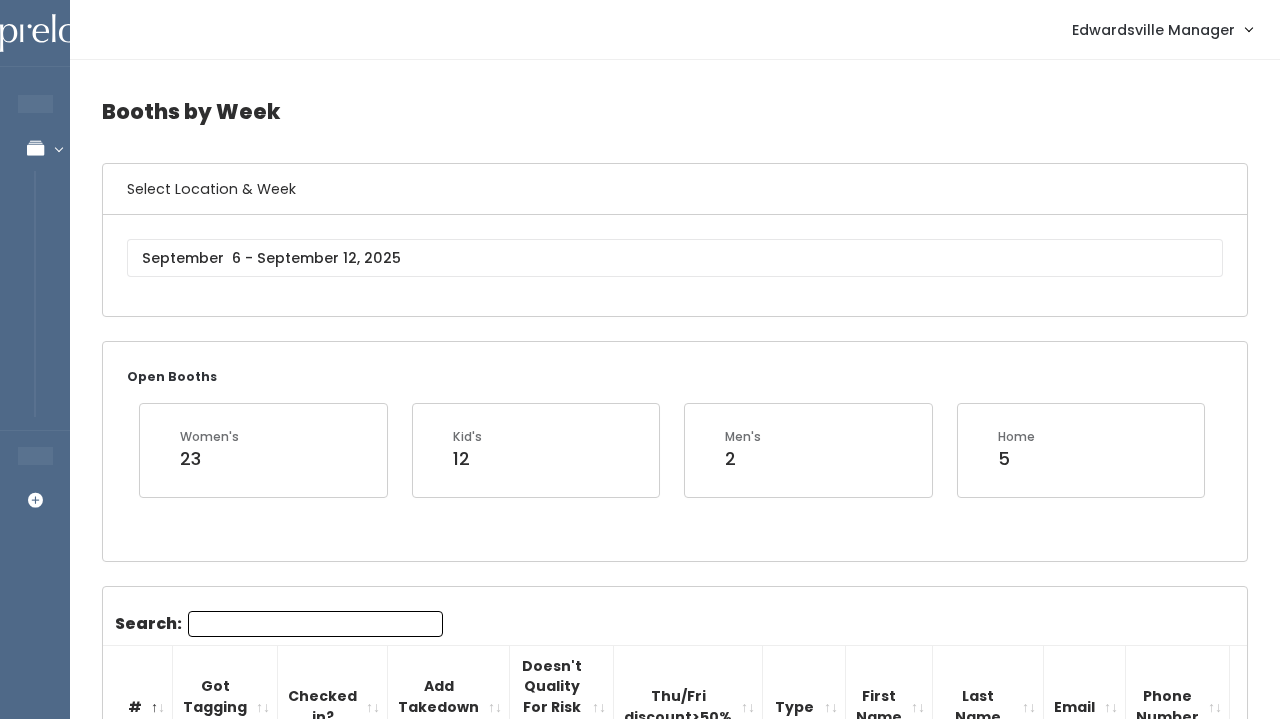 scroll, scrollTop: 0, scrollLeft: 0, axis: both 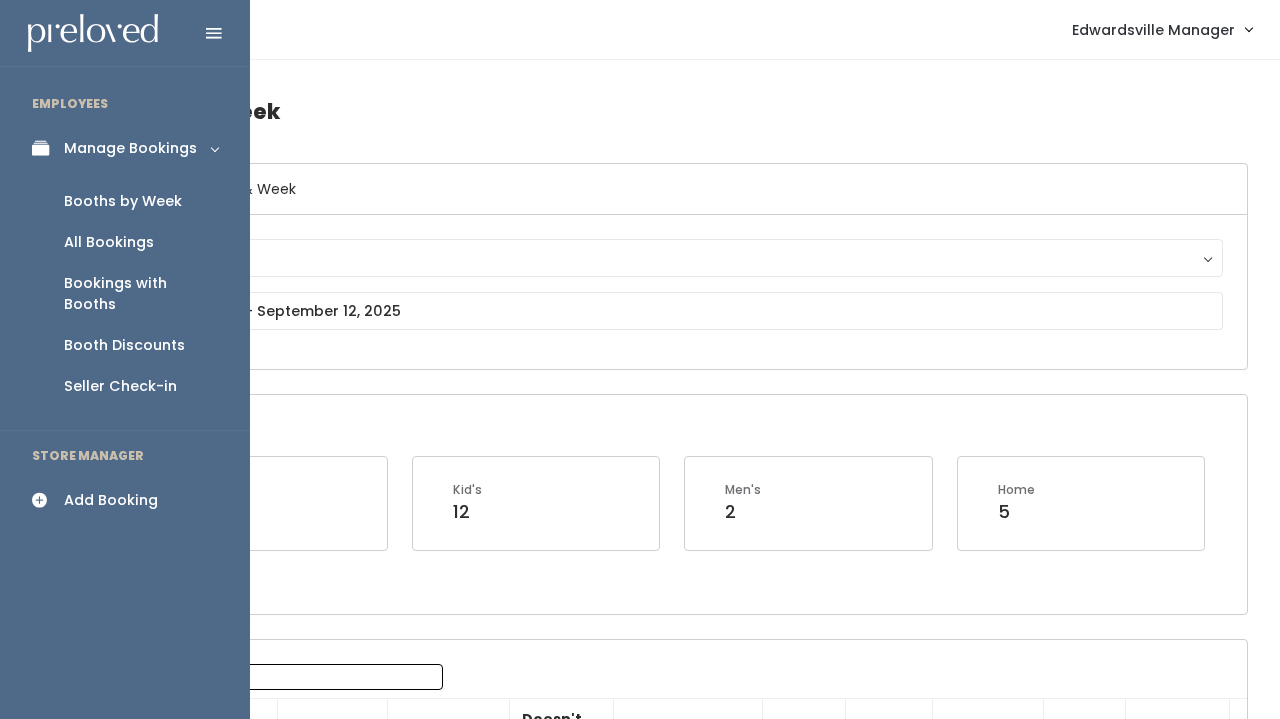 click on "All Bookings" at bounding box center [109, 242] 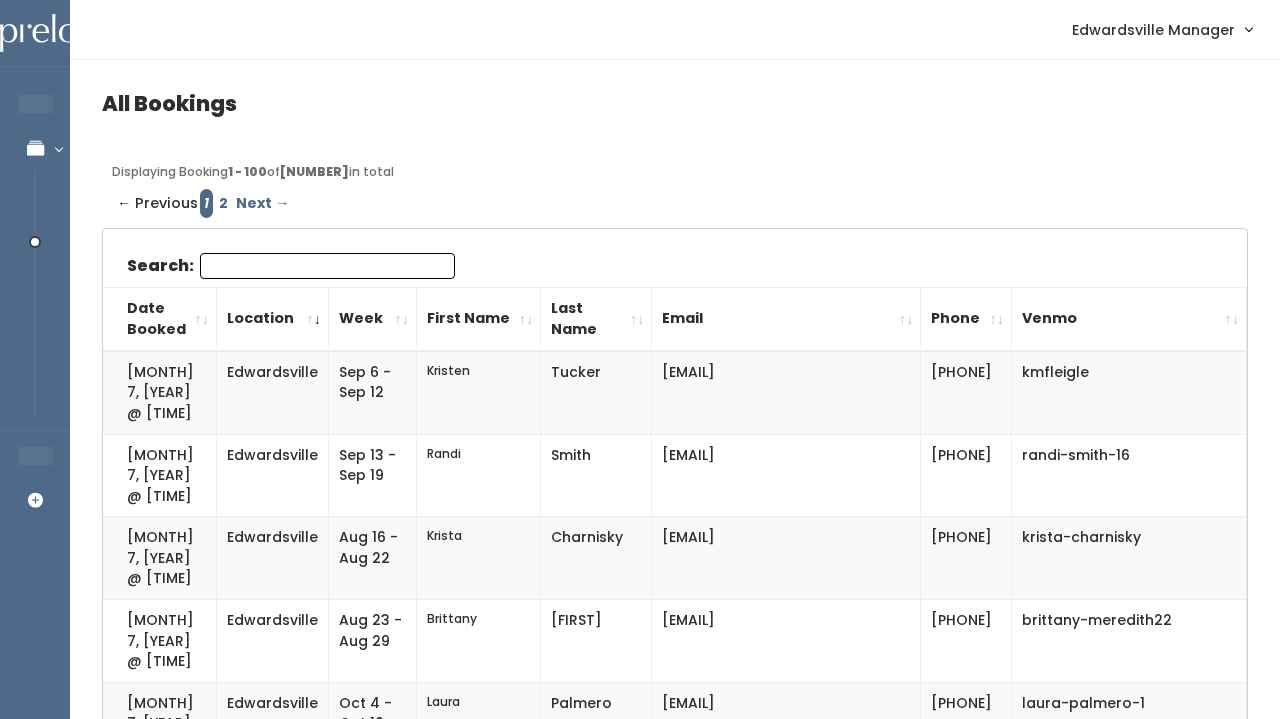 scroll, scrollTop: 0, scrollLeft: 0, axis: both 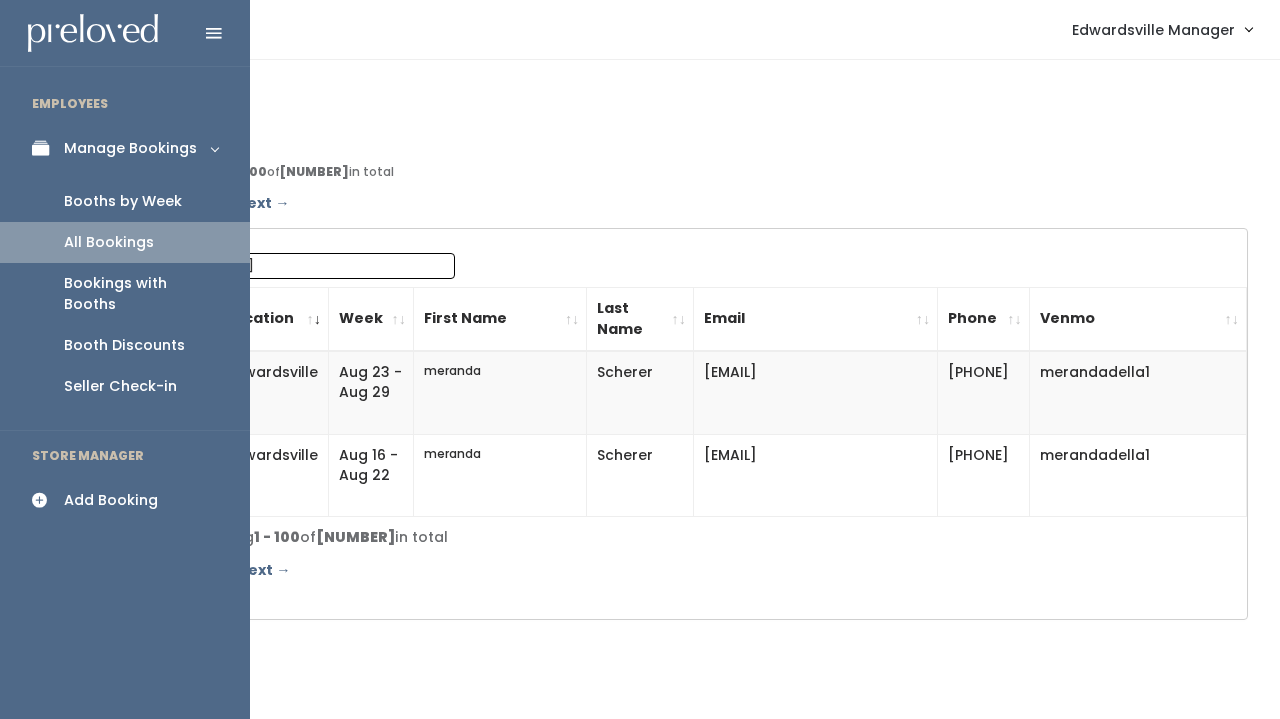 type on "[FIRST]" 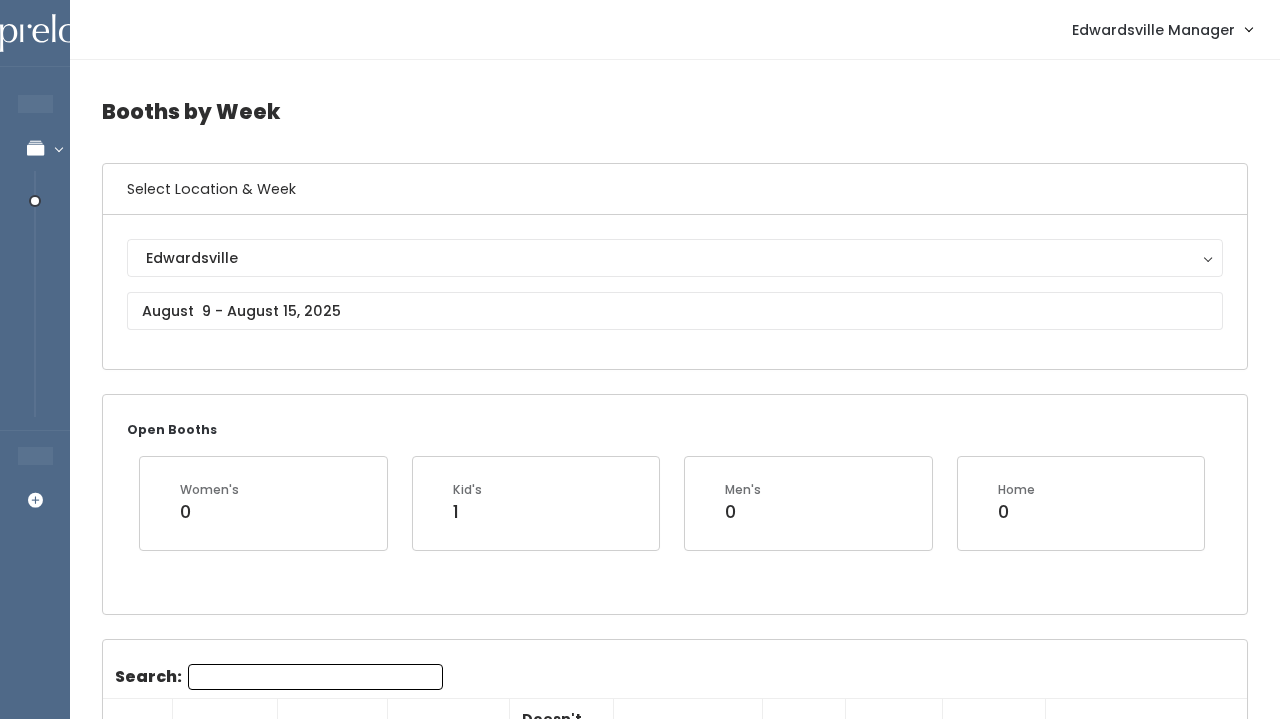 scroll, scrollTop: 0, scrollLeft: 0, axis: both 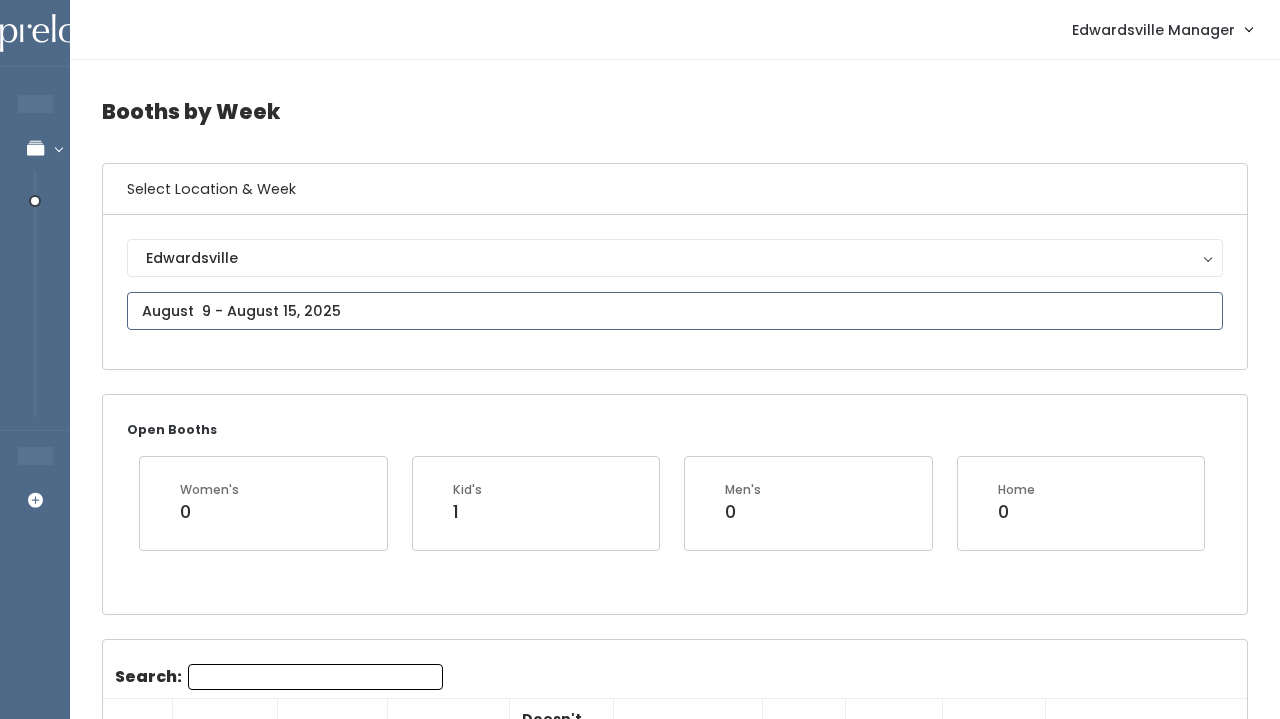 click at bounding box center (675, 311) 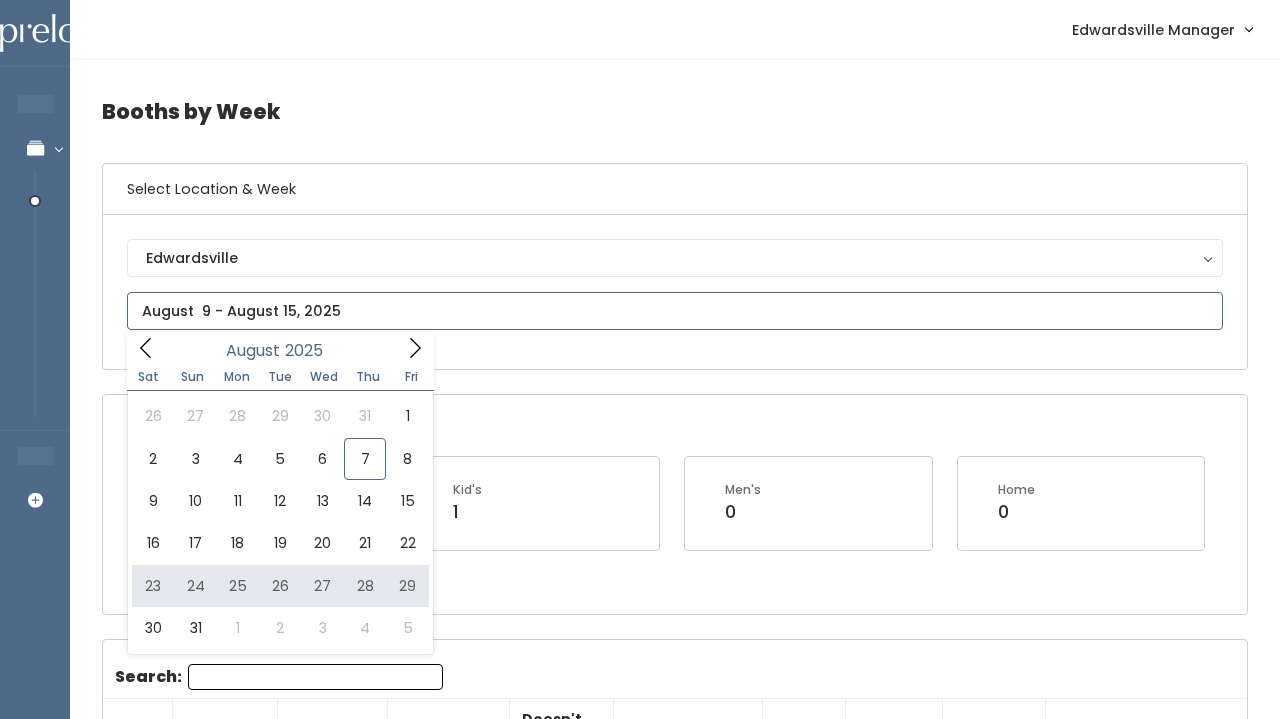 type on "[DATE] to [DATE]" 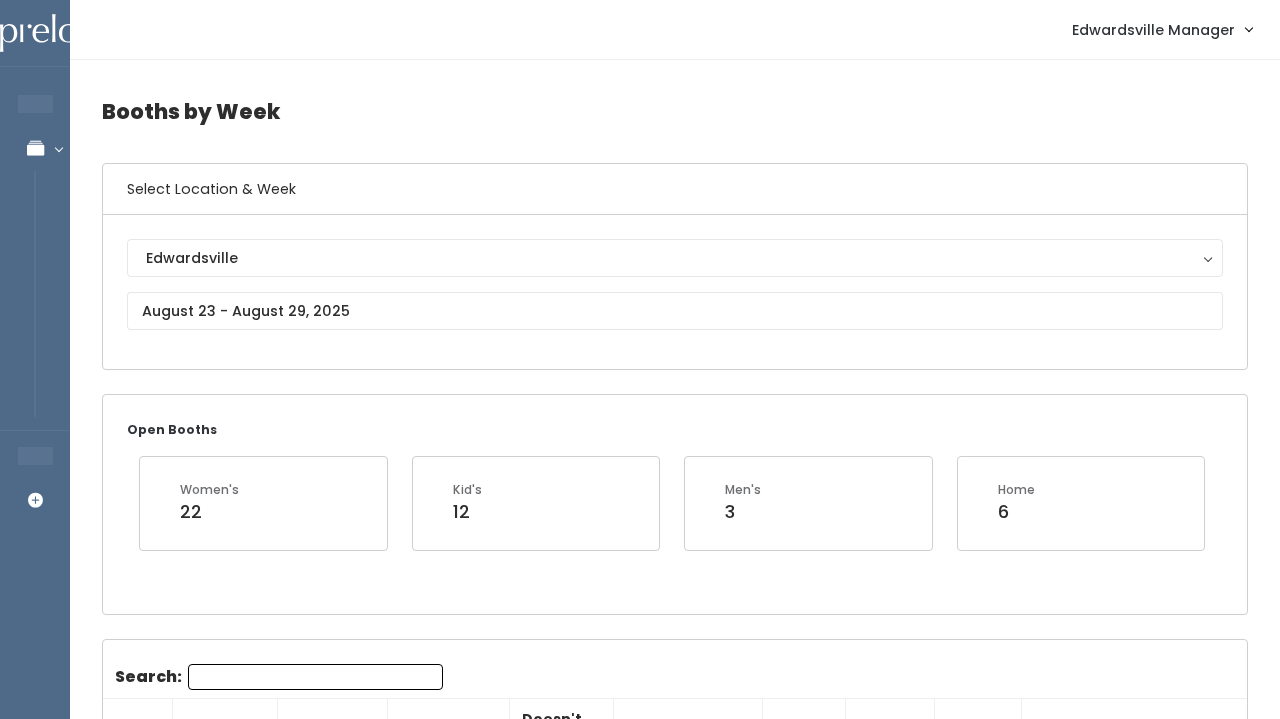 scroll, scrollTop: 296, scrollLeft: 0, axis: vertical 